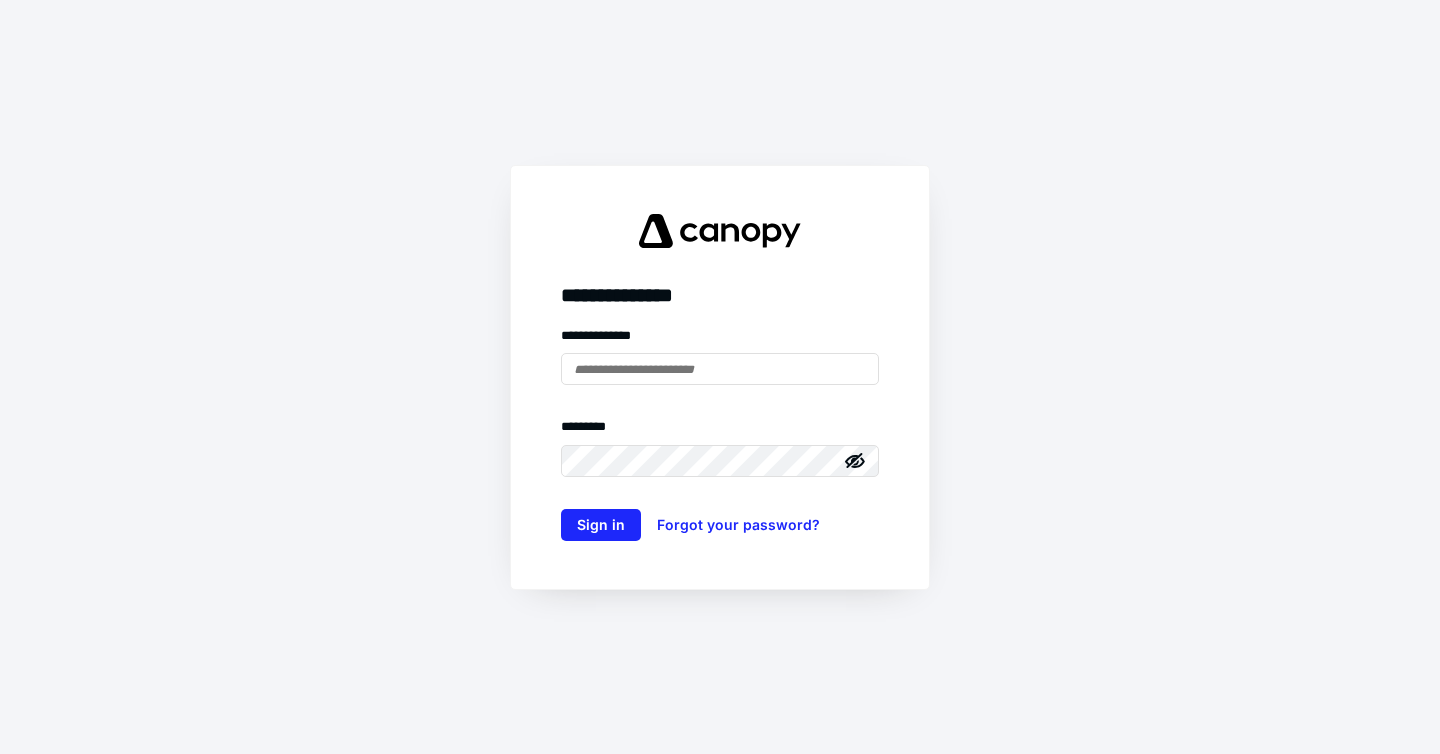 scroll, scrollTop: 0, scrollLeft: 0, axis: both 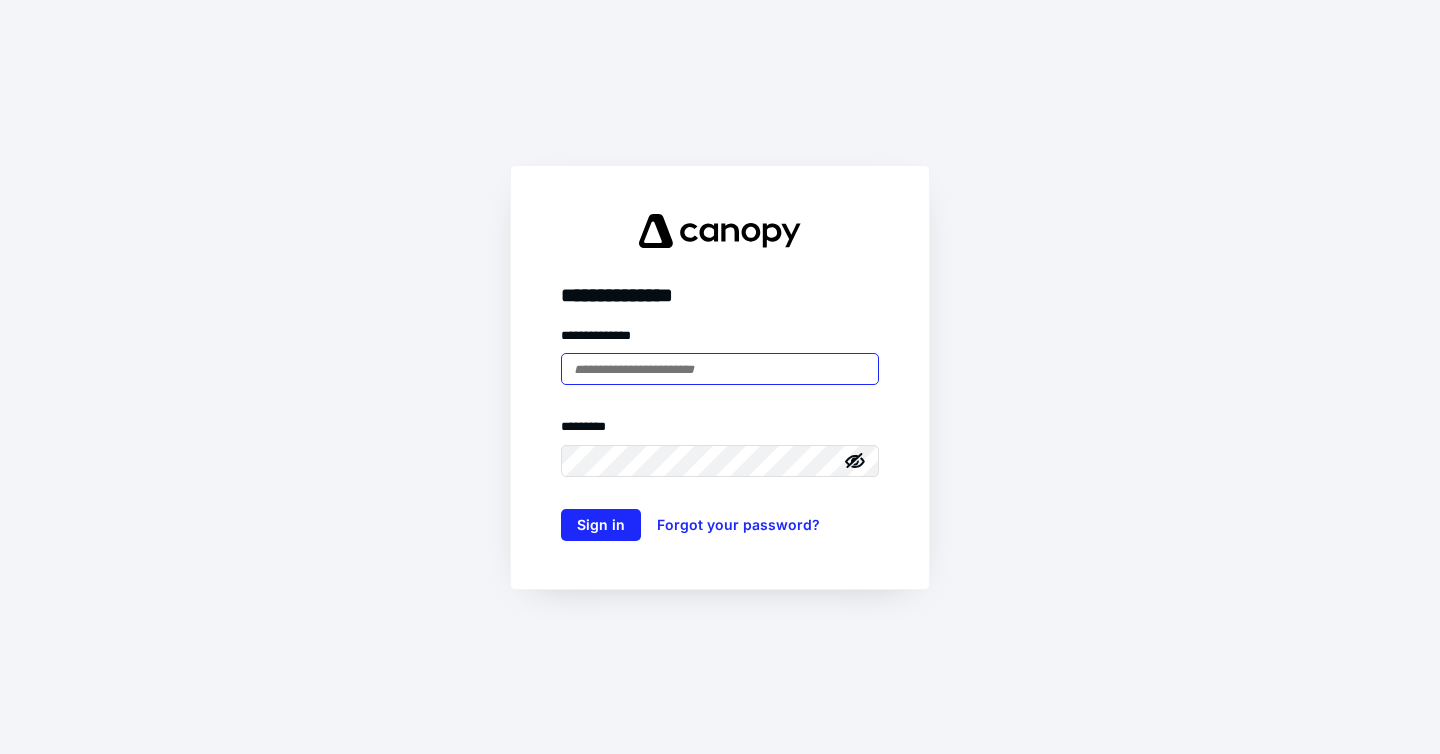 type on "**********" 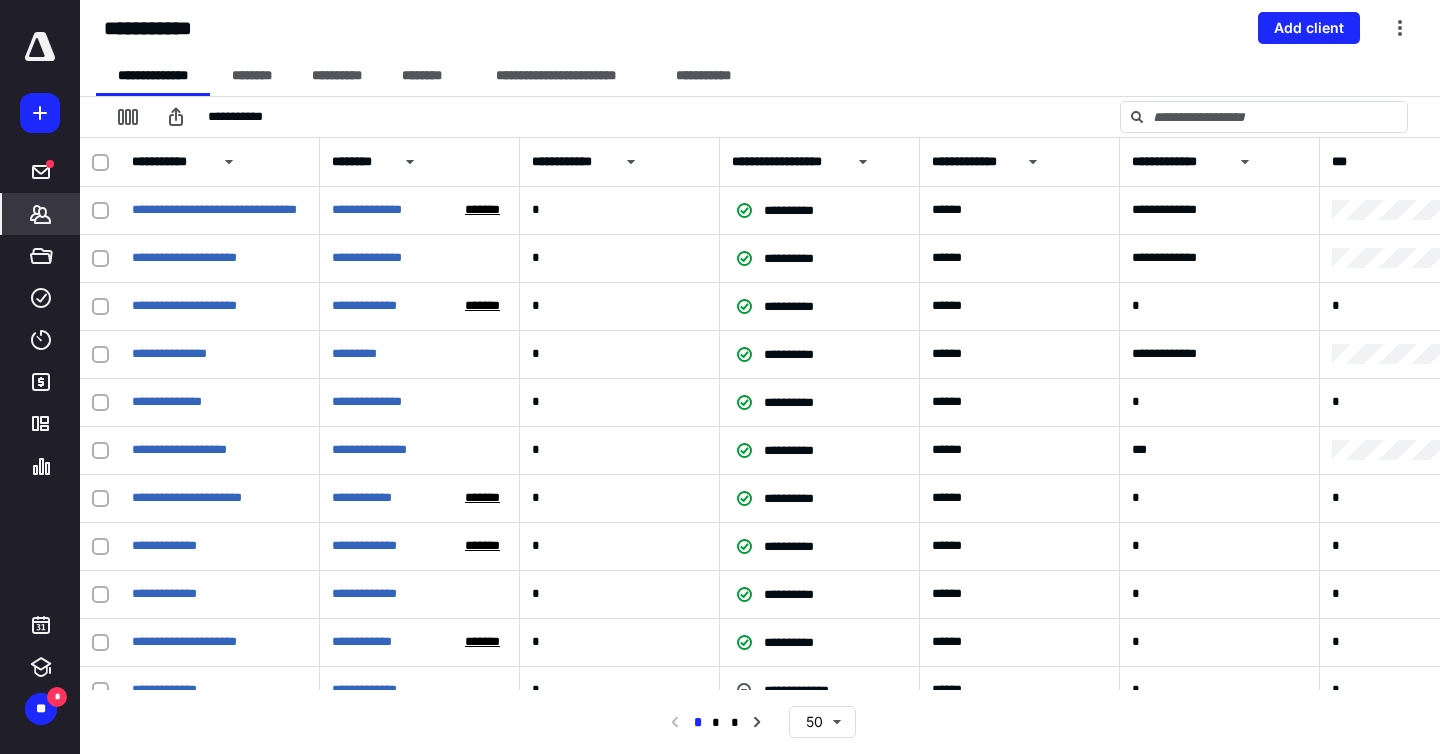scroll, scrollTop: 0, scrollLeft: 0, axis: both 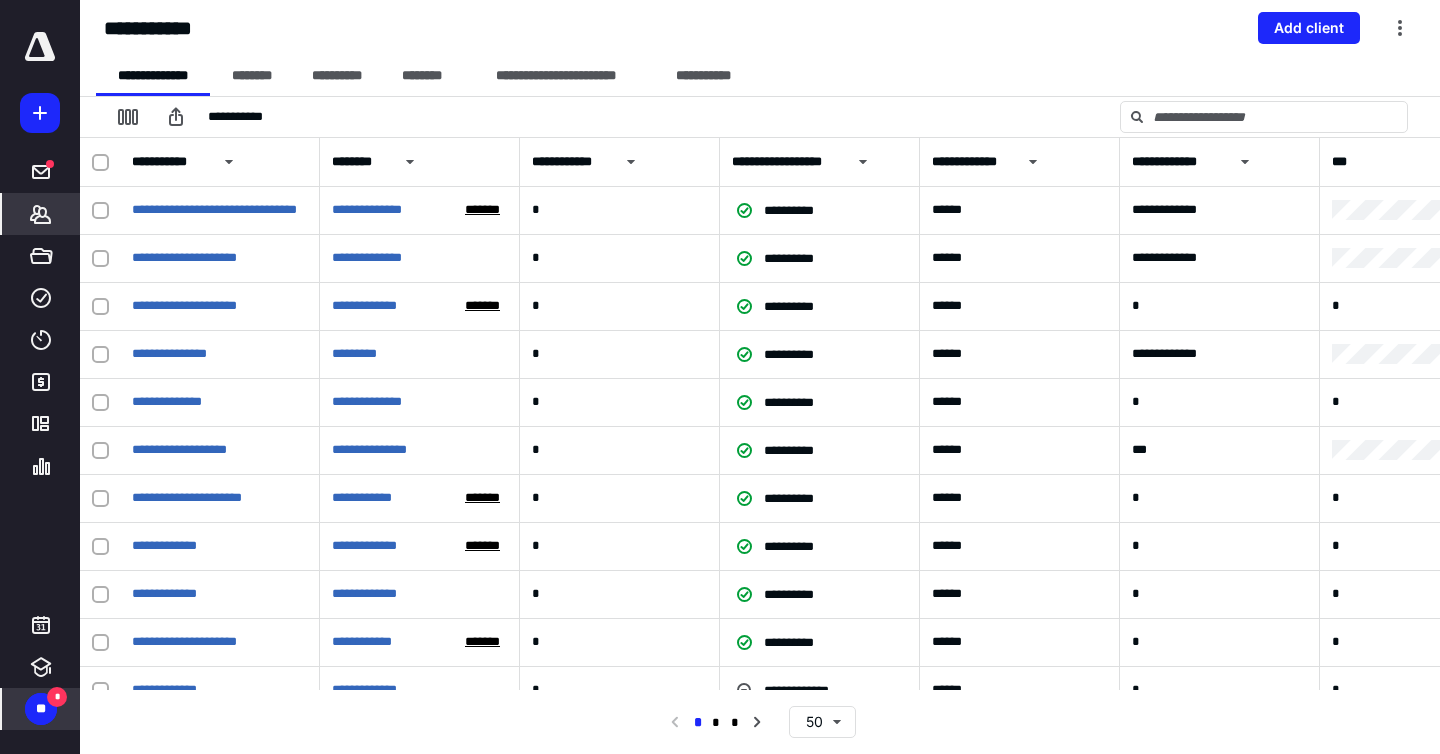 click on "*" at bounding box center (57, 697) 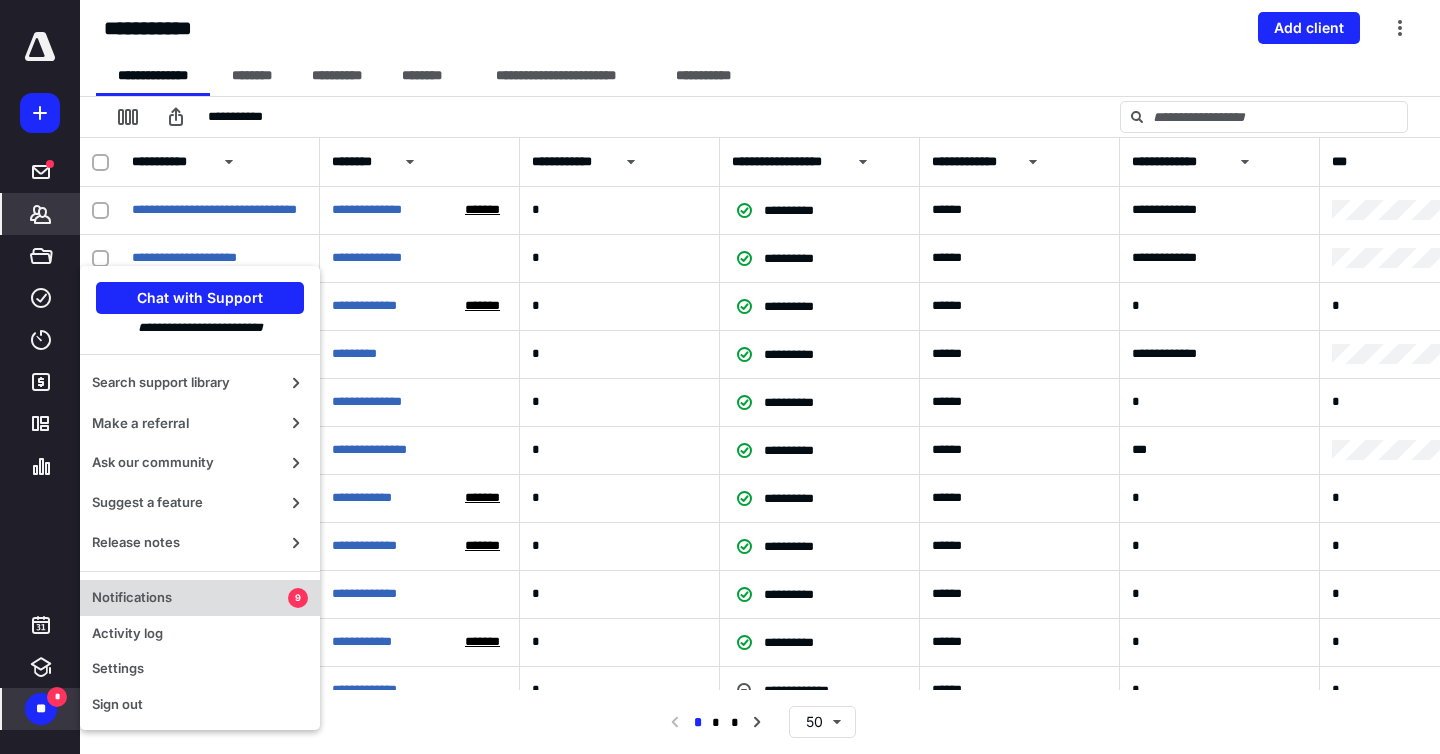 click on "Notifications" at bounding box center [190, 598] 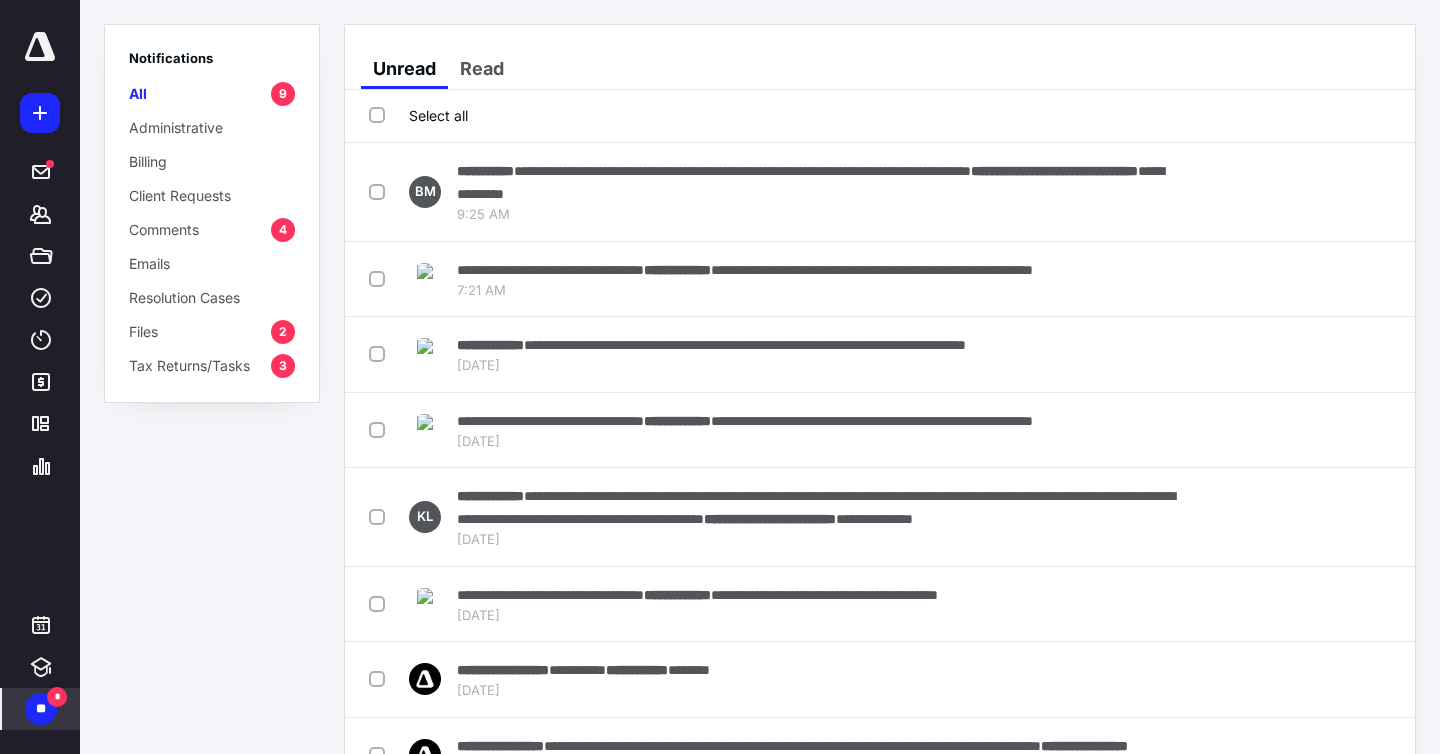 click on "Files" at bounding box center (143, 331) 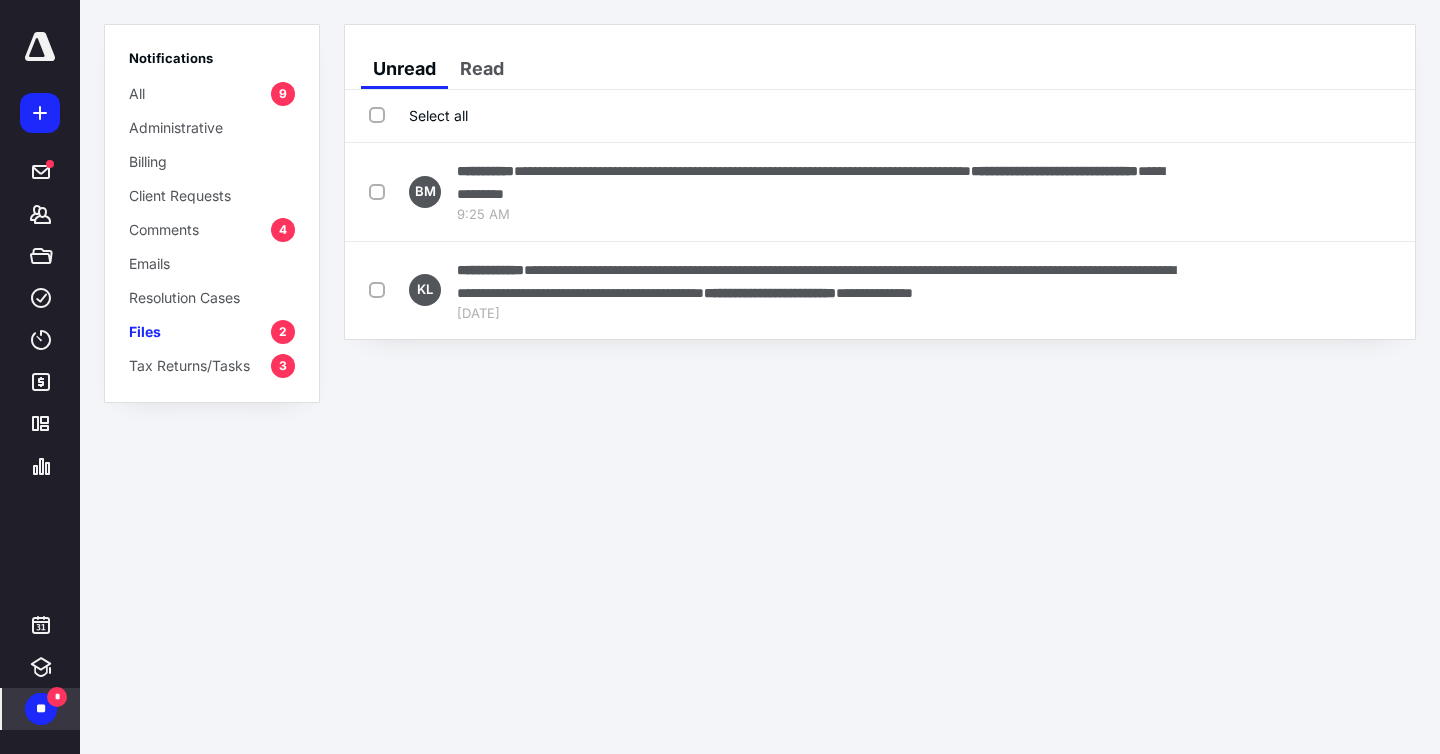 click on "Select all" at bounding box center [418, 115] 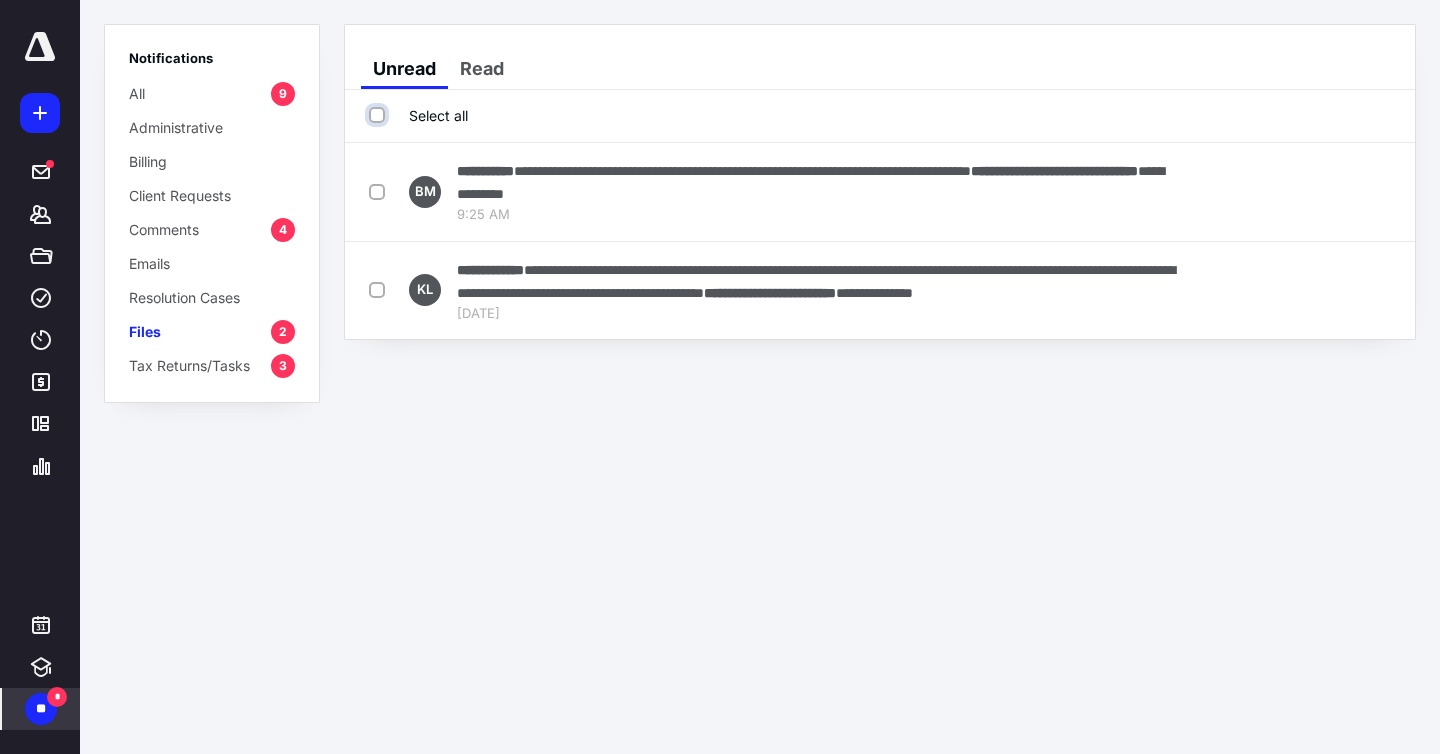 click on "Select all" at bounding box center (379, 115) 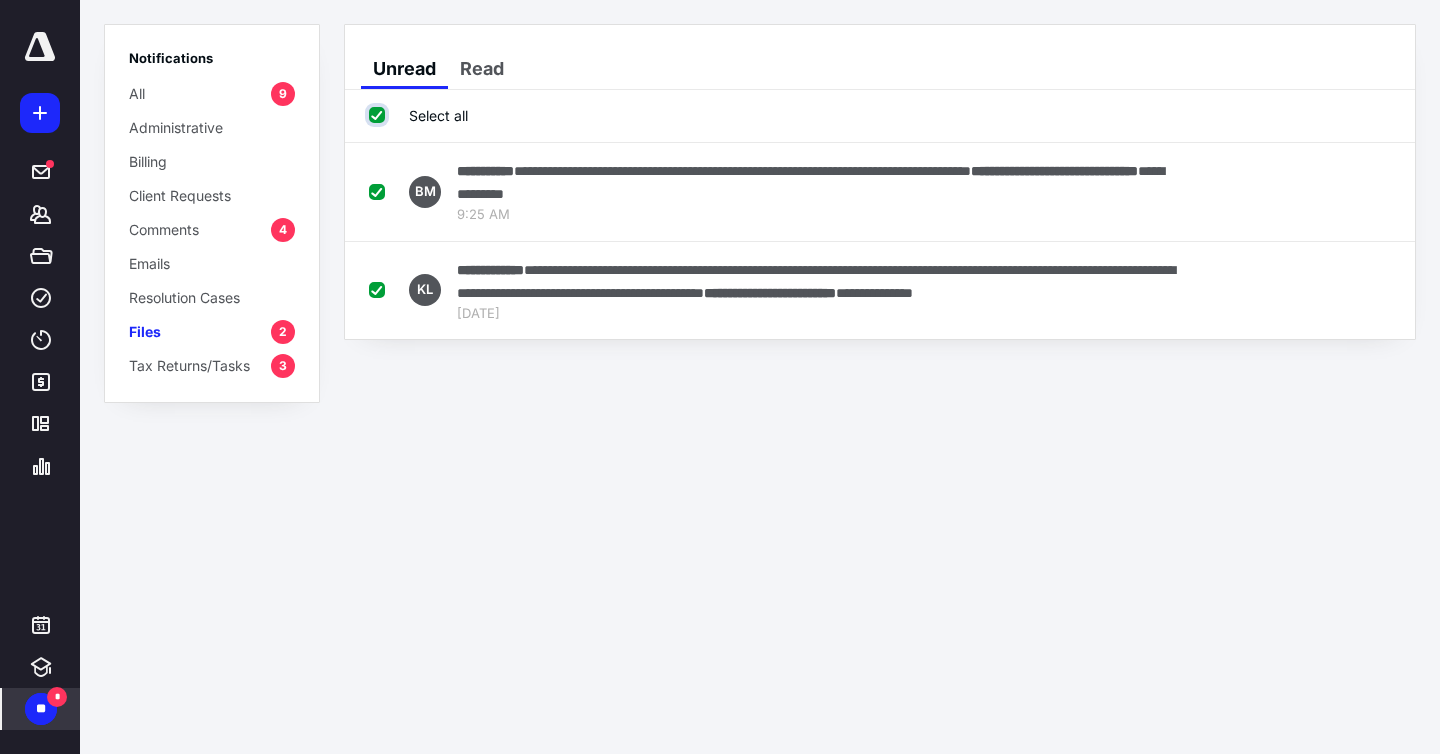 checkbox on "true" 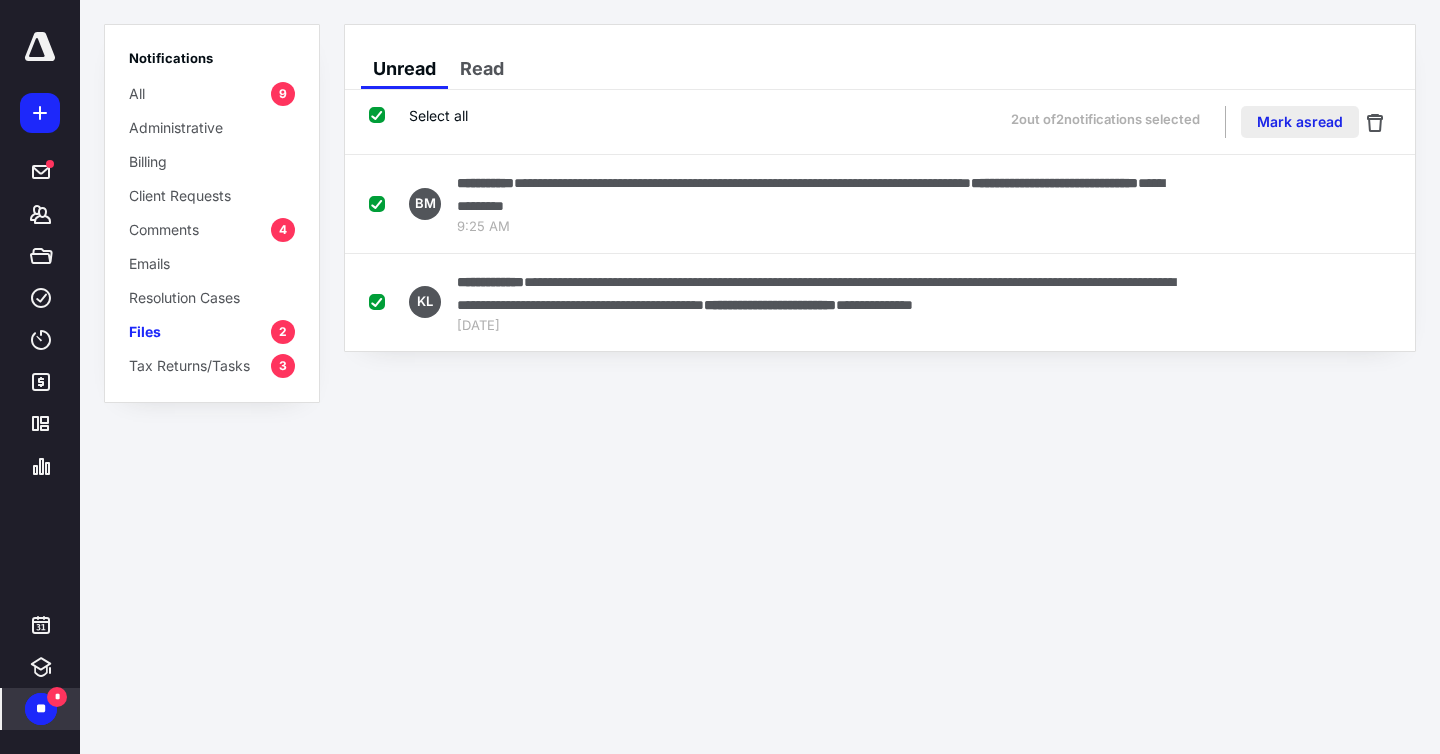 click on "Mark as  read" at bounding box center (1300, 122) 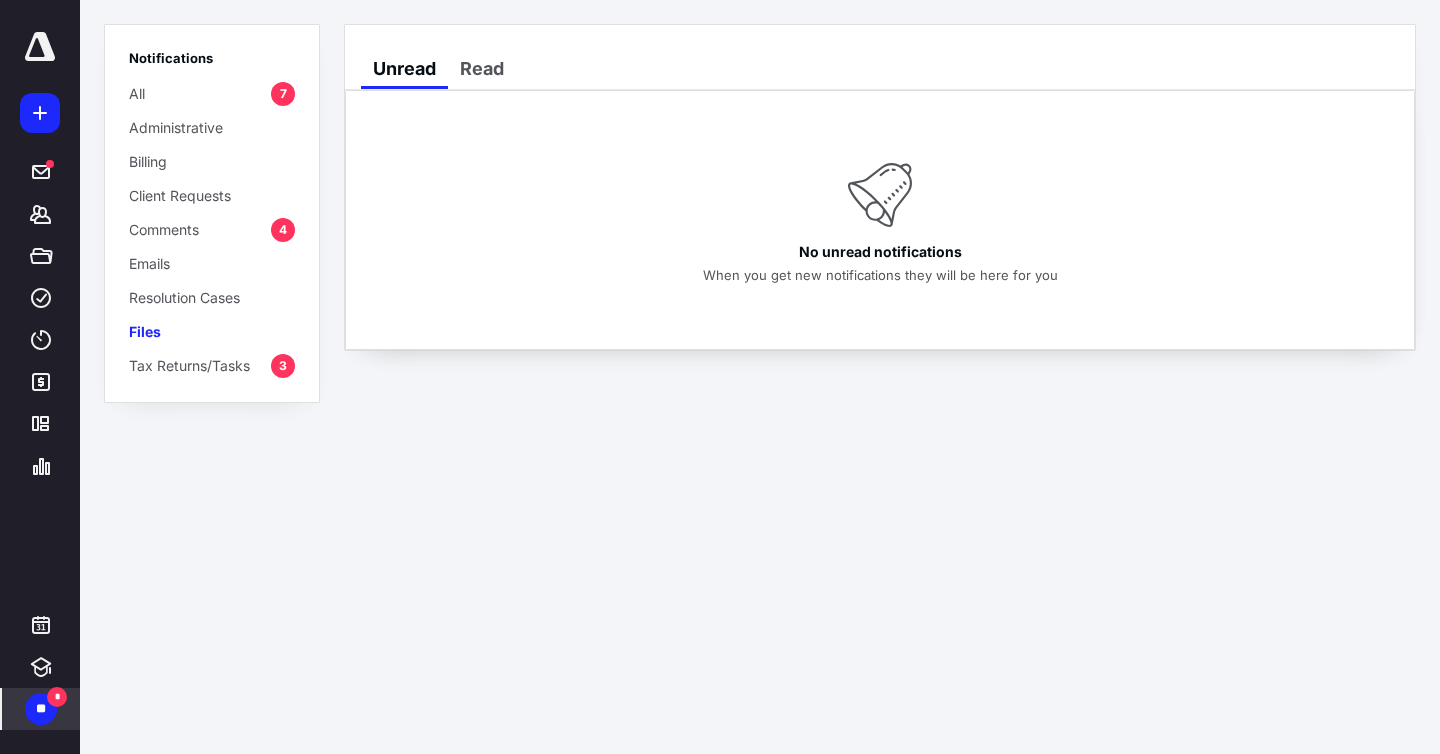 click on "Comments" at bounding box center (164, 229) 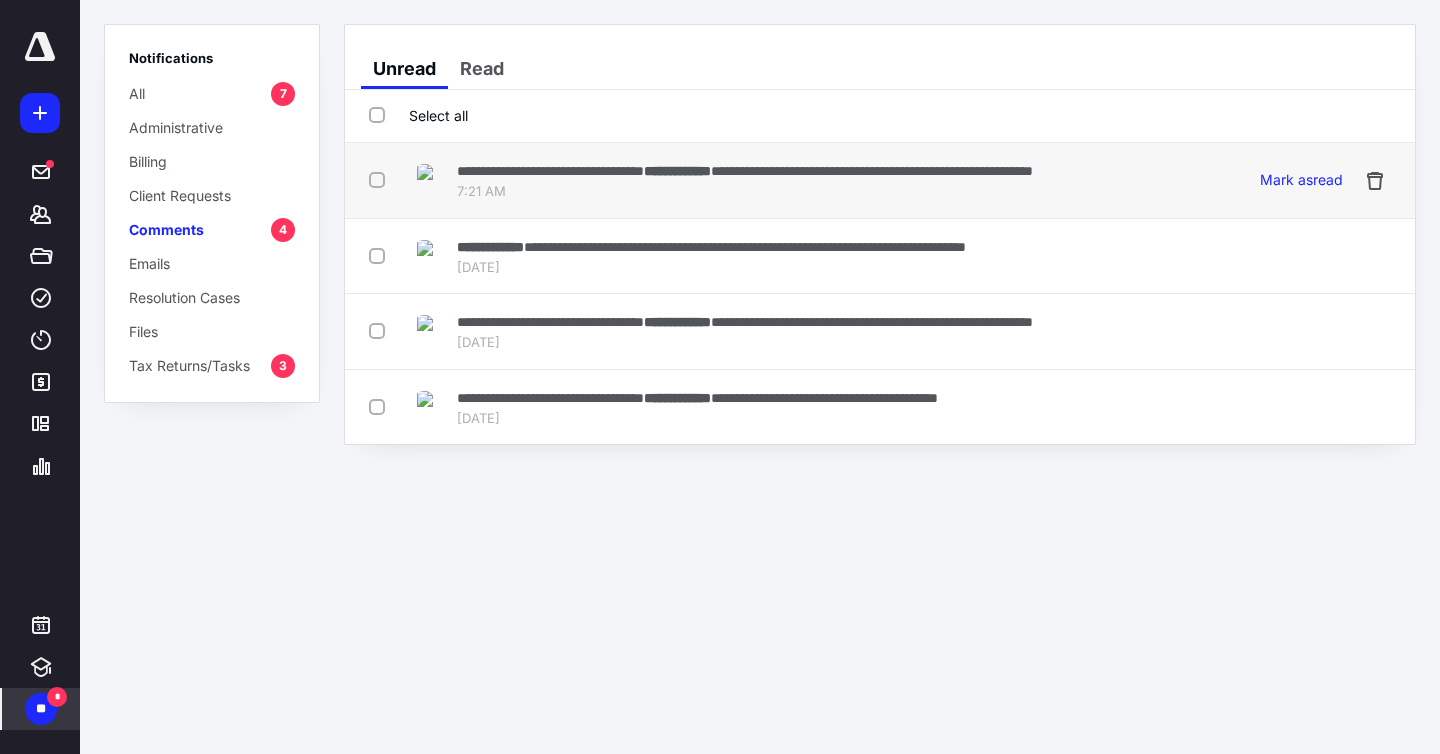 click on "**********" at bounding box center [745, 170] 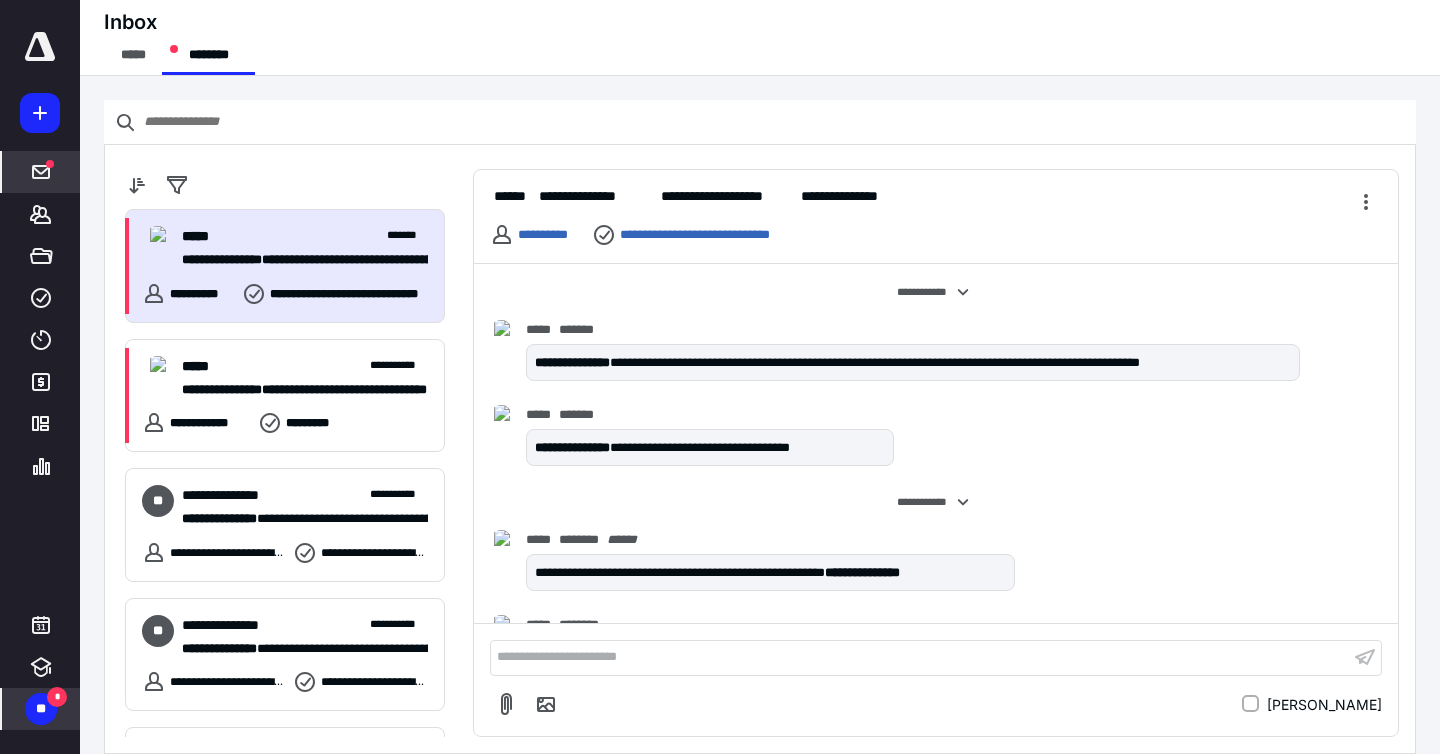 scroll, scrollTop: 907, scrollLeft: 0, axis: vertical 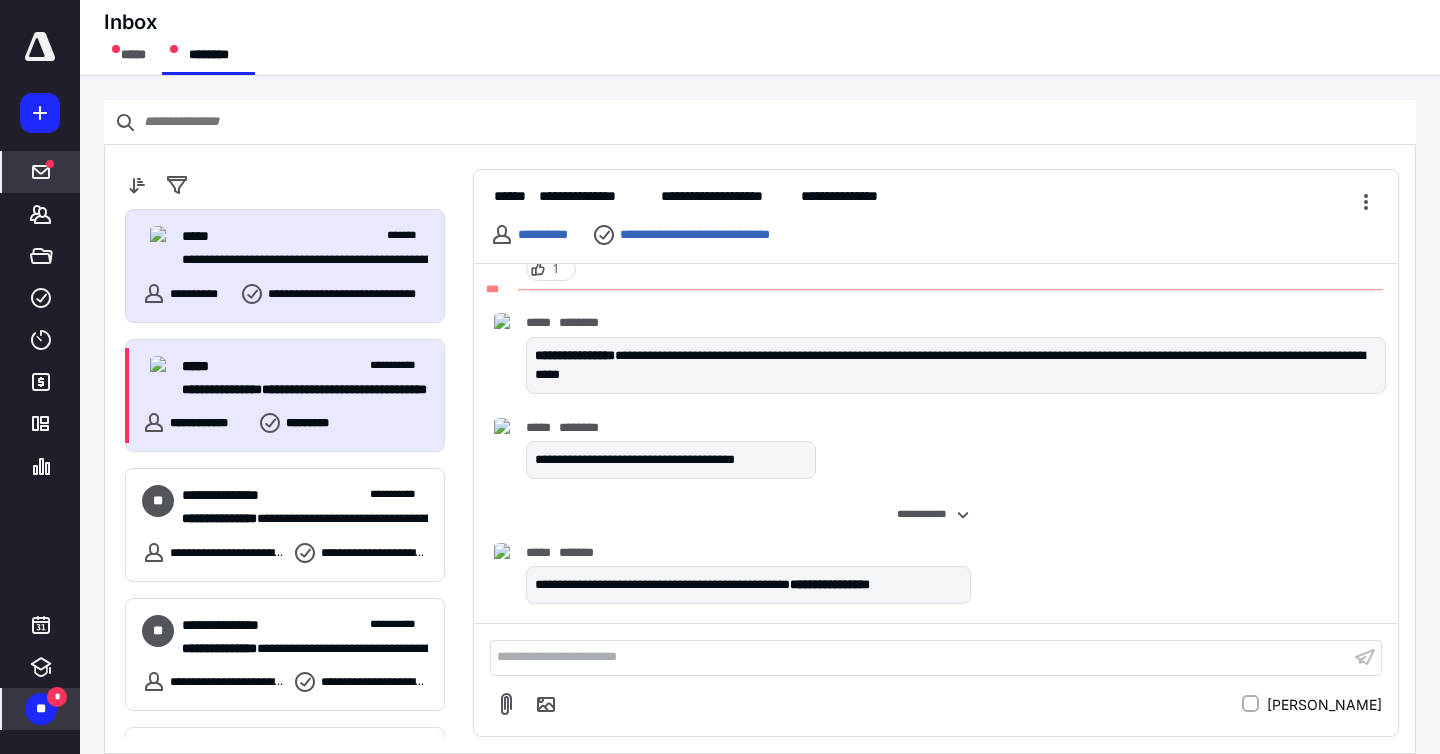 click on "**********" at bounding box center (305, 390) 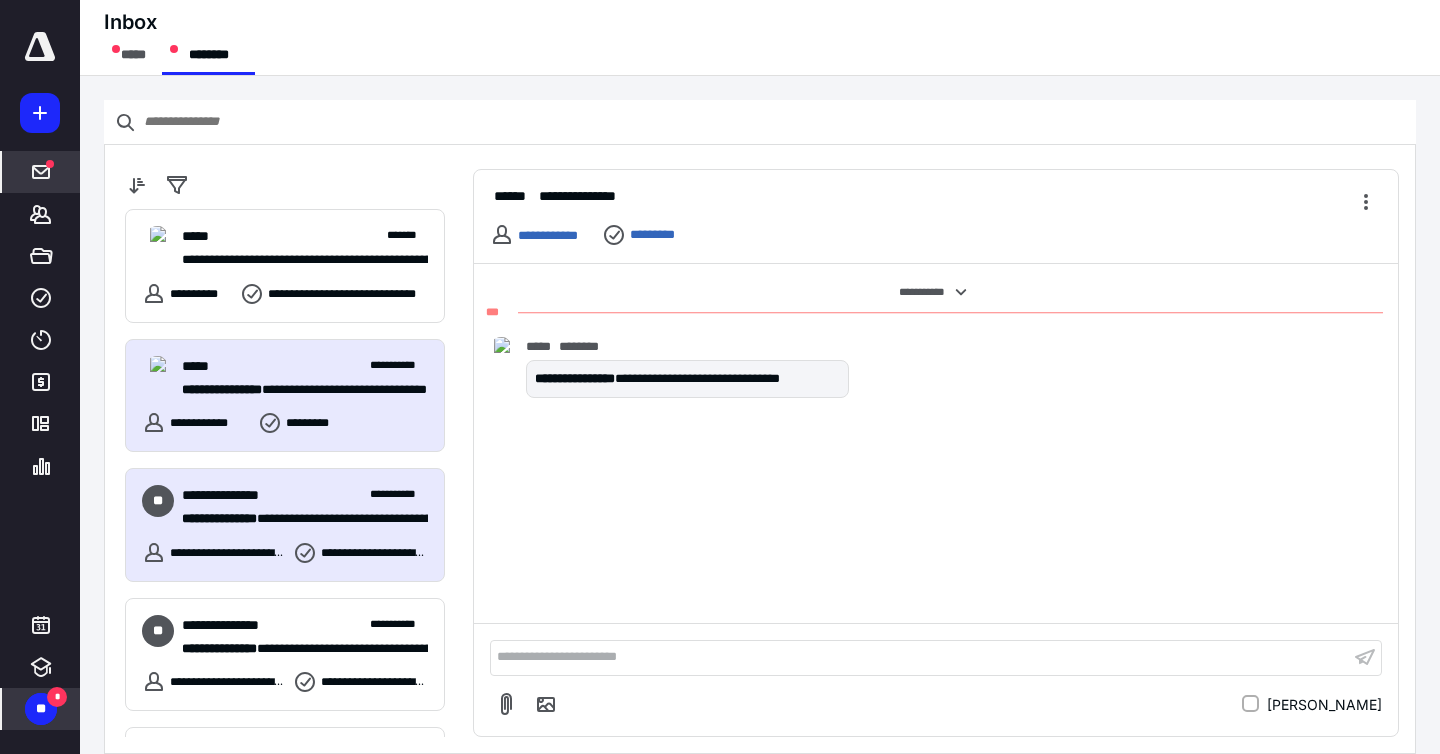 click on "**********" at bounding box center (305, 519) 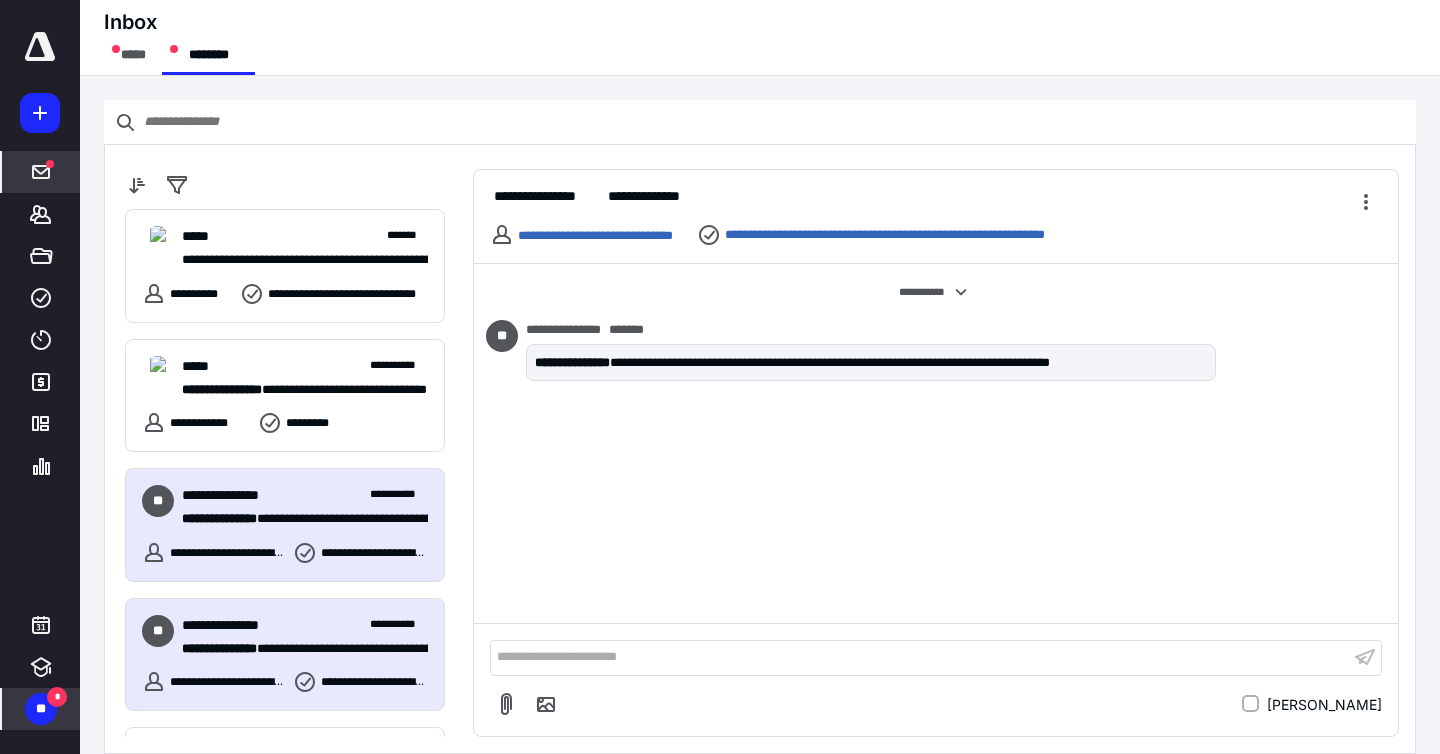 click on "**********" at bounding box center [305, 625] 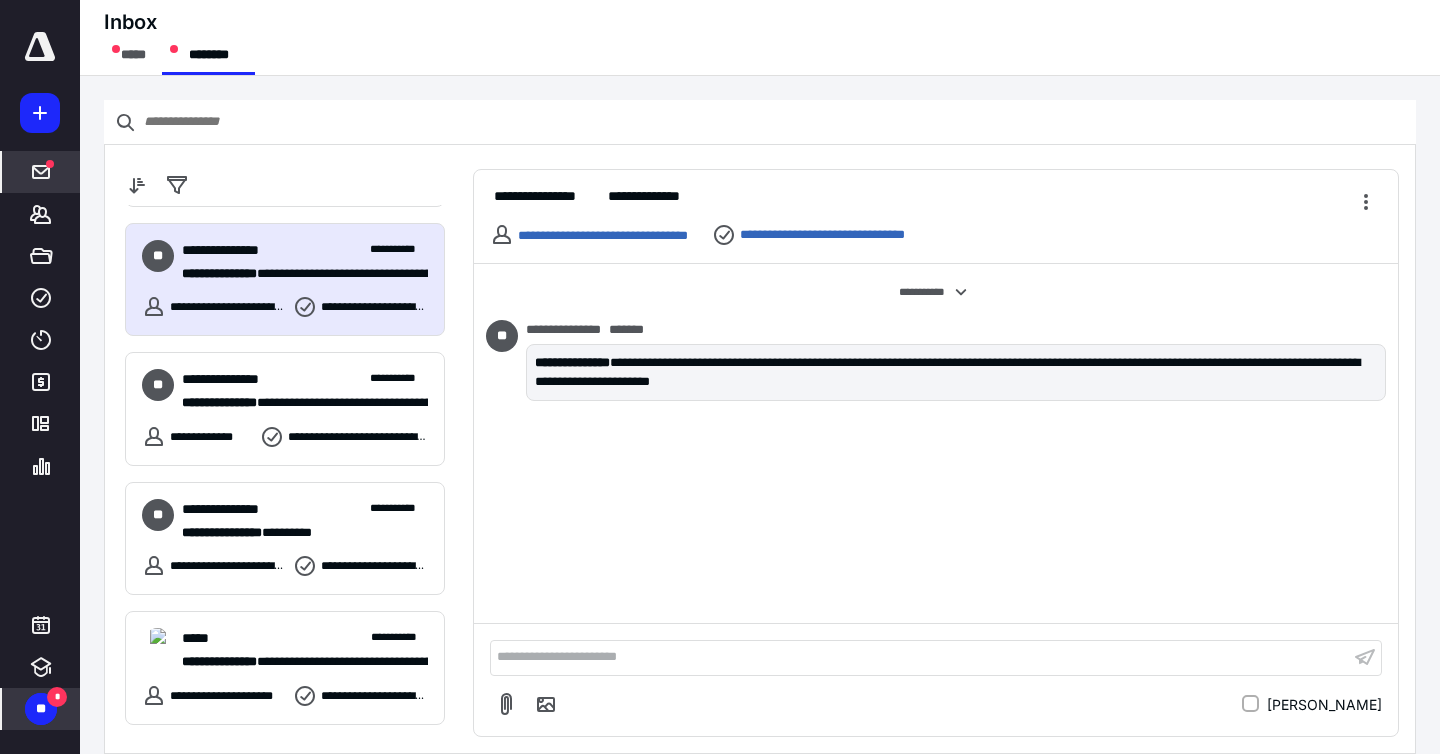 scroll, scrollTop: 397, scrollLeft: 0, axis: vertical 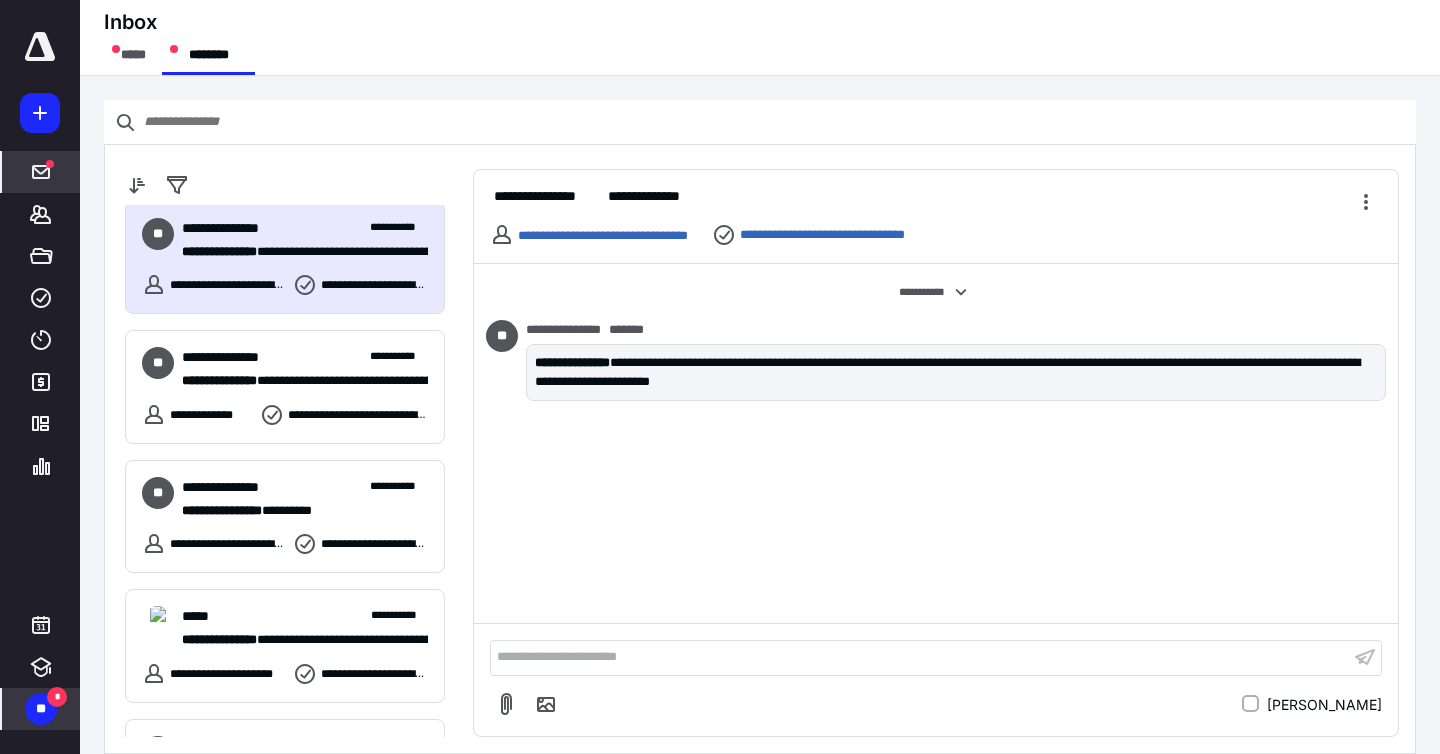 click on "**" at bounding box center (41, 709) 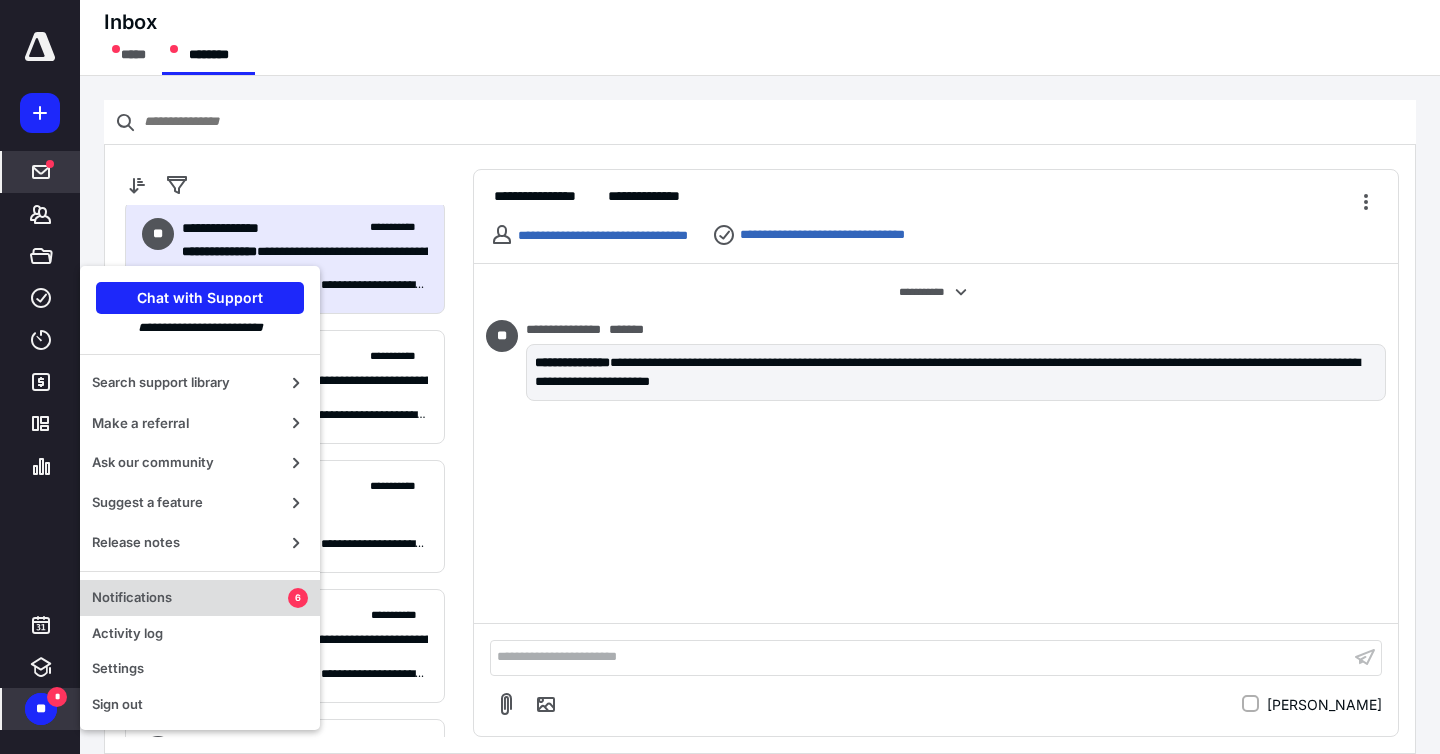 click on "Notifications" at bounding box center (190, 598) 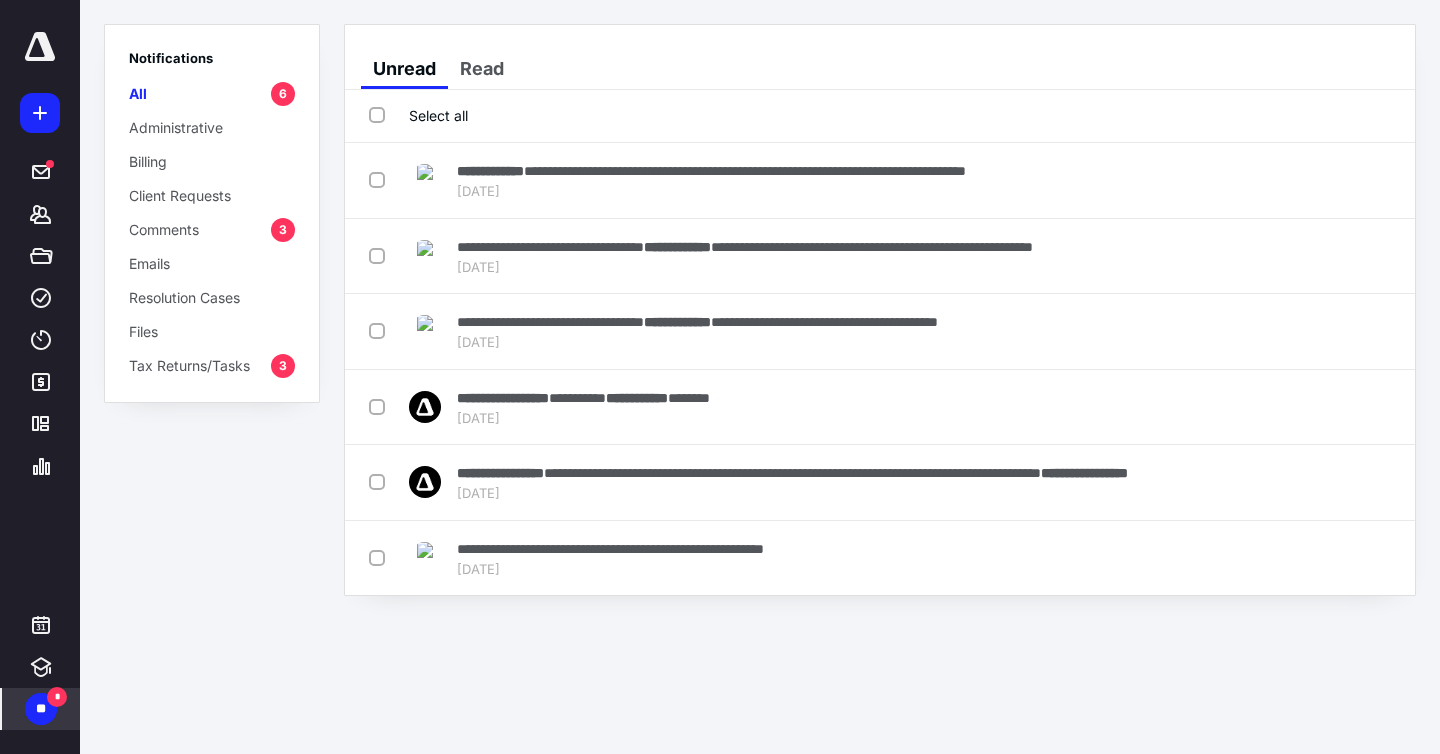 click on "Comments" at bounding box center (164, 229) 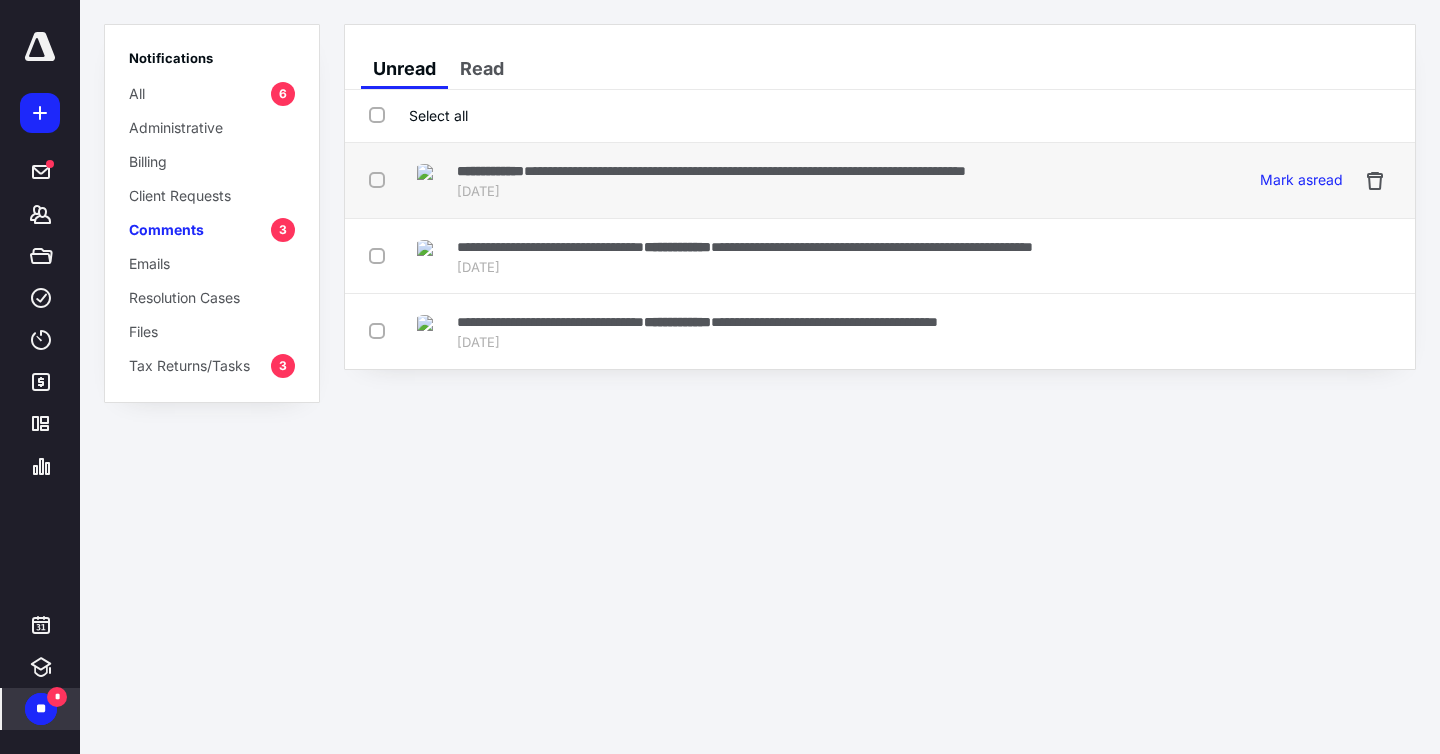 click on "**********" at bounding box center (745, 171) 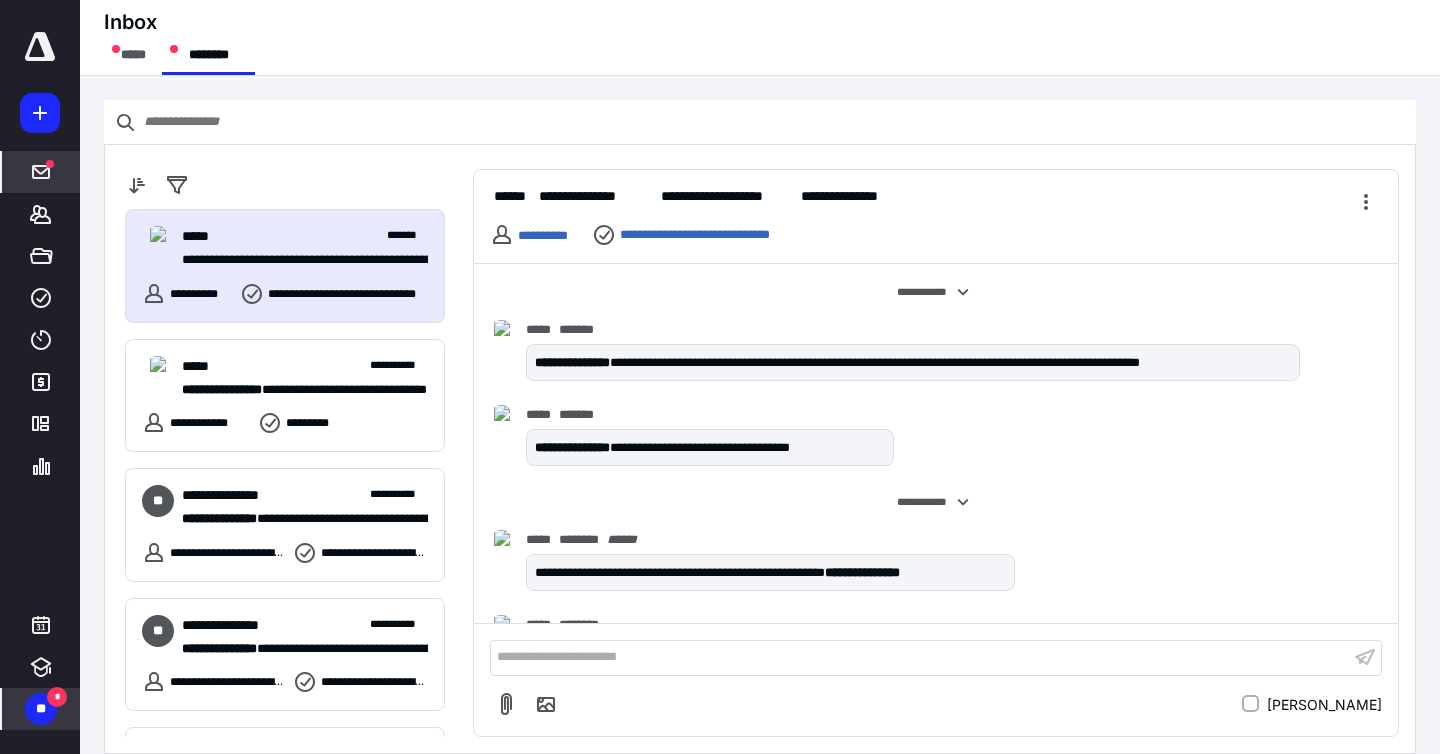scroll, scrollTop: 891, scrollLeft: 0, axis: vertical 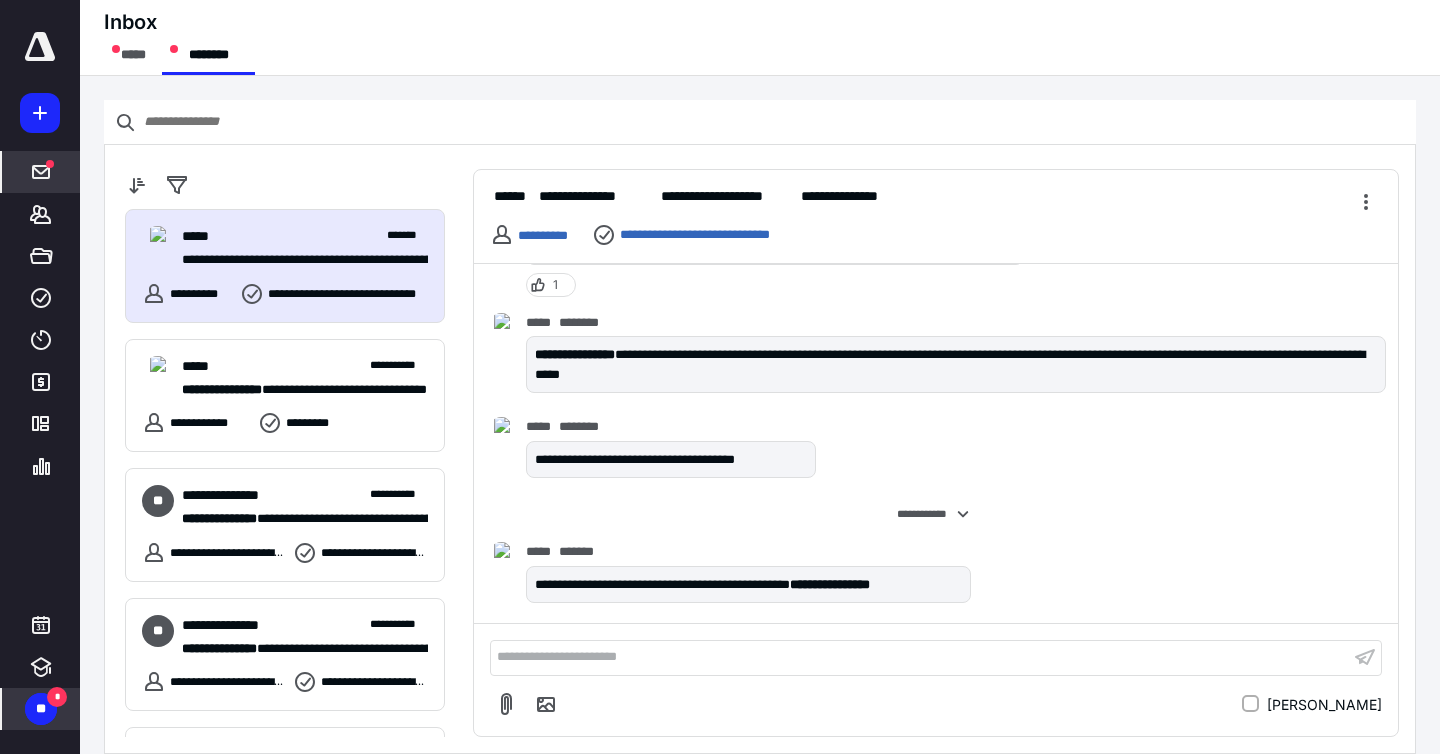 click on "**" at bounding box center [41, 709] 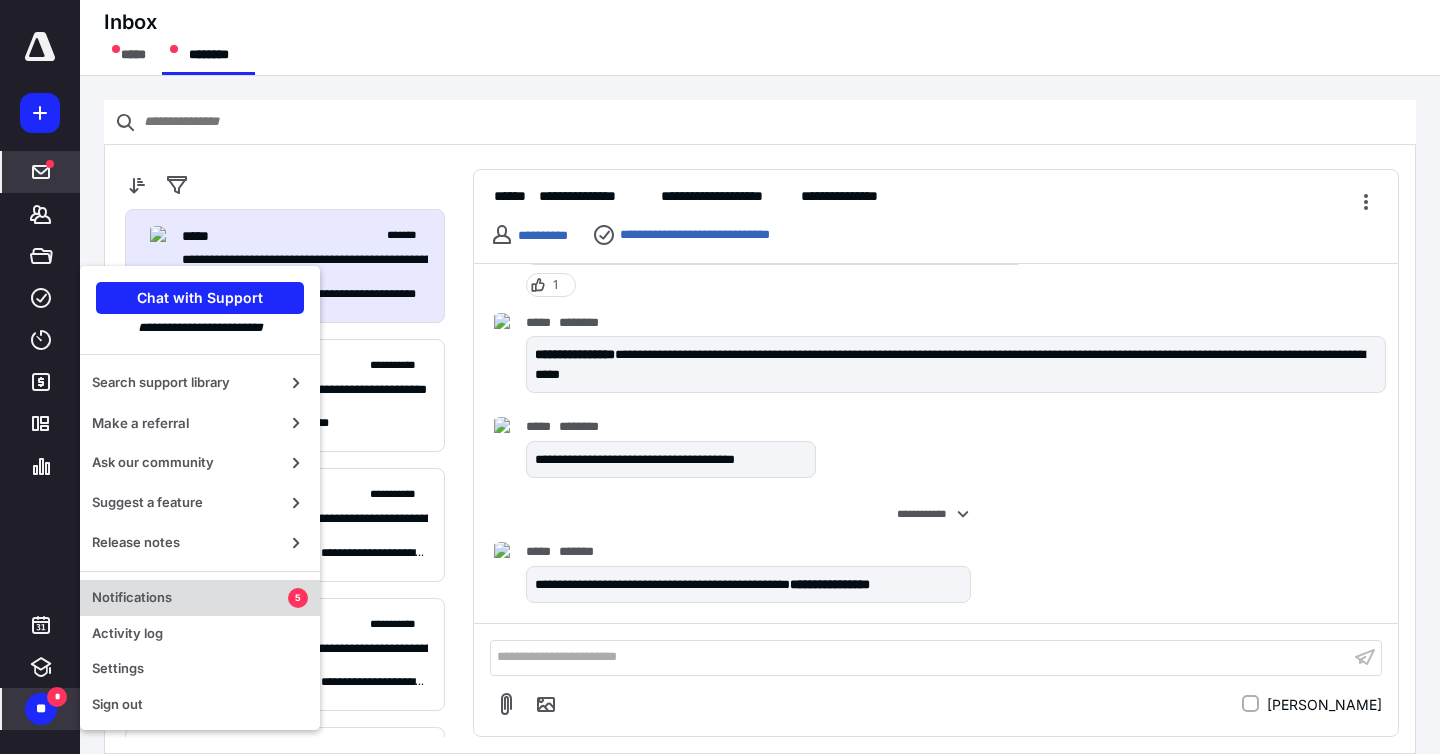 click on "Notifications" at bounding box center [190, 598] 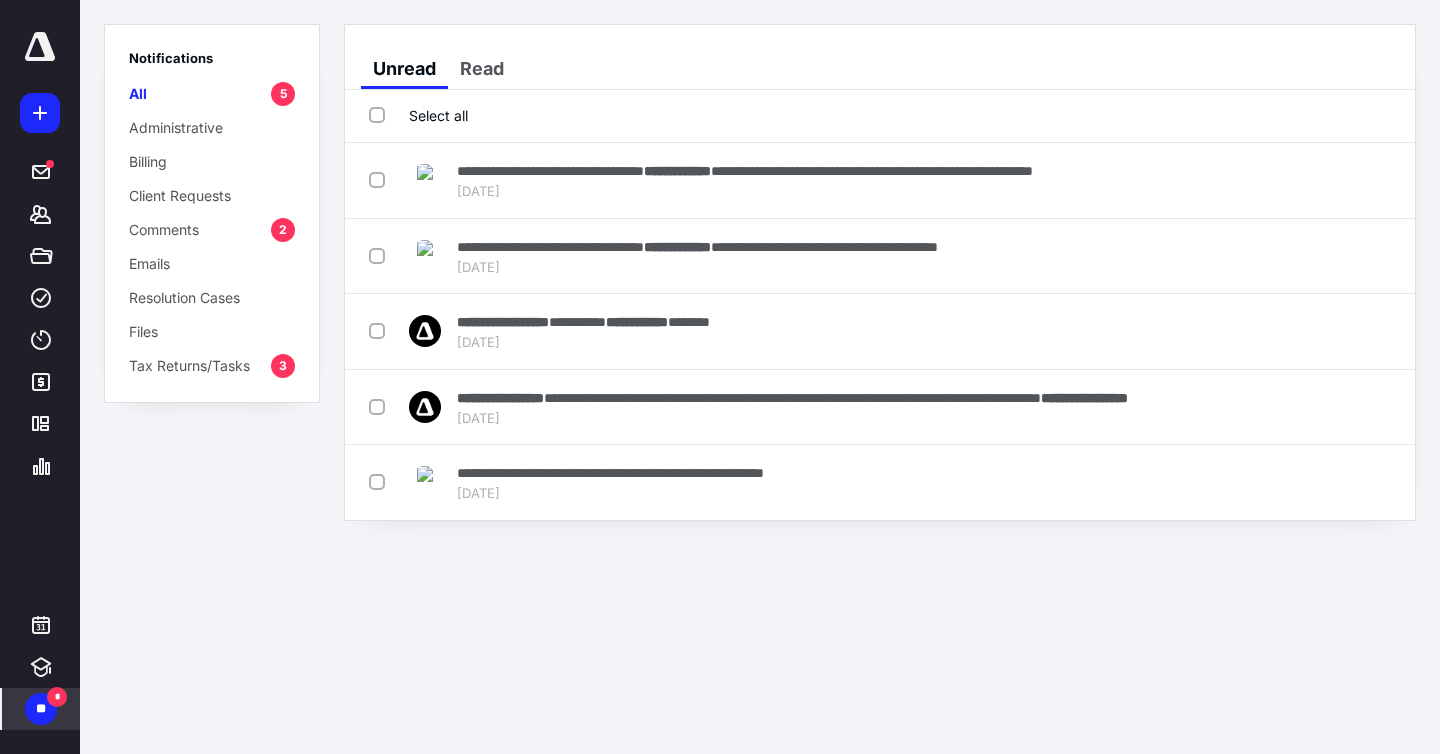 click on "Comments" at bounding box center [164, 229] 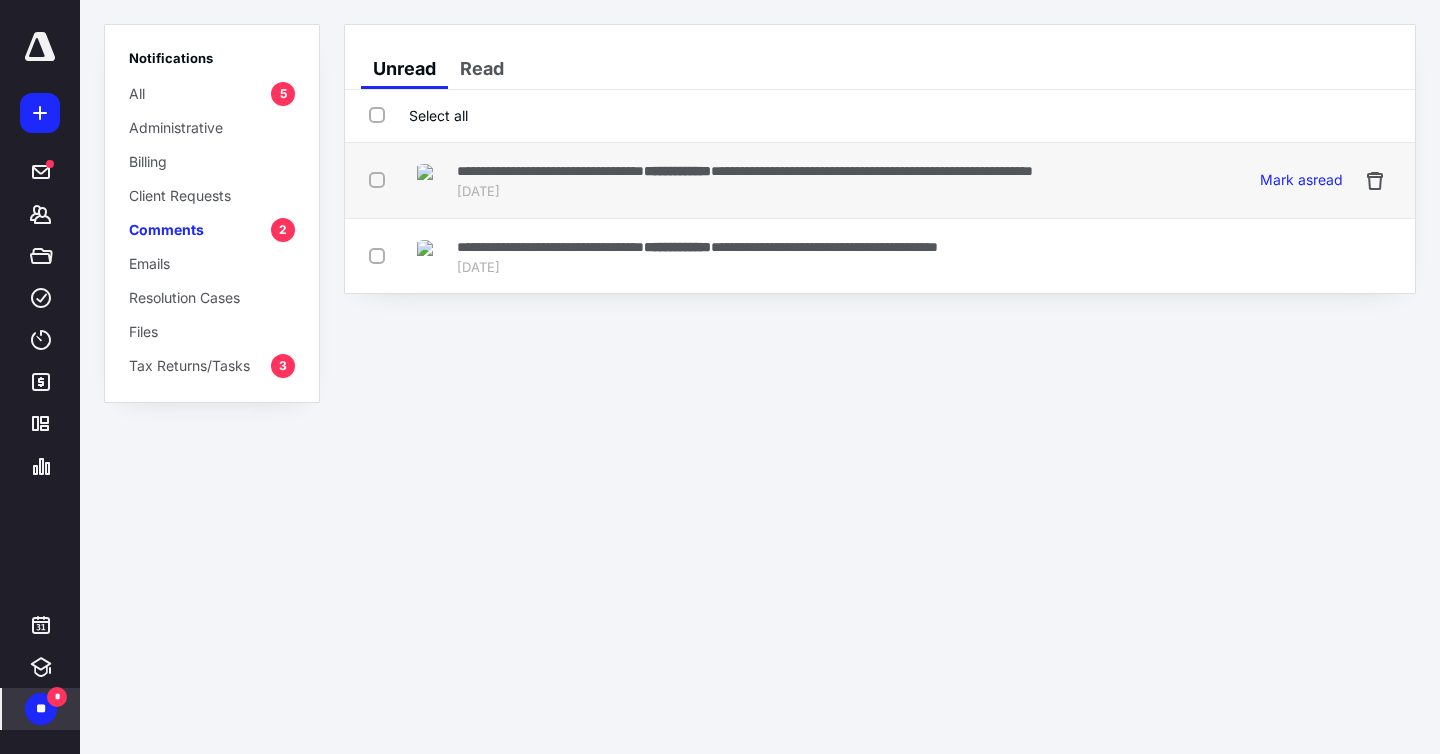 click on "**********" at bounding box center [745, 170] 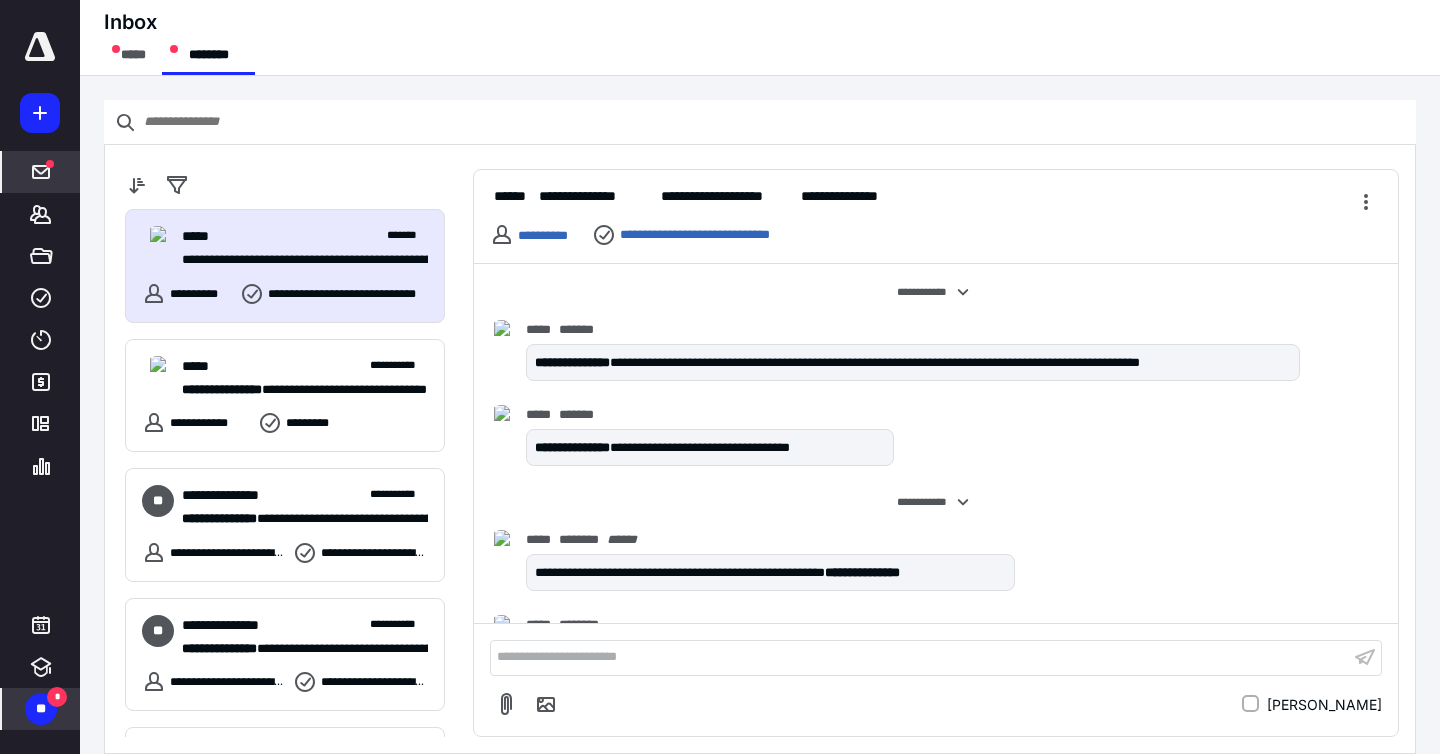 scroll, scrollTop: 891, scrollLeft: 0, axis: vertical 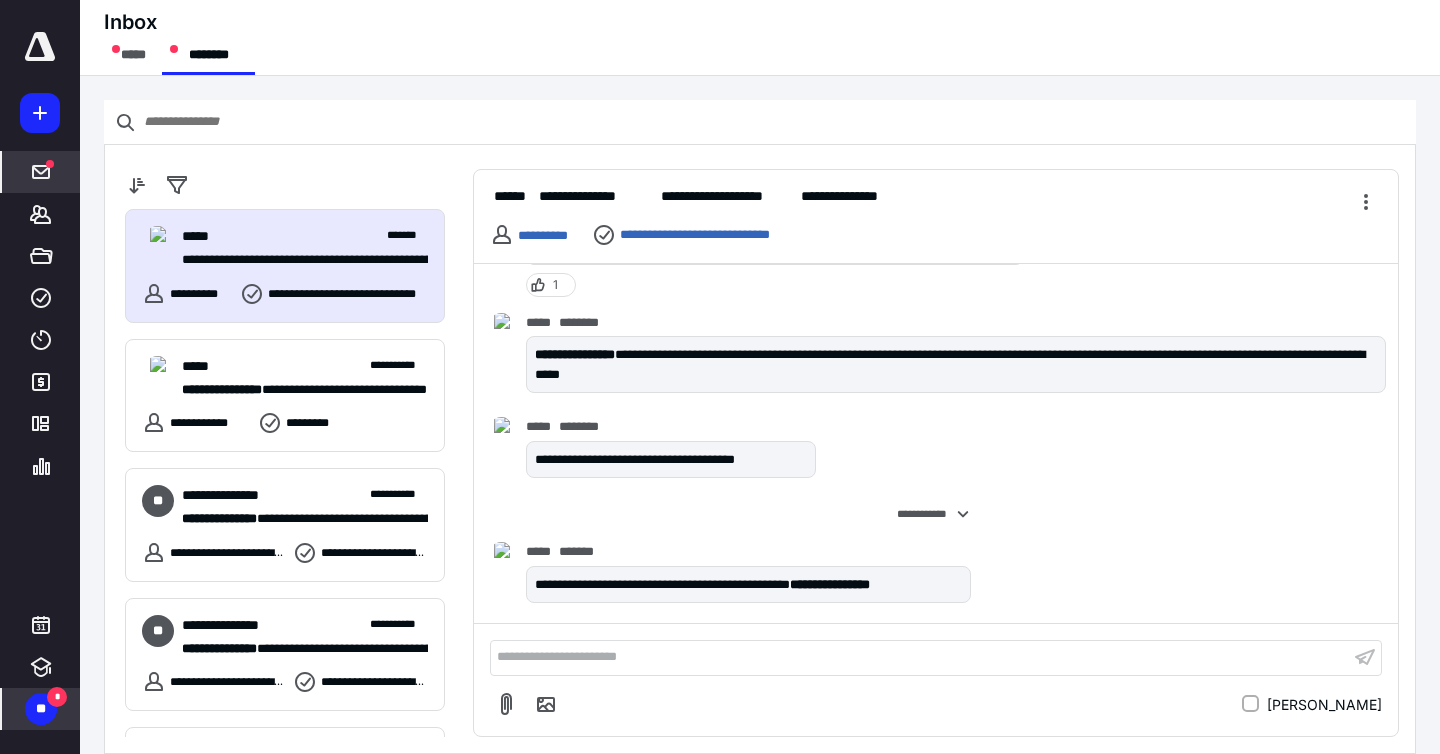 click on "**" at bounding box center [41, 709] 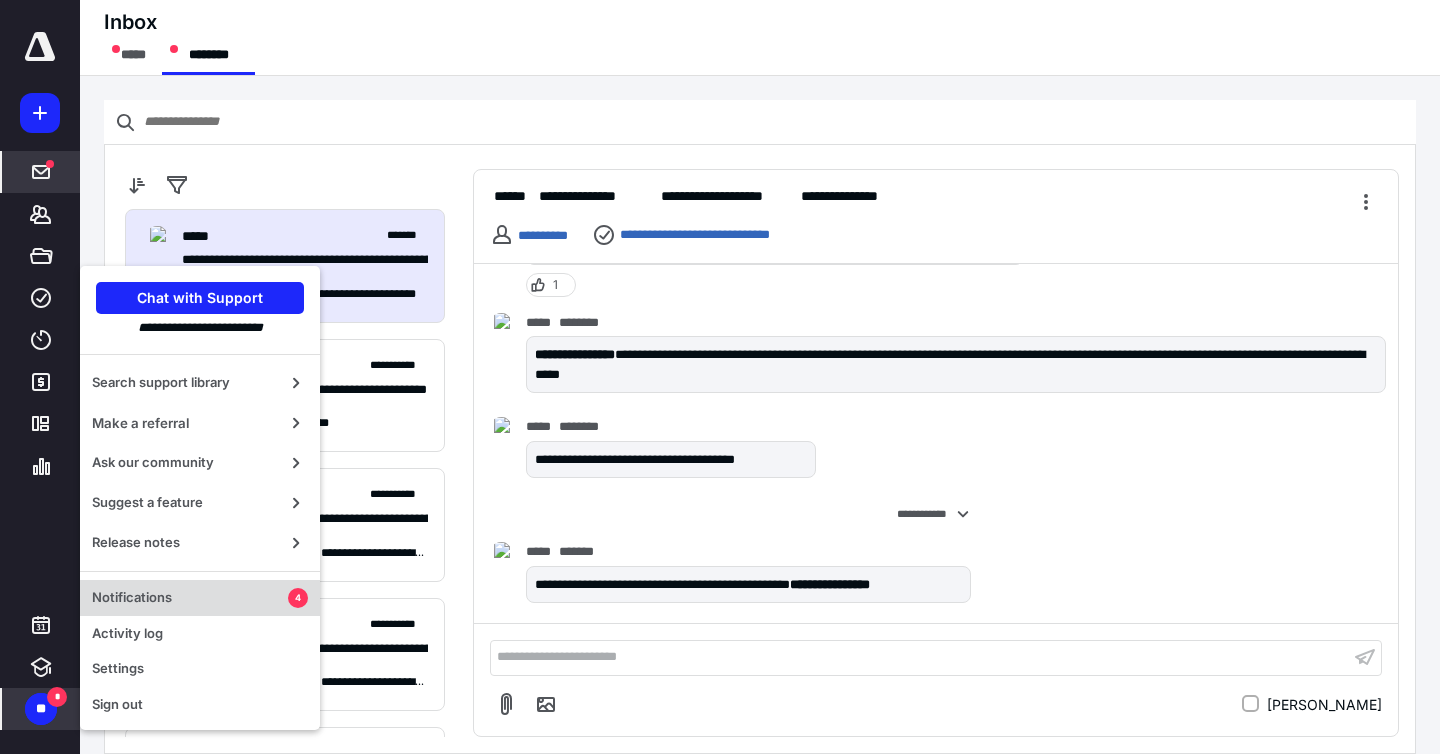 click on "Notifications" at bounding box center [190, 598] 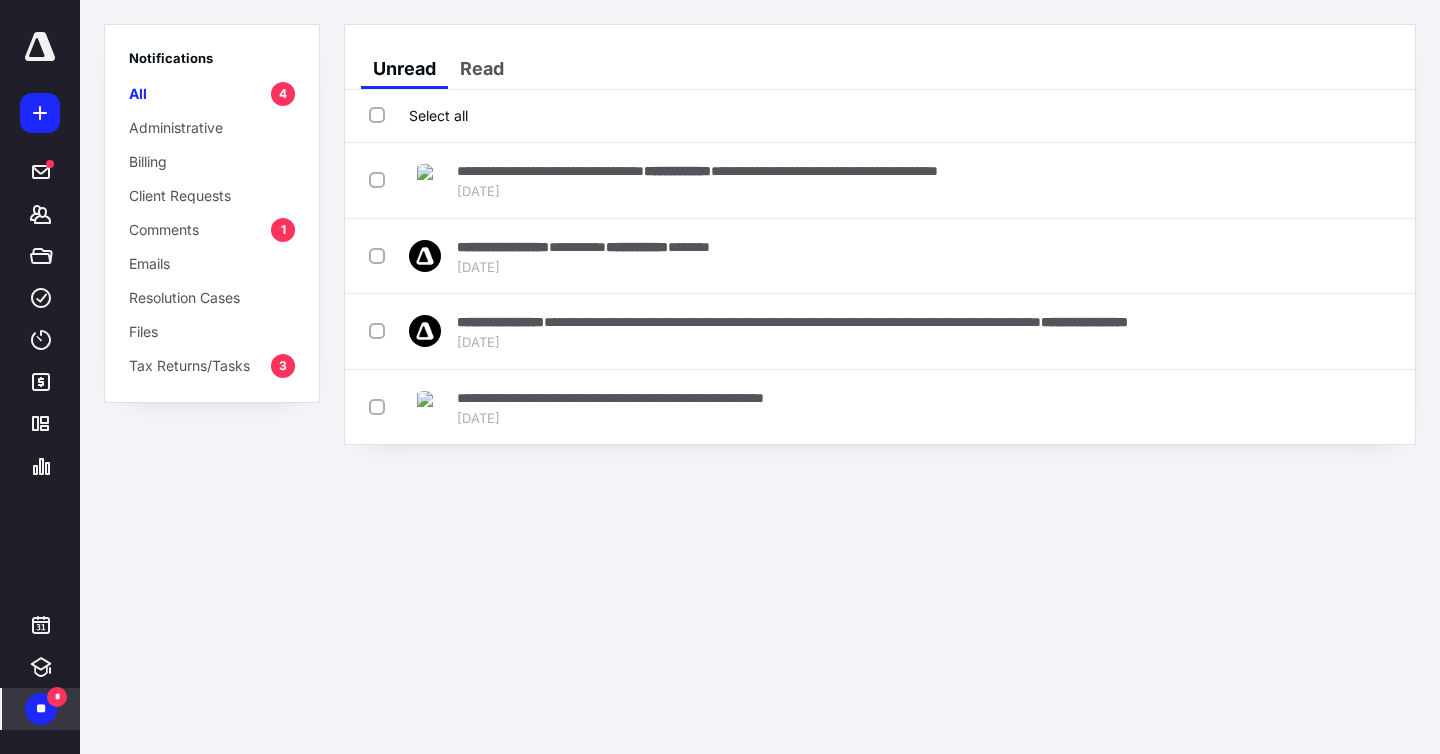 click on "Comments" at bounding box center [164, 229] 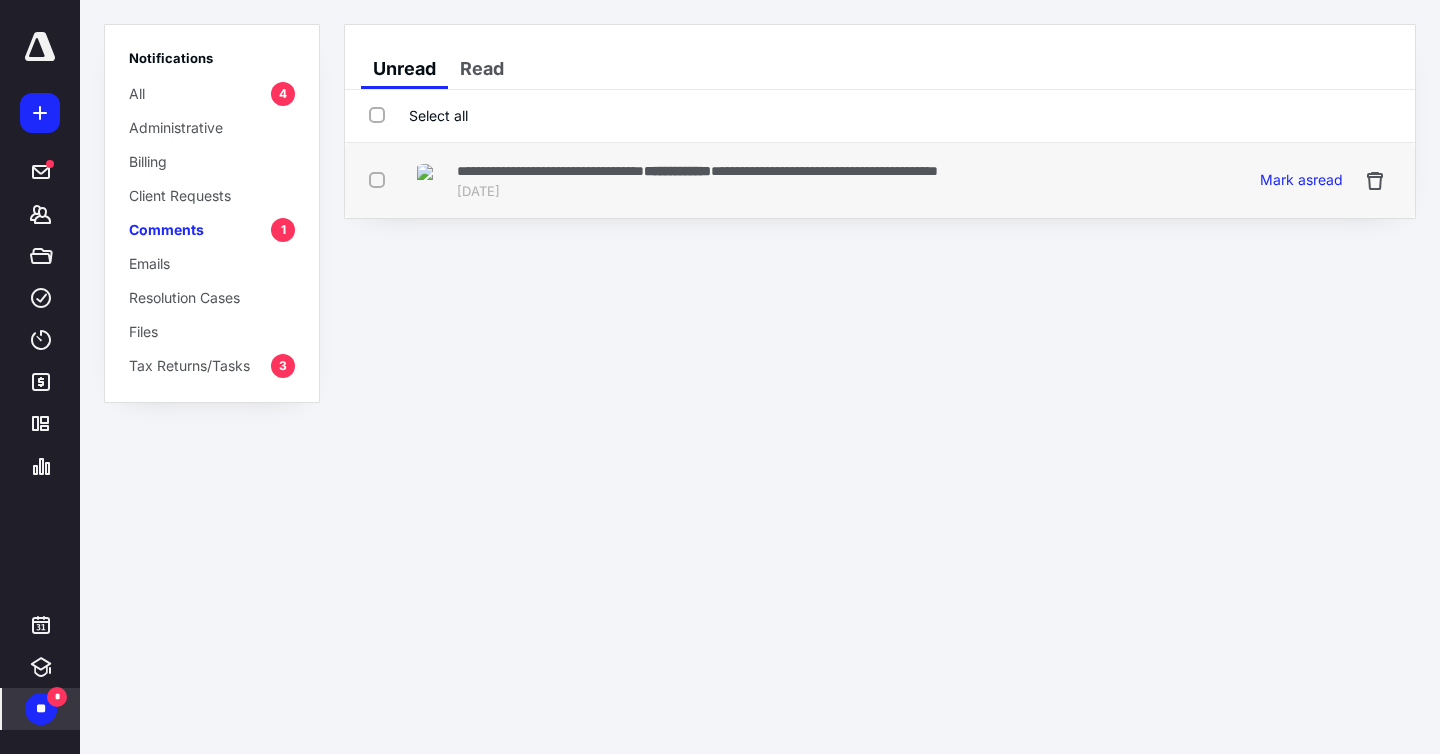 click on "**********" at bounding box center [677, 171] 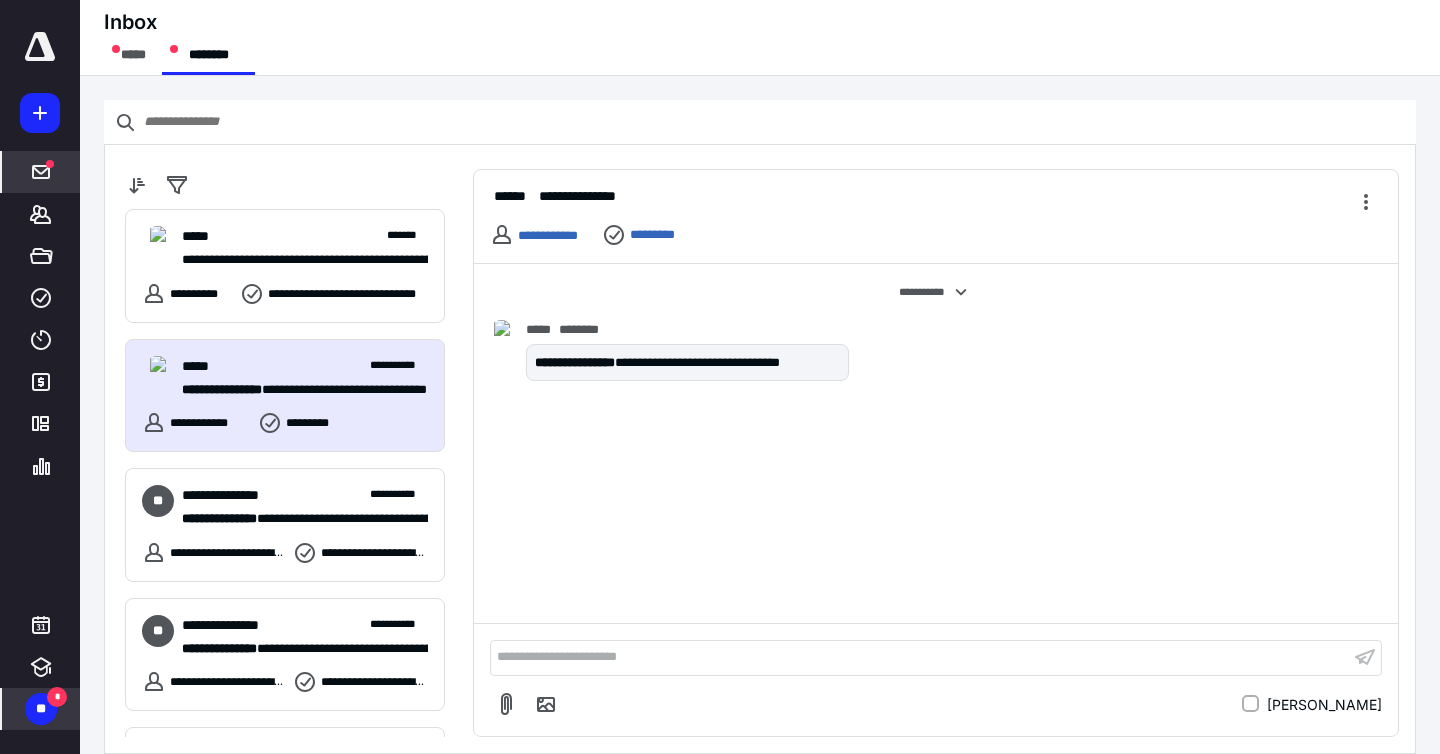 click on "**" at bounding box center [41, 709] 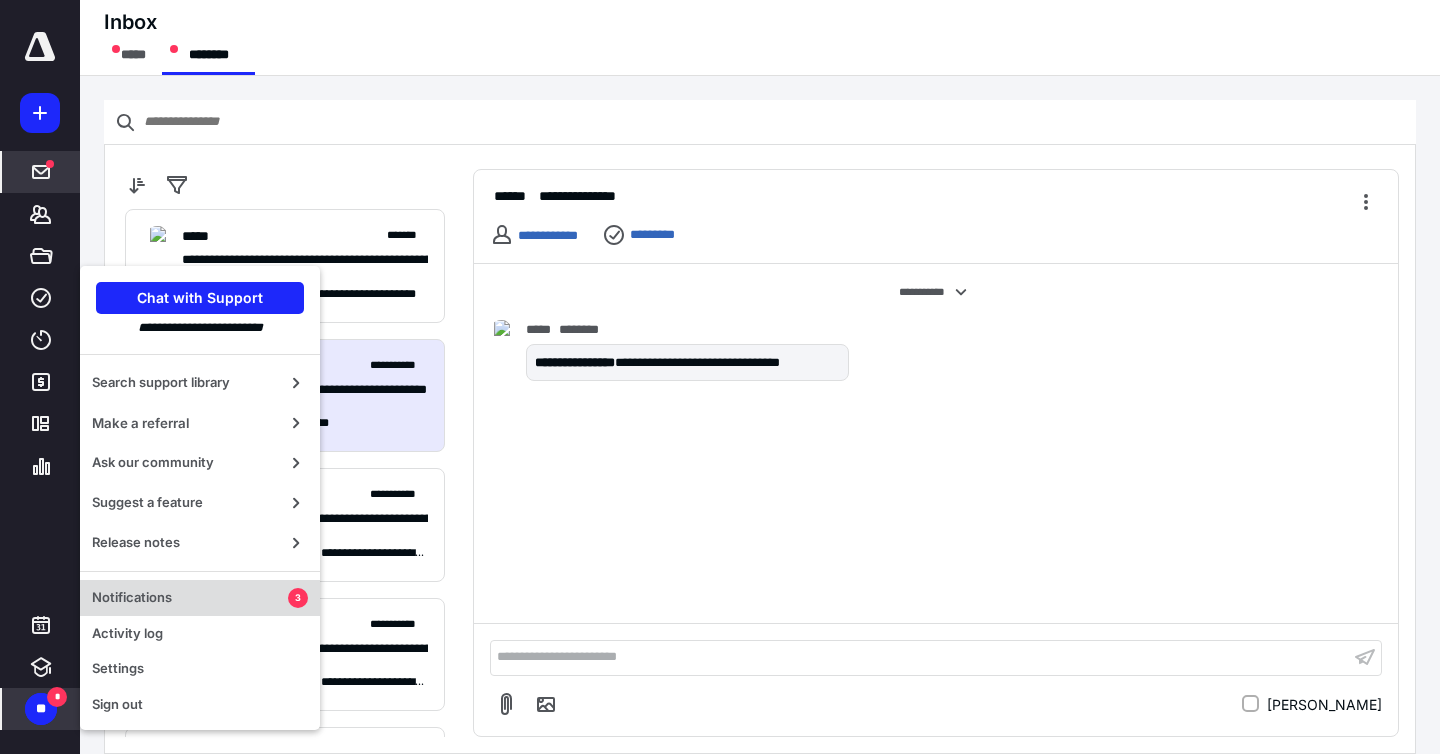 click on "Notifications" at bounding box center [190, 598] 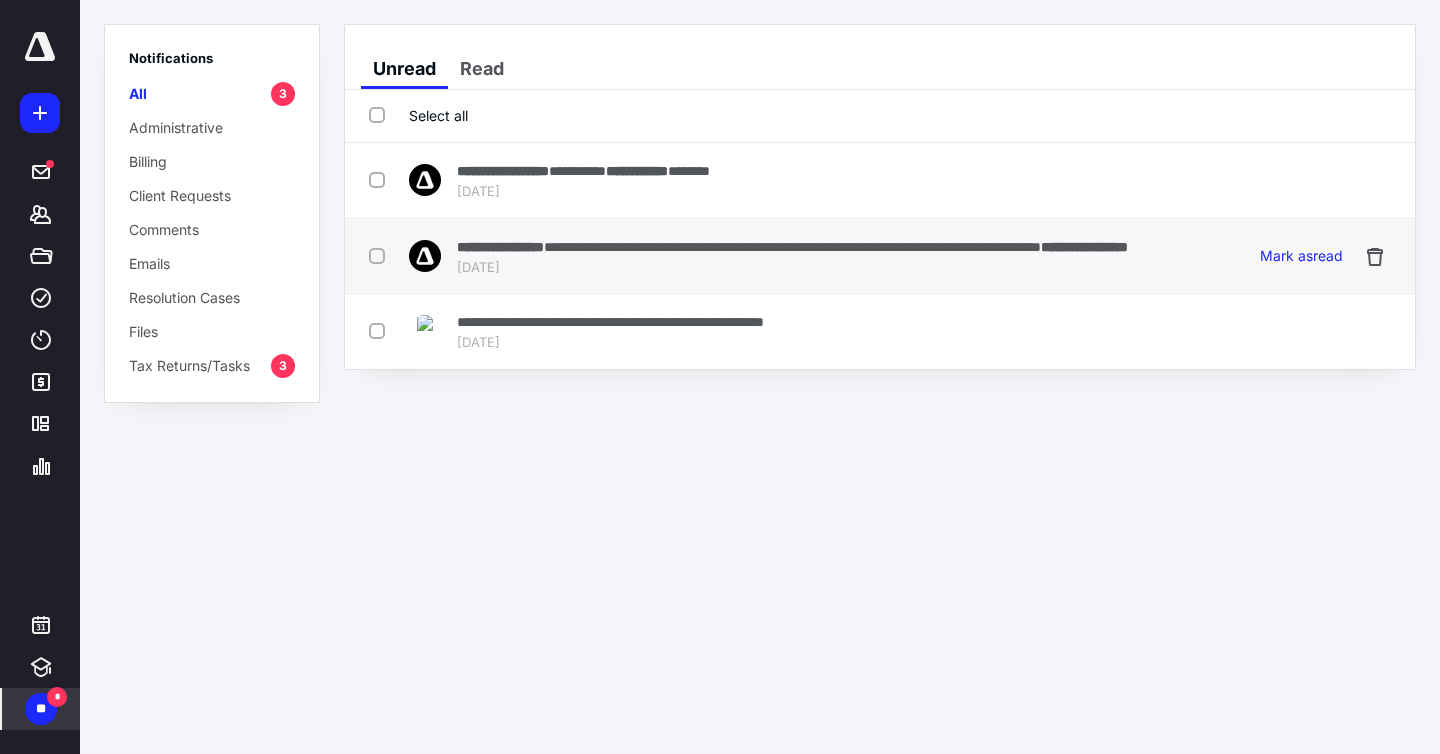 click on "**********" at bounding box center (792, 247) 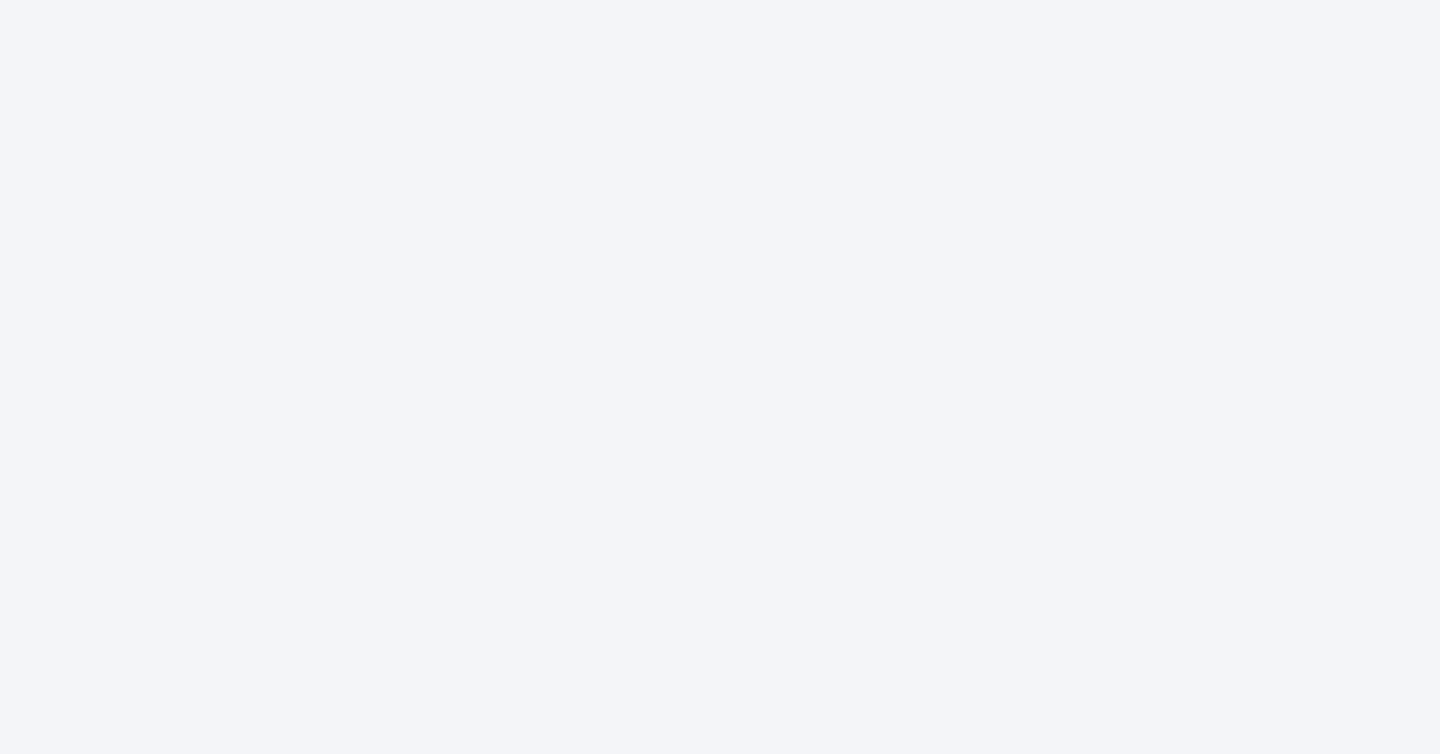 scroll, scrollTop: 0, scrollLeft: 0, axis: both 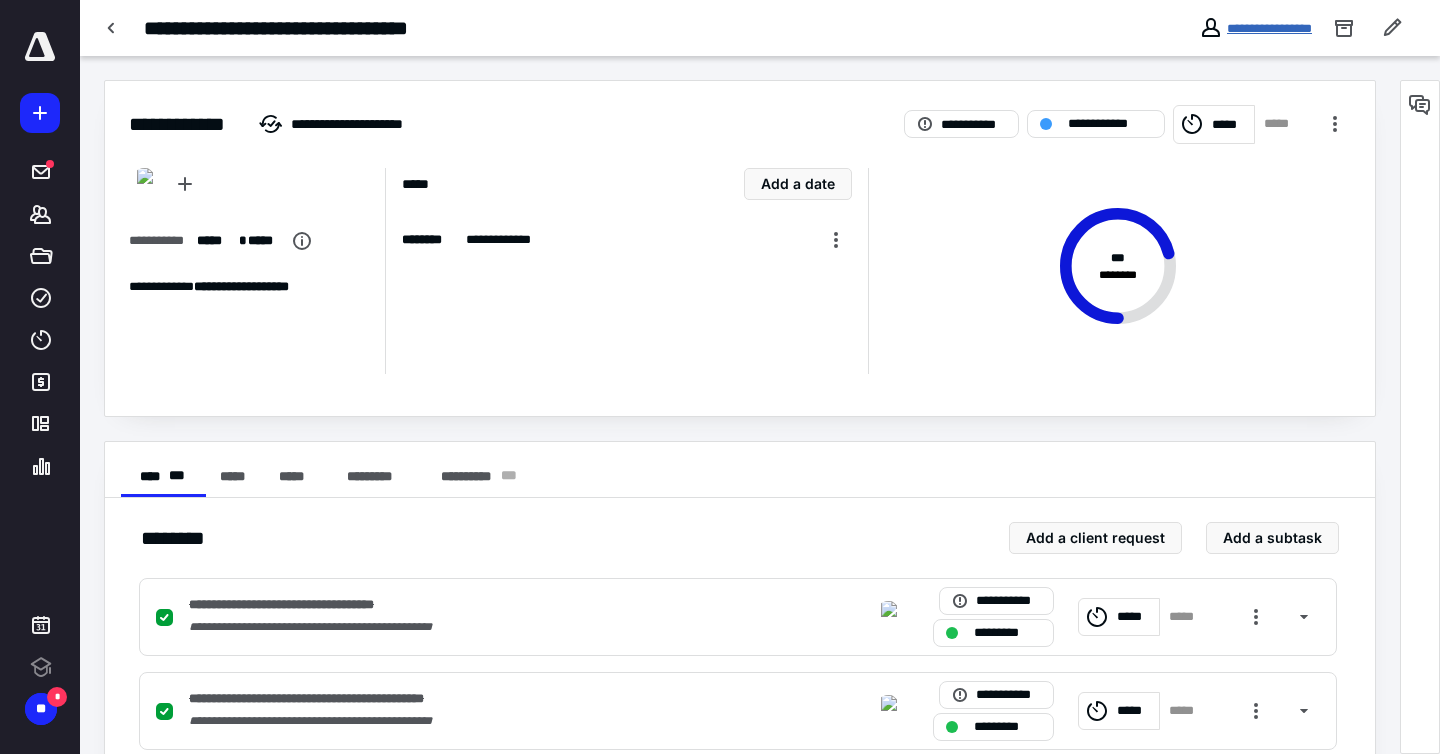 click on "**********" at bounding box center (1269, 28) 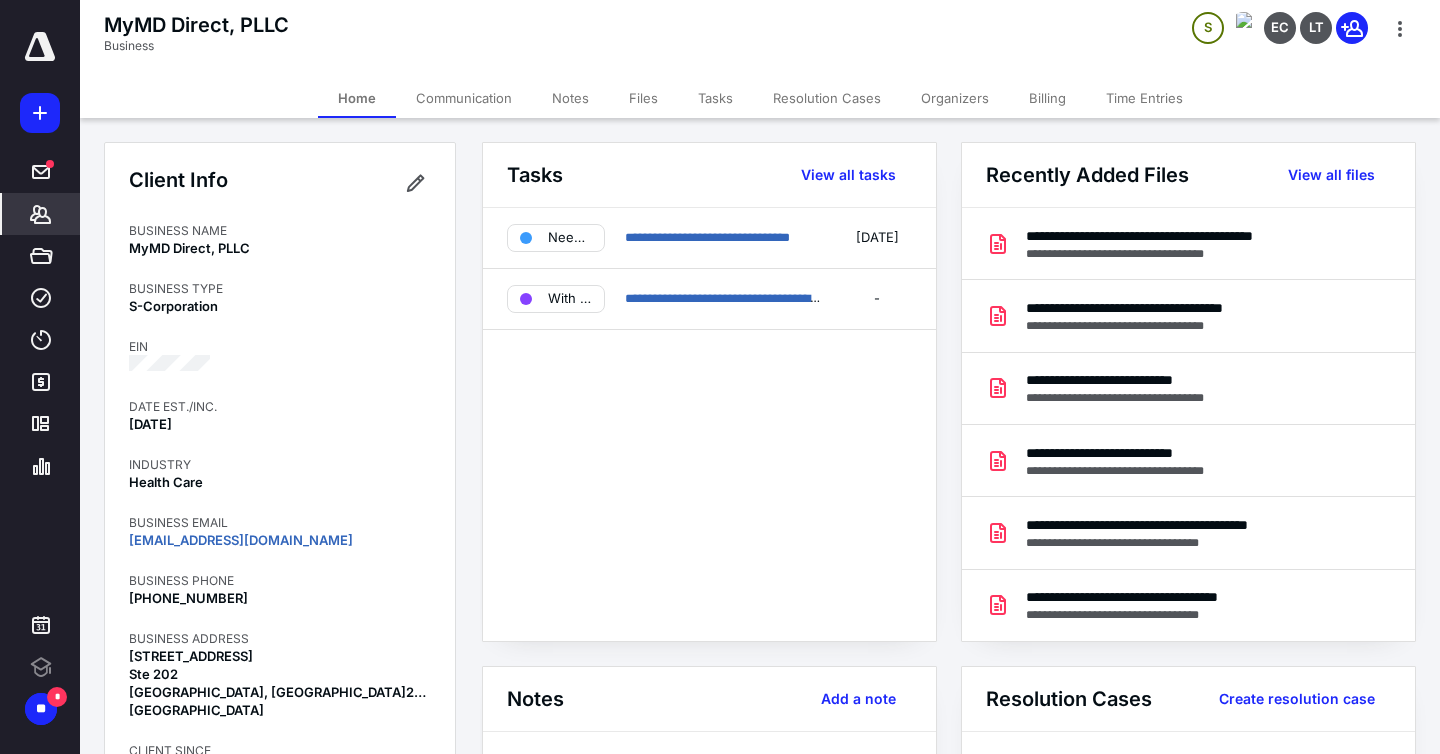 scroll, scrollTop: 0, scrollLeft: 0, axis: both 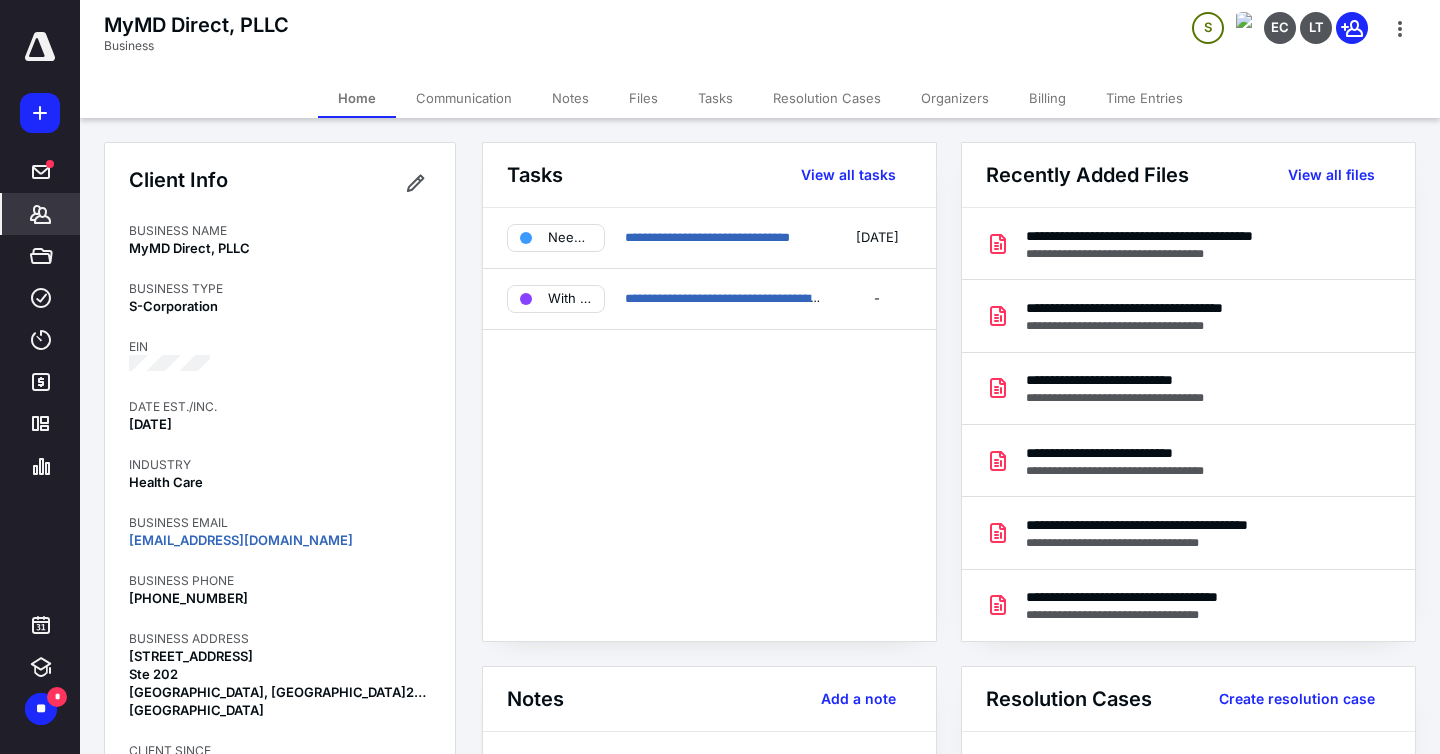 click on "Files" at bounding box center (643, 98) 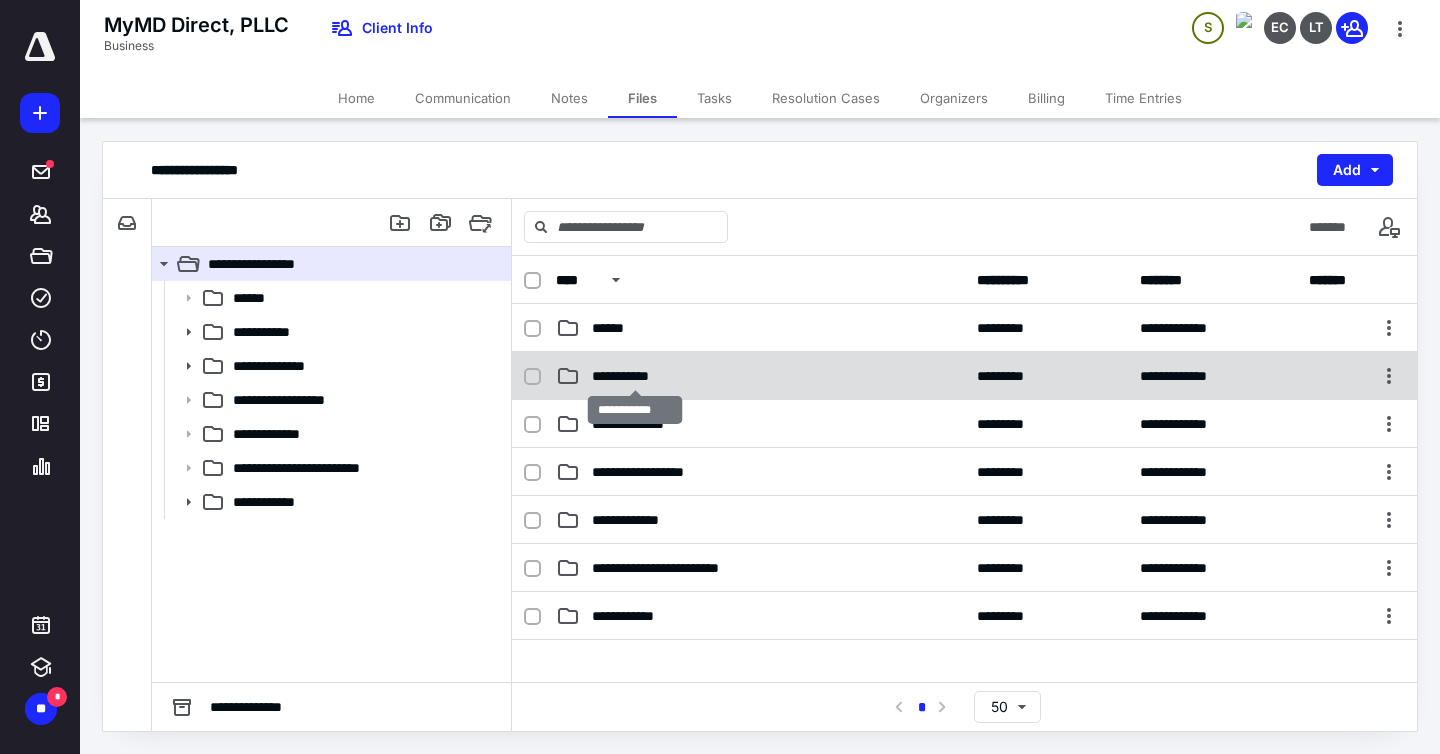 click on "**********" at bounding box center (635, 376) 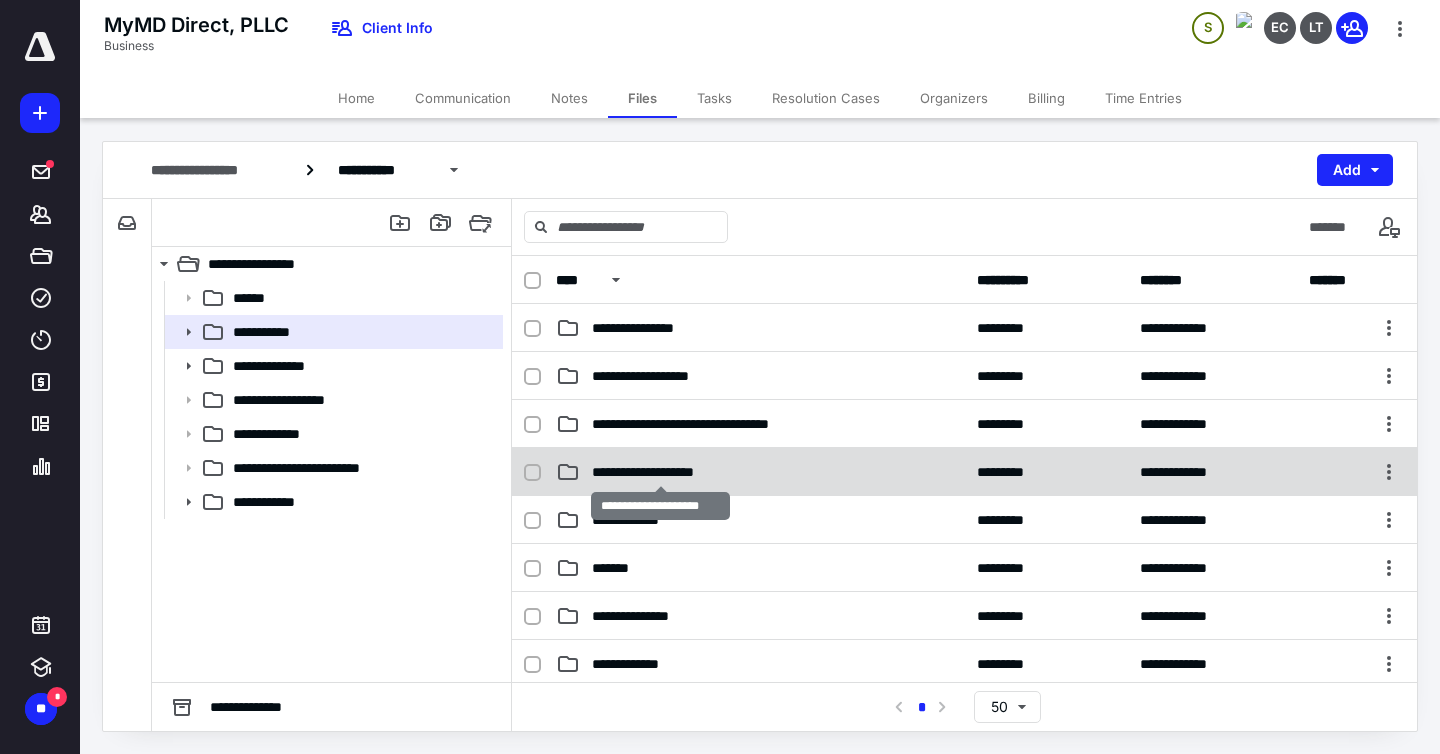 click on "**********" at bounding box center (660, 472) 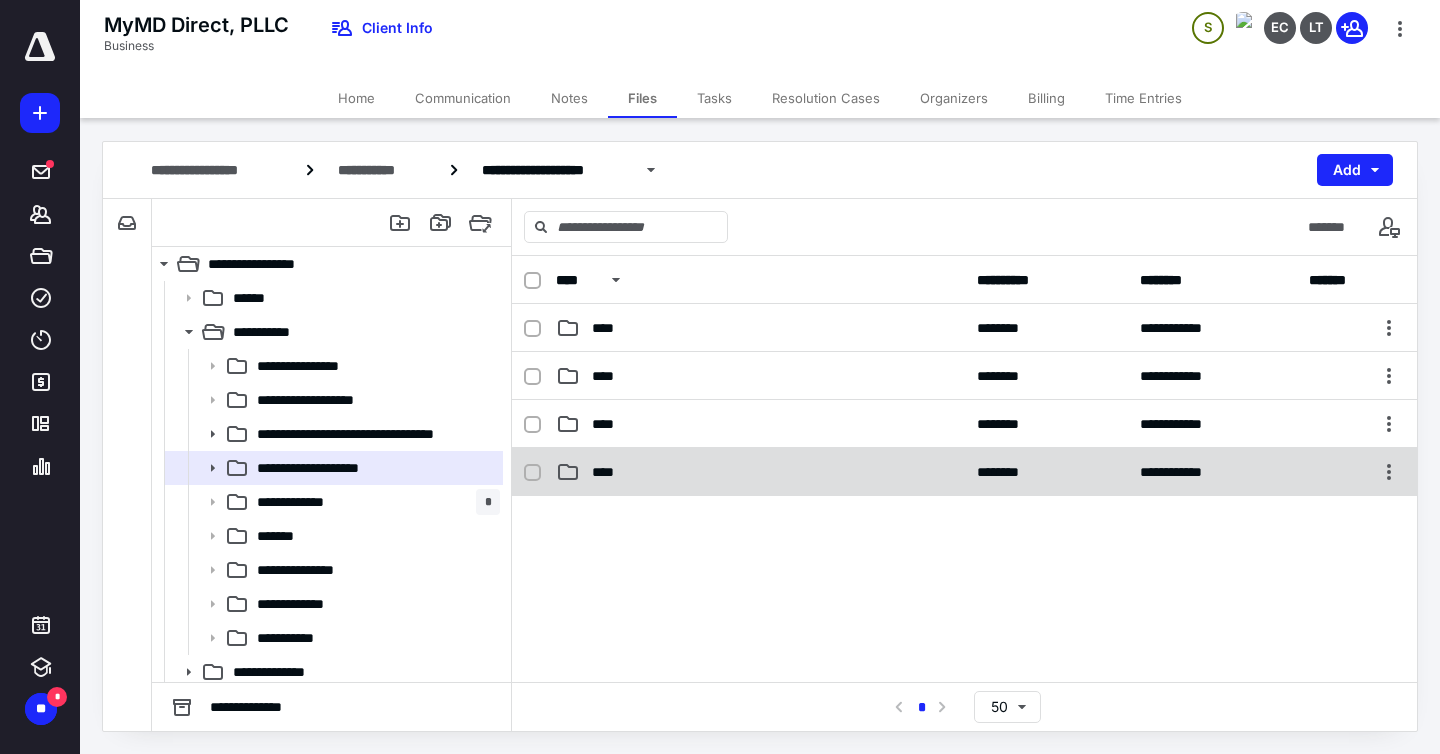 click on "****" at bounding box center [760, 472] 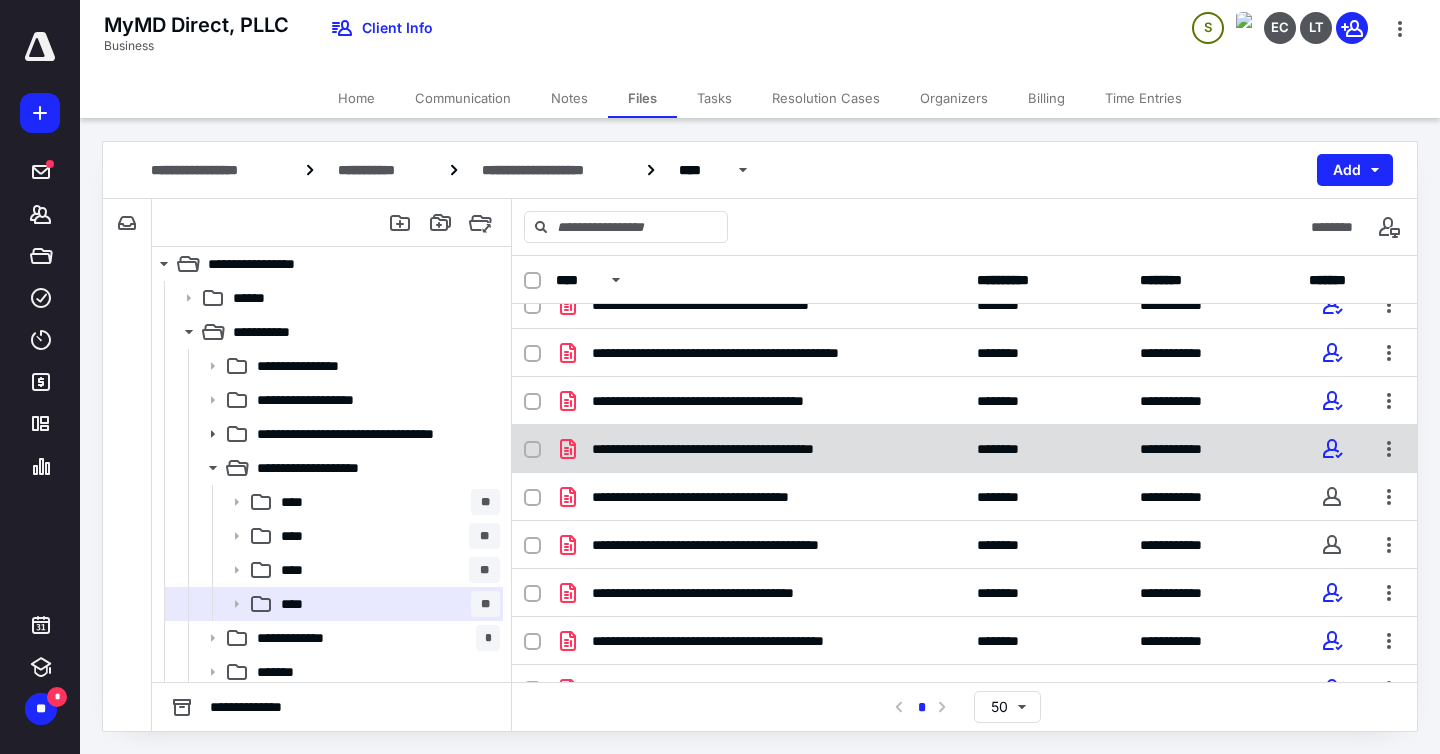 scroll, scrollTop: 124, scrollLeft: 0, axis: vertical 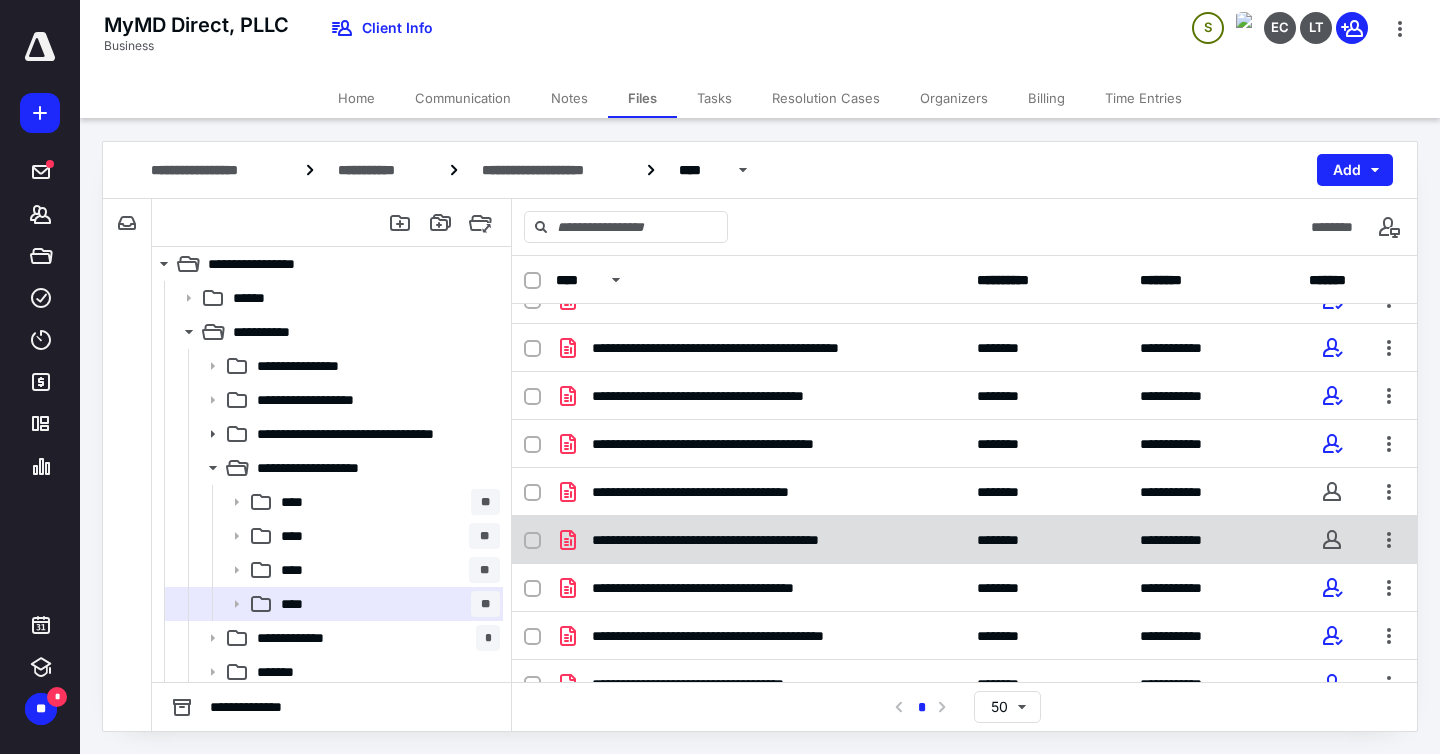 click on "**********" at bounding box center [753, 540] 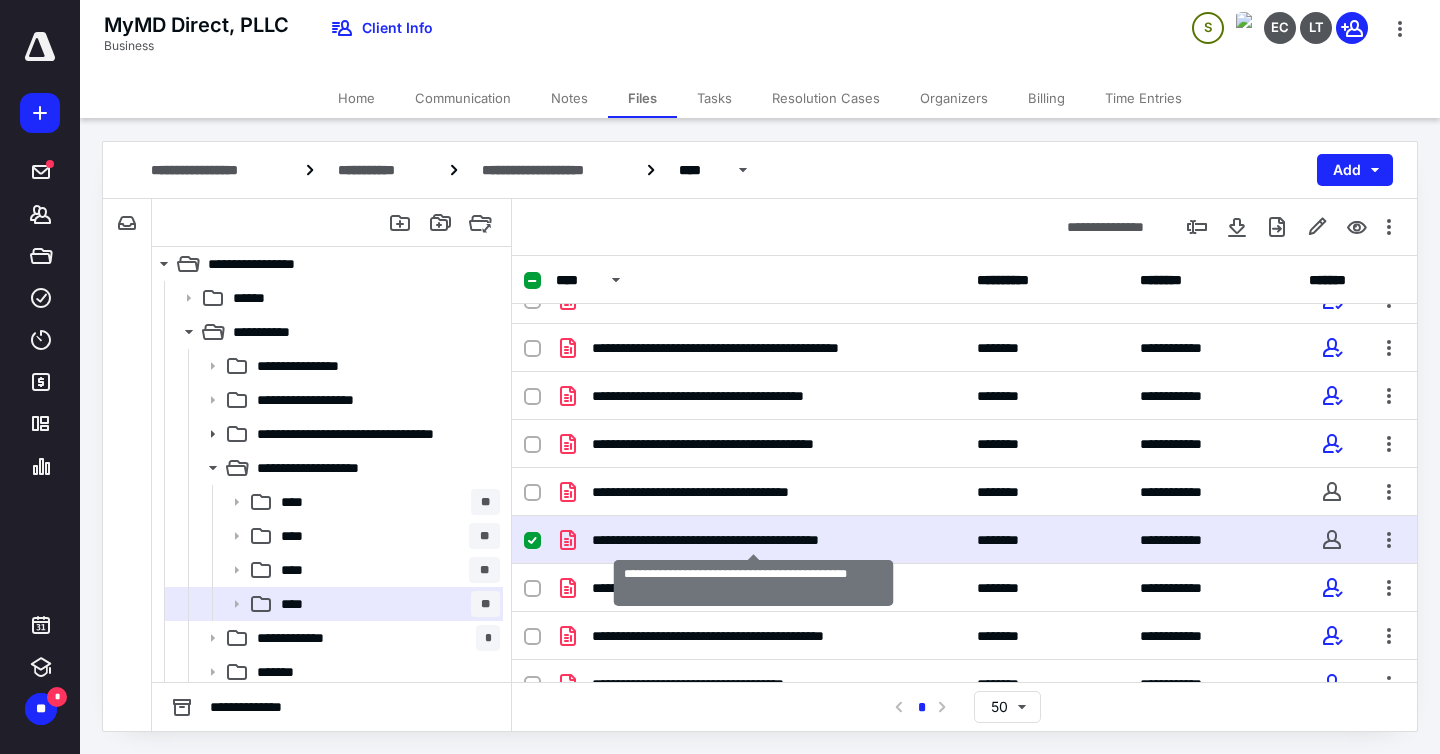 click on "**********" at bounding box center (753, 540) 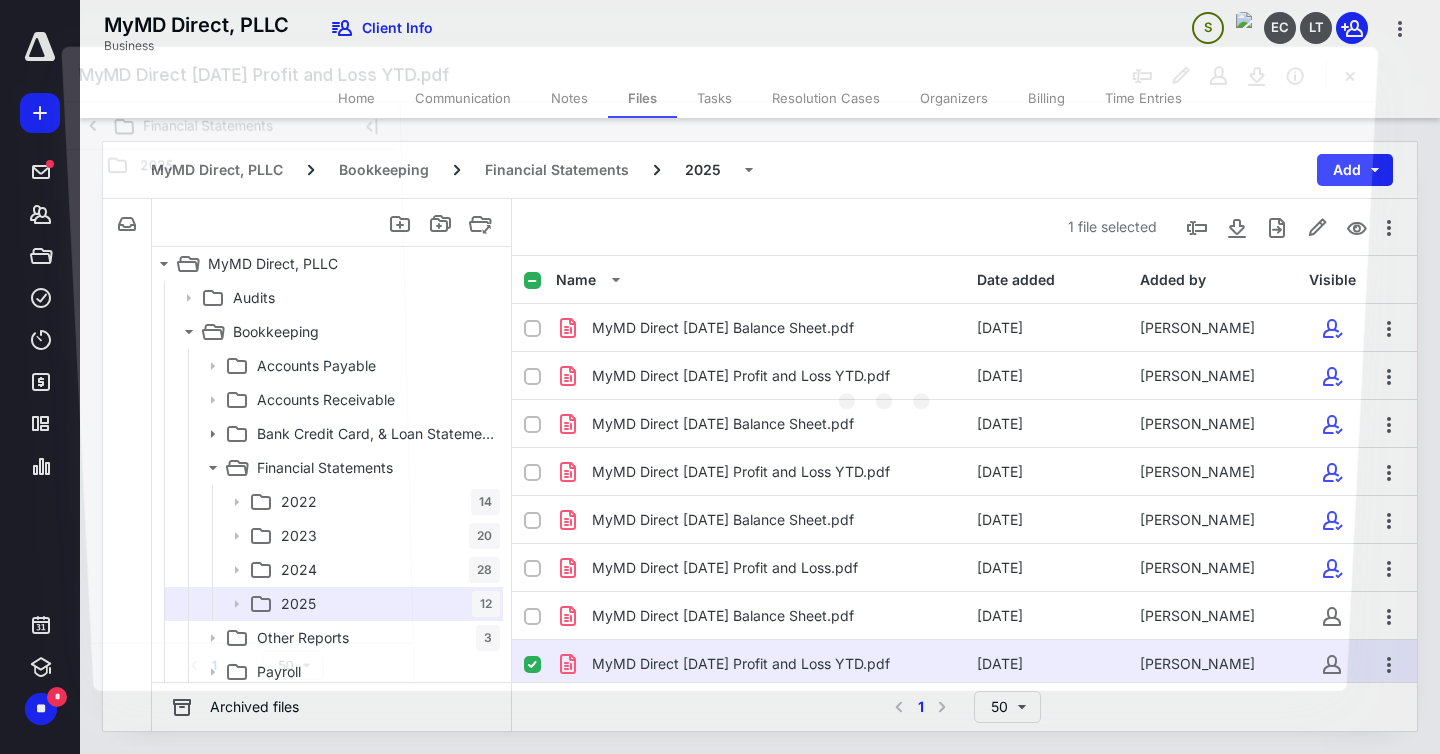 scroll, scrollTop: 124, scrollLeft: 0, axis: vertical 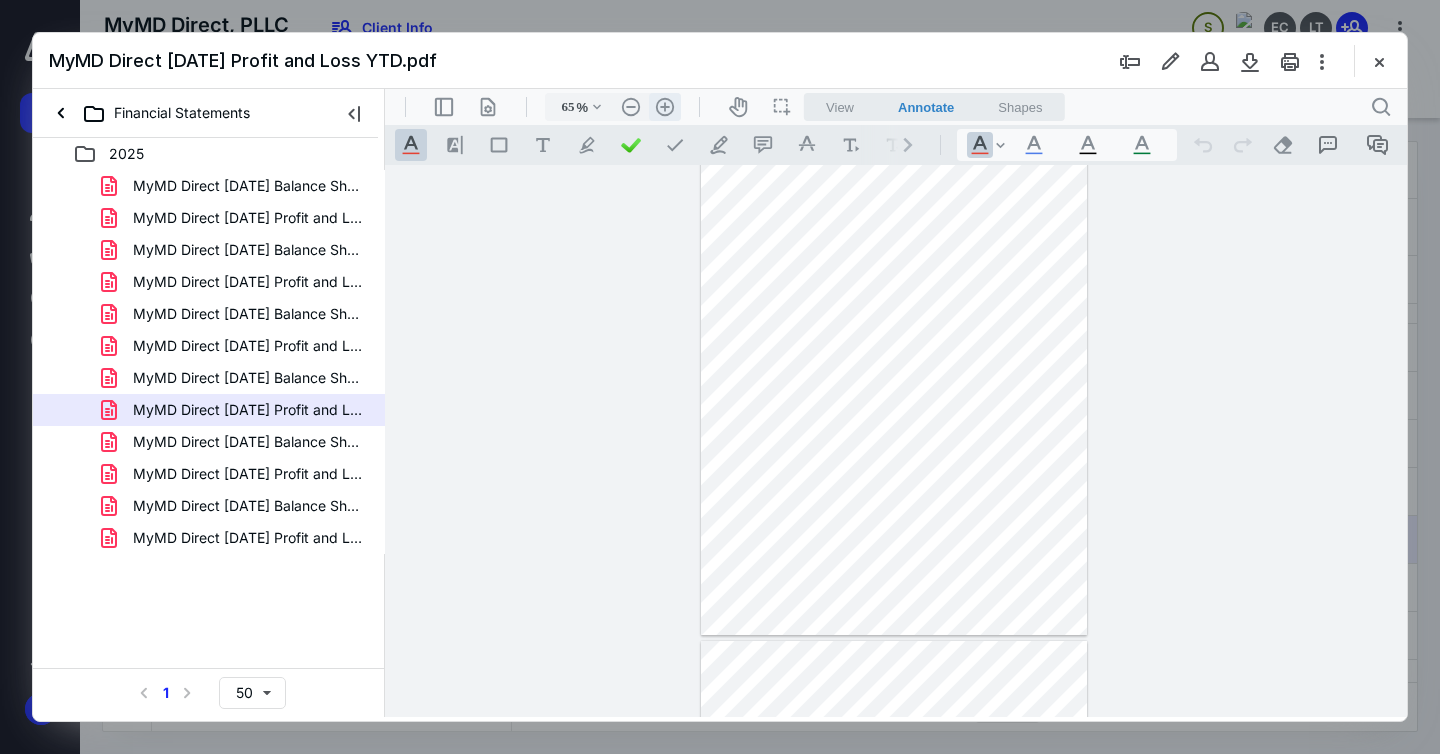 click on ".cls-1{fill:#abb0c4;} icon - header - zoom - in - line" at bounding box center [665, 107] 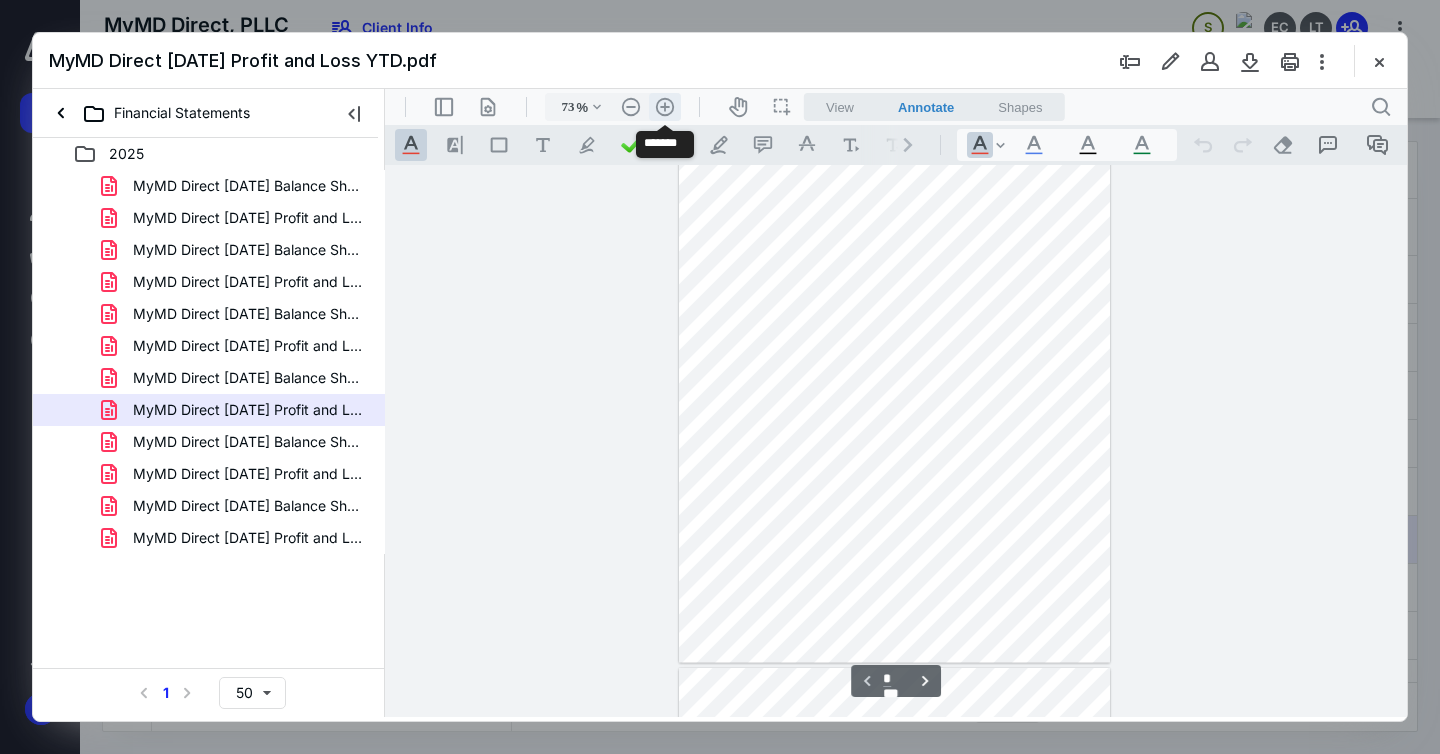 click on ".cls-1{fill:#abb0c4;} icon - header - zoom - in - line" at bounding box center [665, 107] 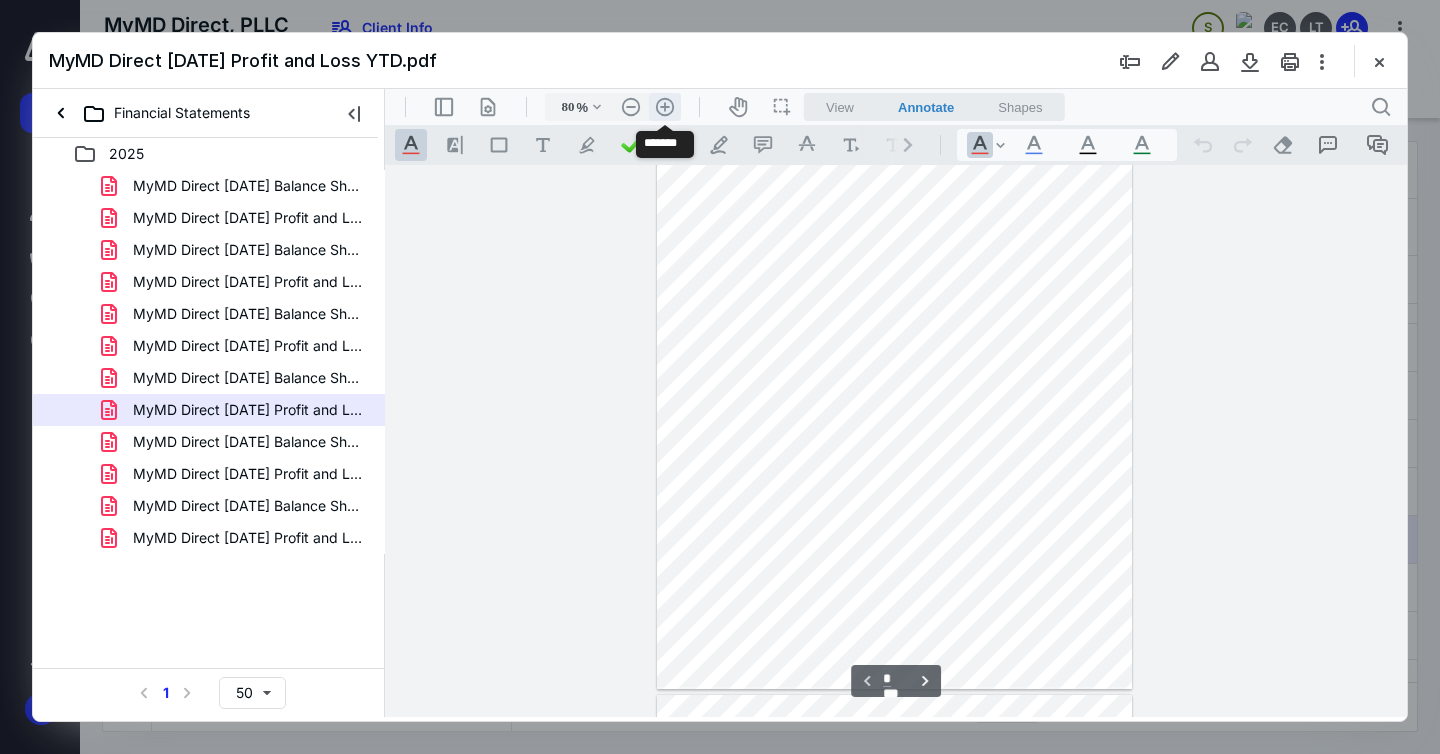 click on ".cls-1{fill:#abb0c4;} icon - header - zoom - in - line" at bounding box center [665, 107] 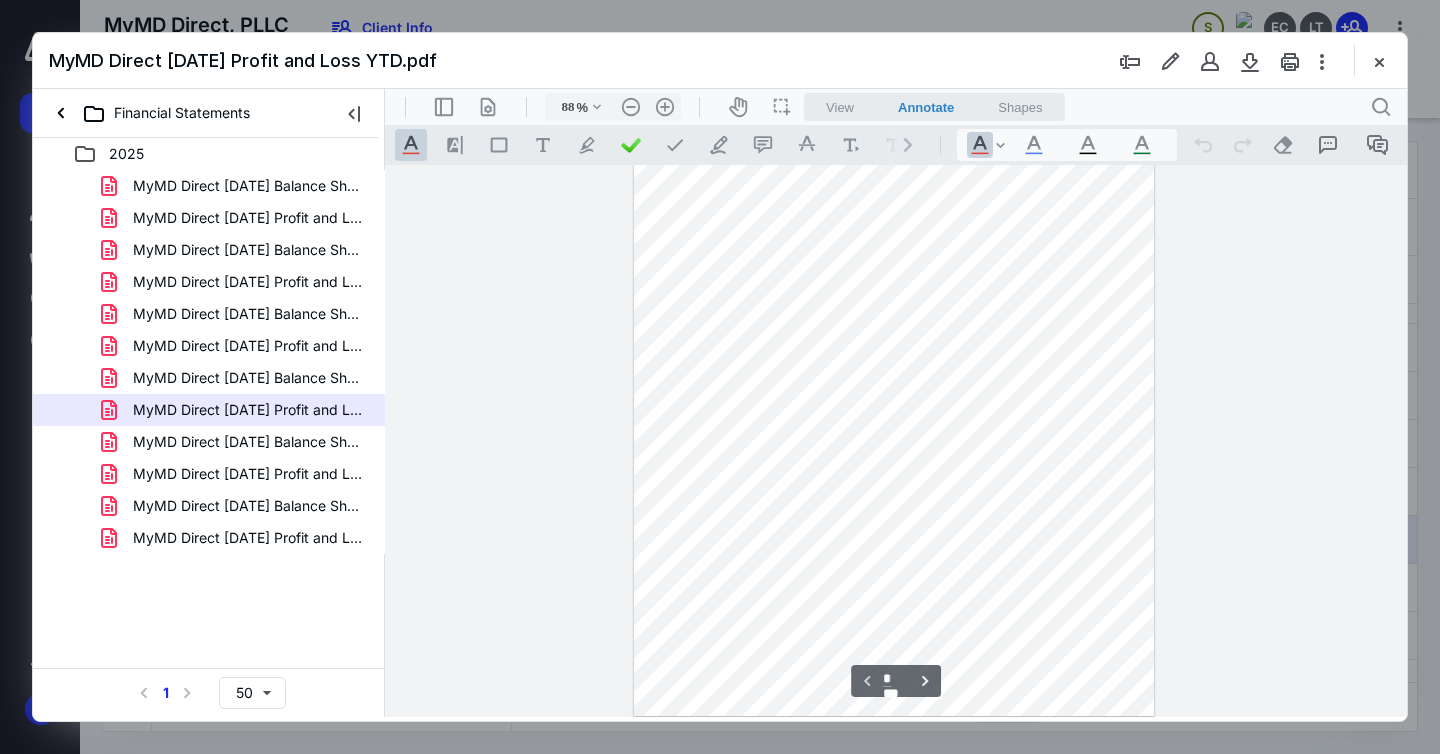 scroll, scrollTop: 0, scrollLeft: 0, axis: both 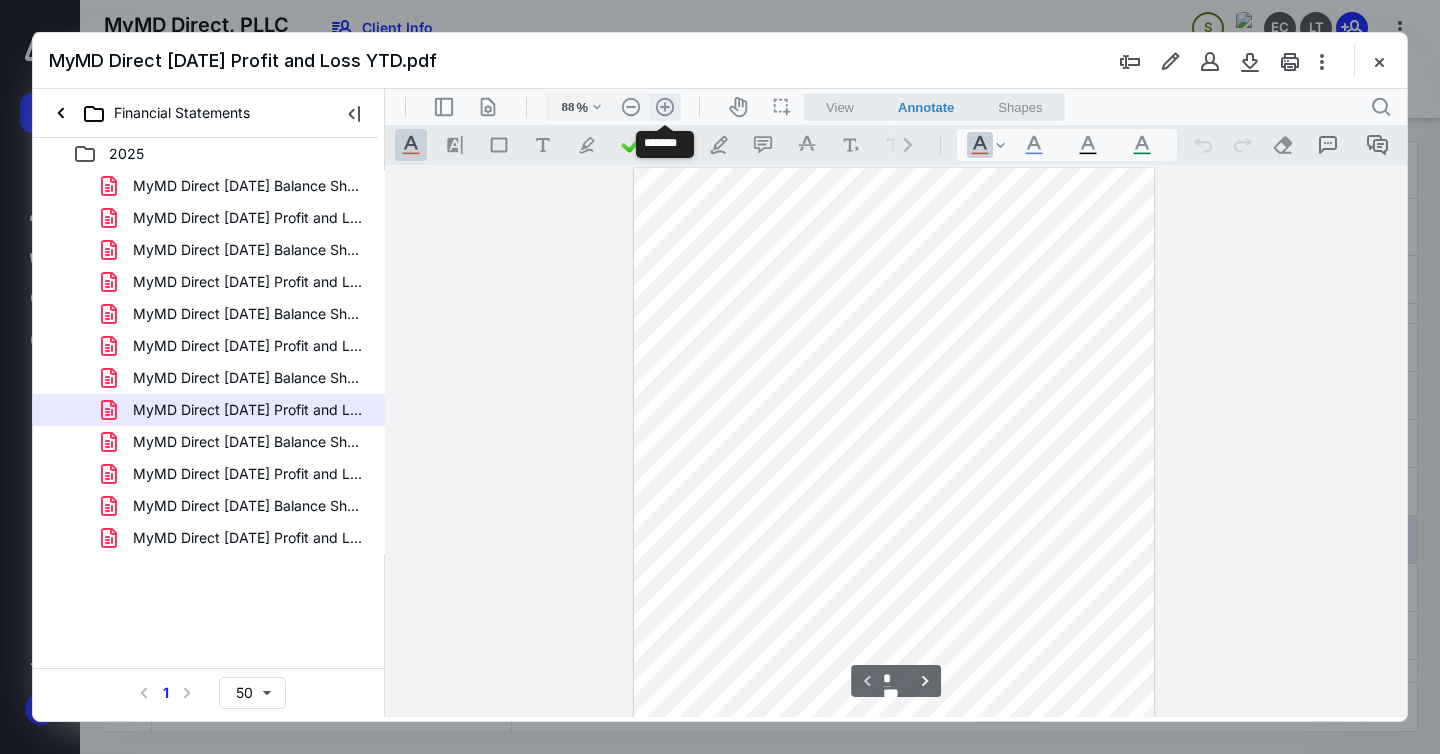 click on ".cls-1{fill:#abb0c4;} icon - header - zoom - in - line" at bounding box center [665, 107] 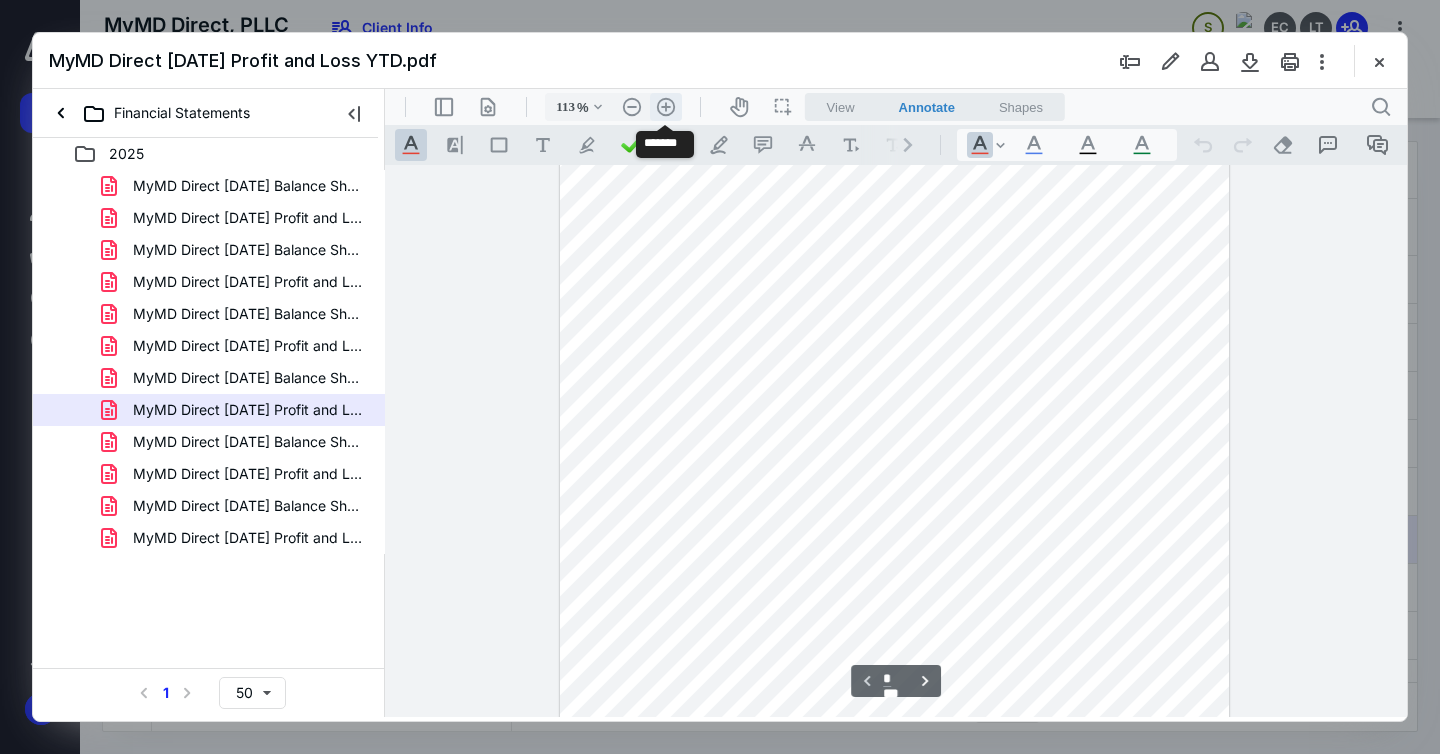 click on ".cls-1{fill:#abb0c4;} icon - header - zoom - in - line" at bounding box center [666, 107] 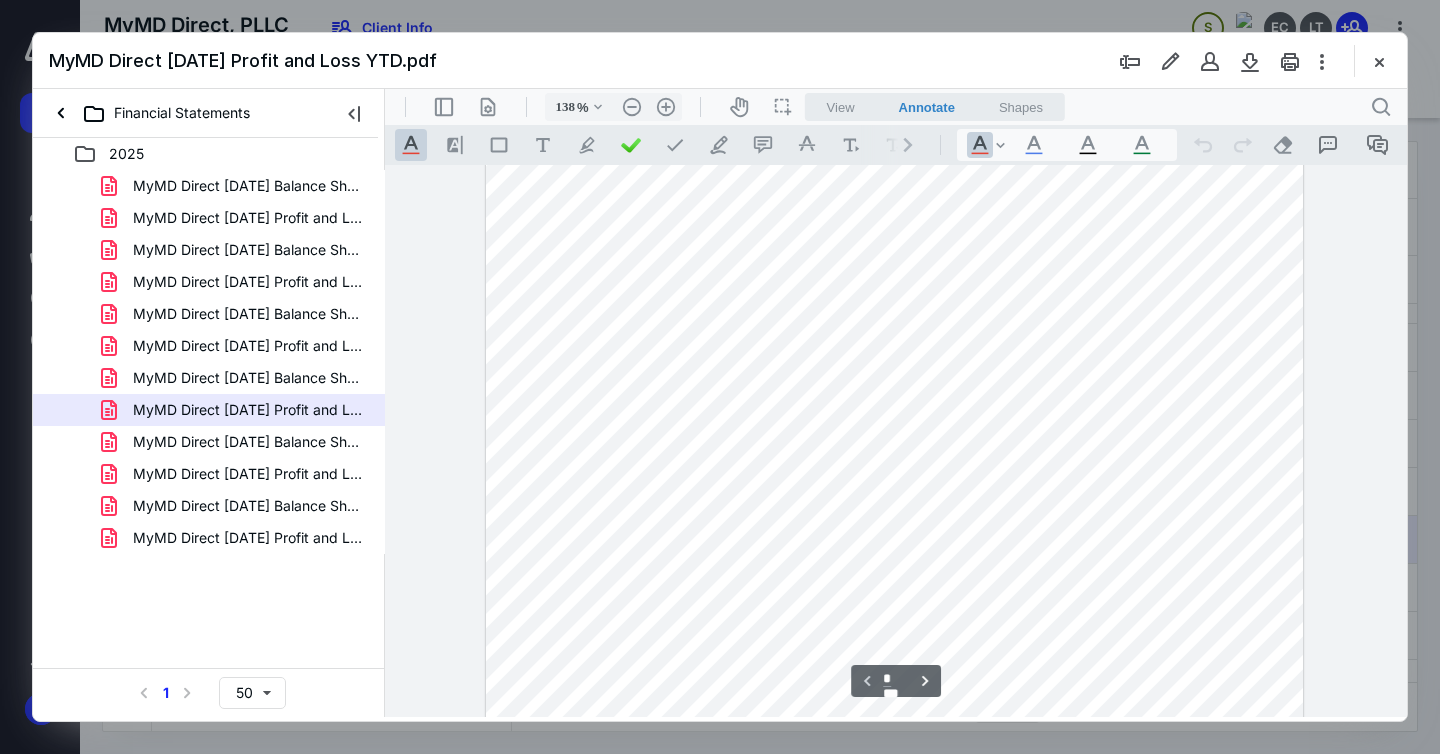 scroll, scrollTop: 139, scrollLeft: 0, axis: vertical 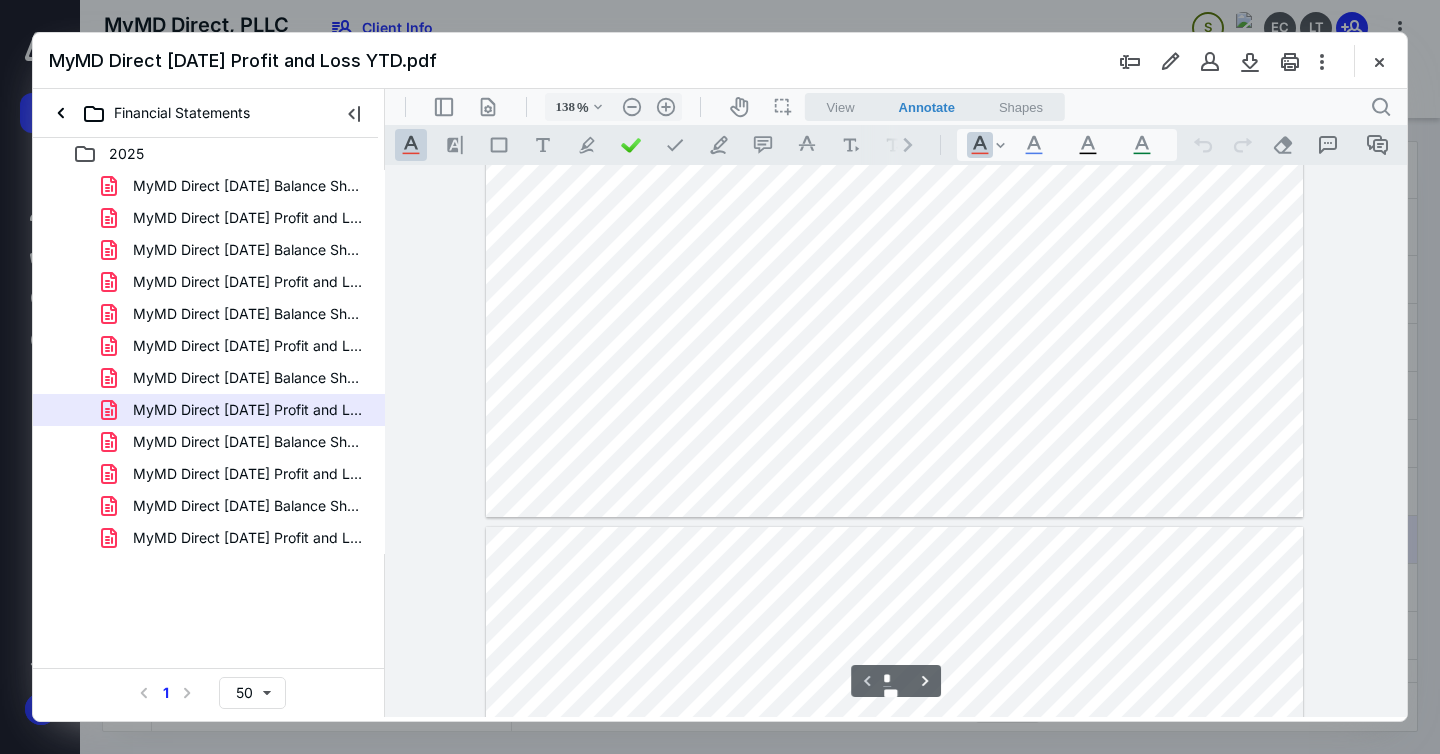 type on "*" 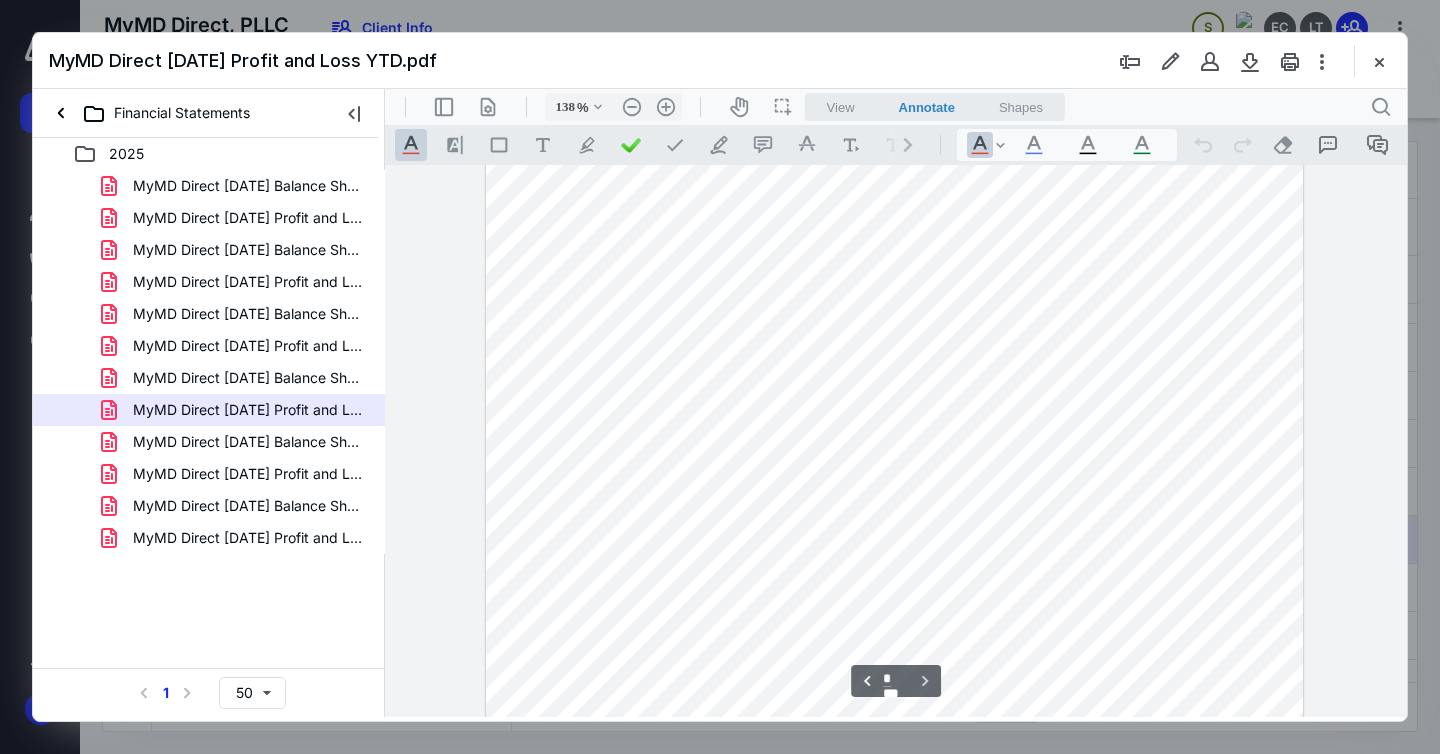 scroll, scrollTop: 1412, scrollLeft: 0, axis: vertical 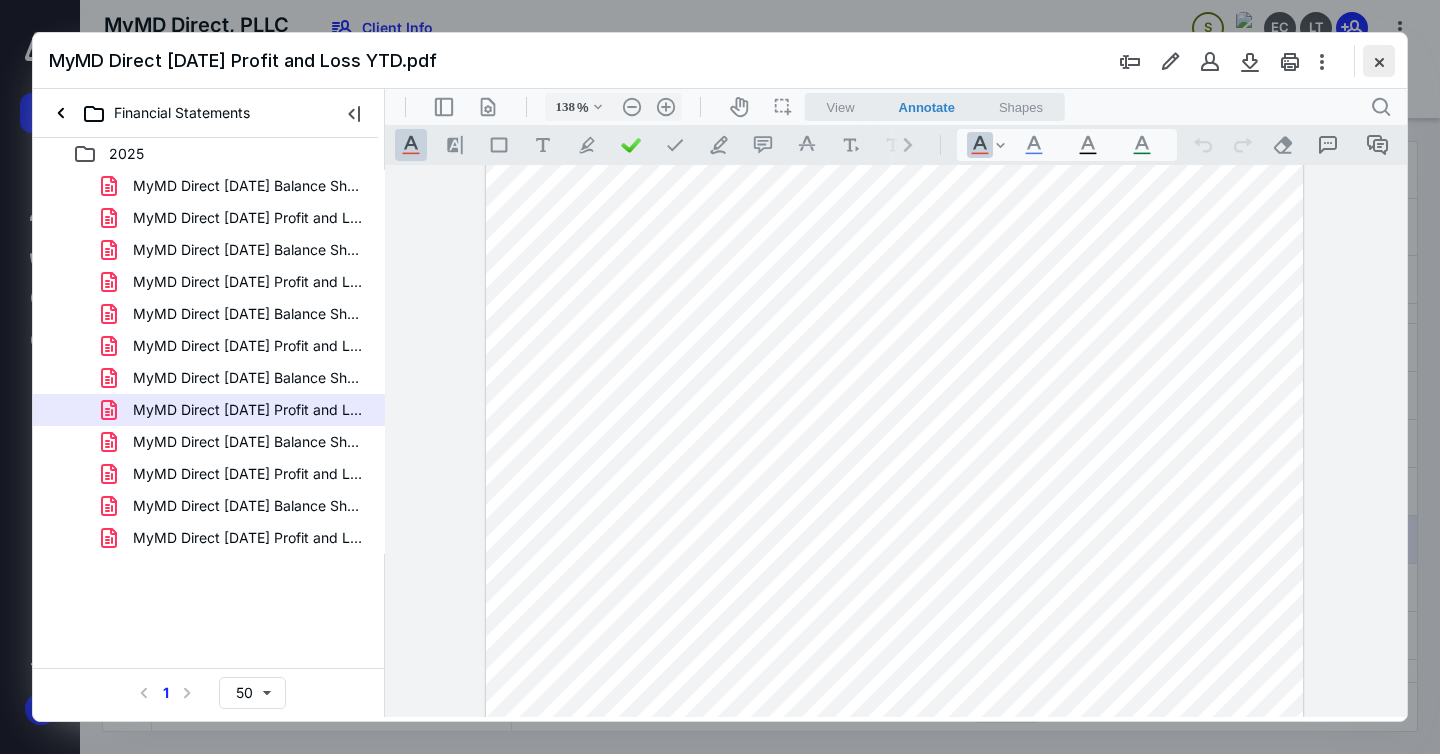 click at bounding box center (1379, 61) 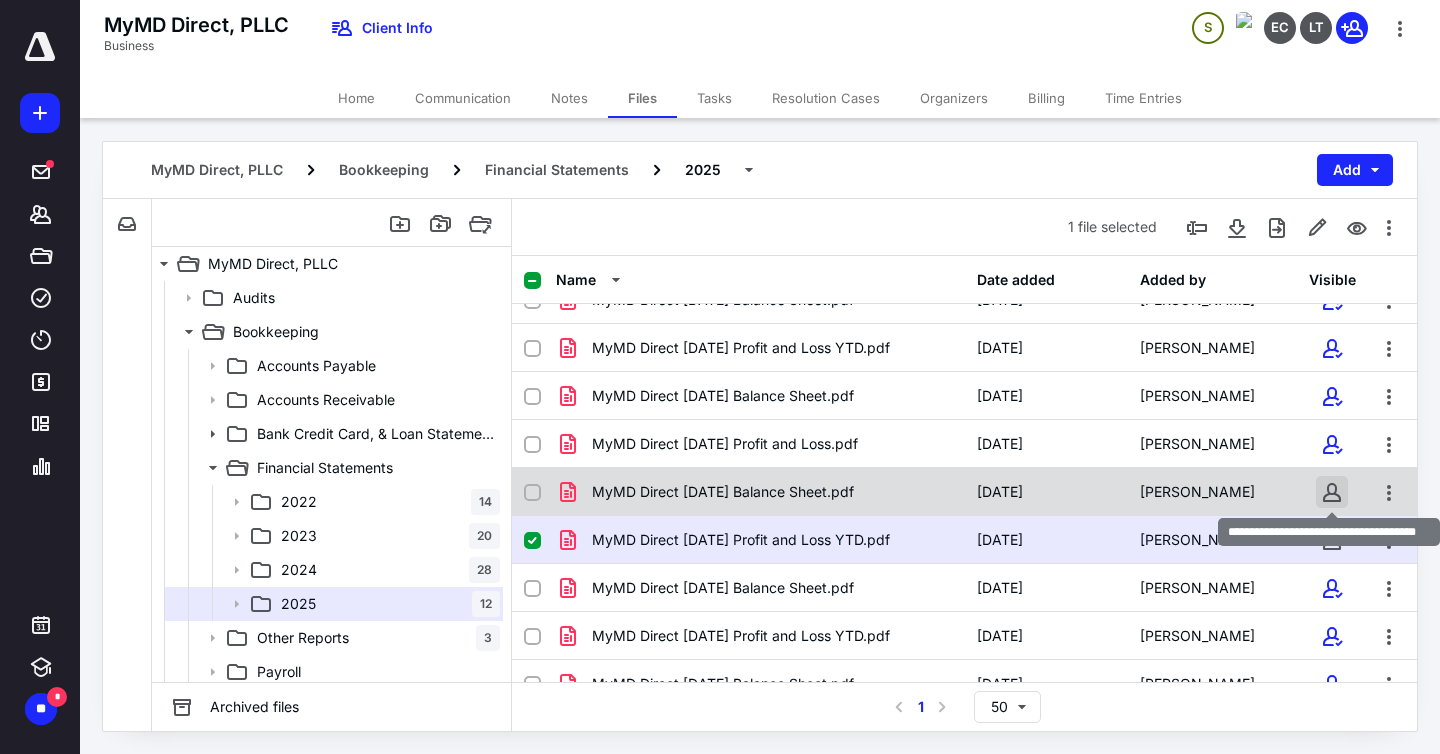 click at bounding box center [1332, 492] 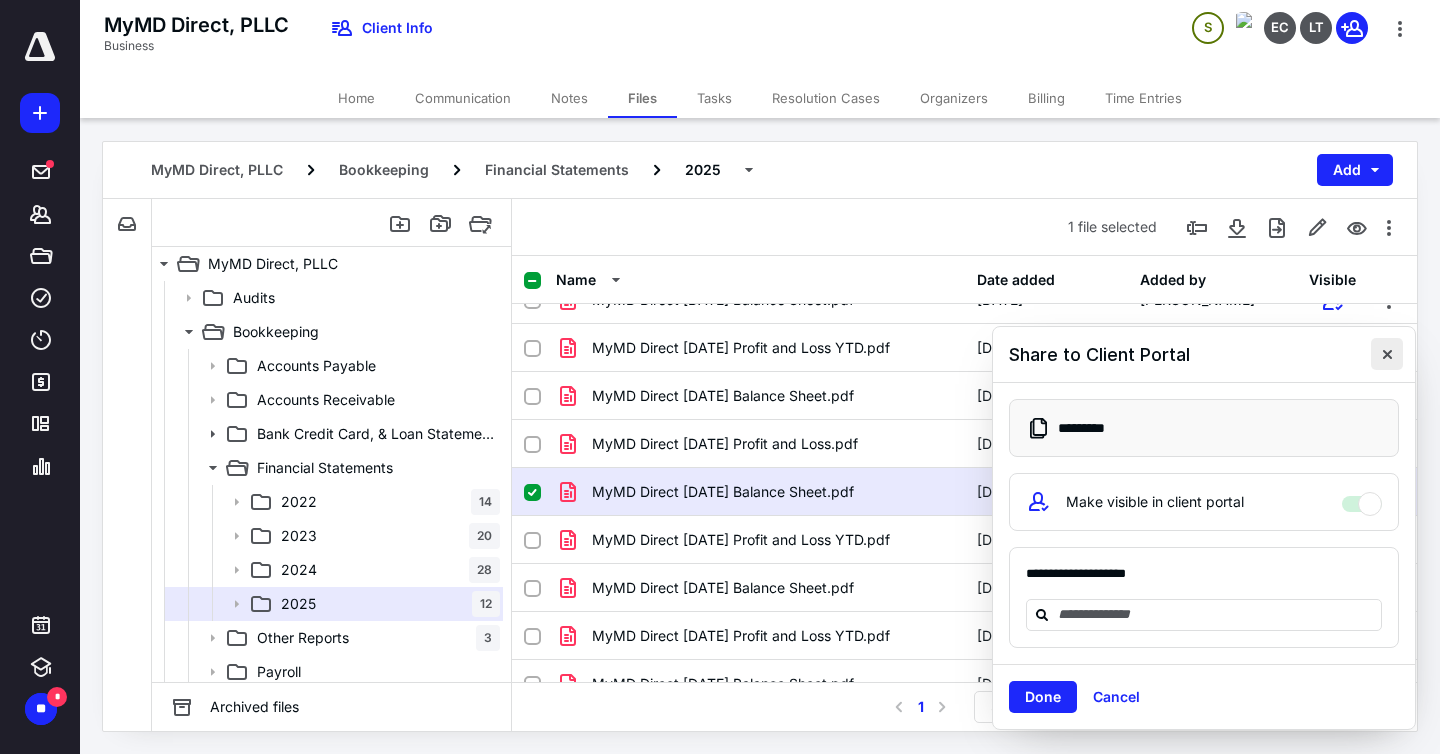click at bounding box center (1387, 354) 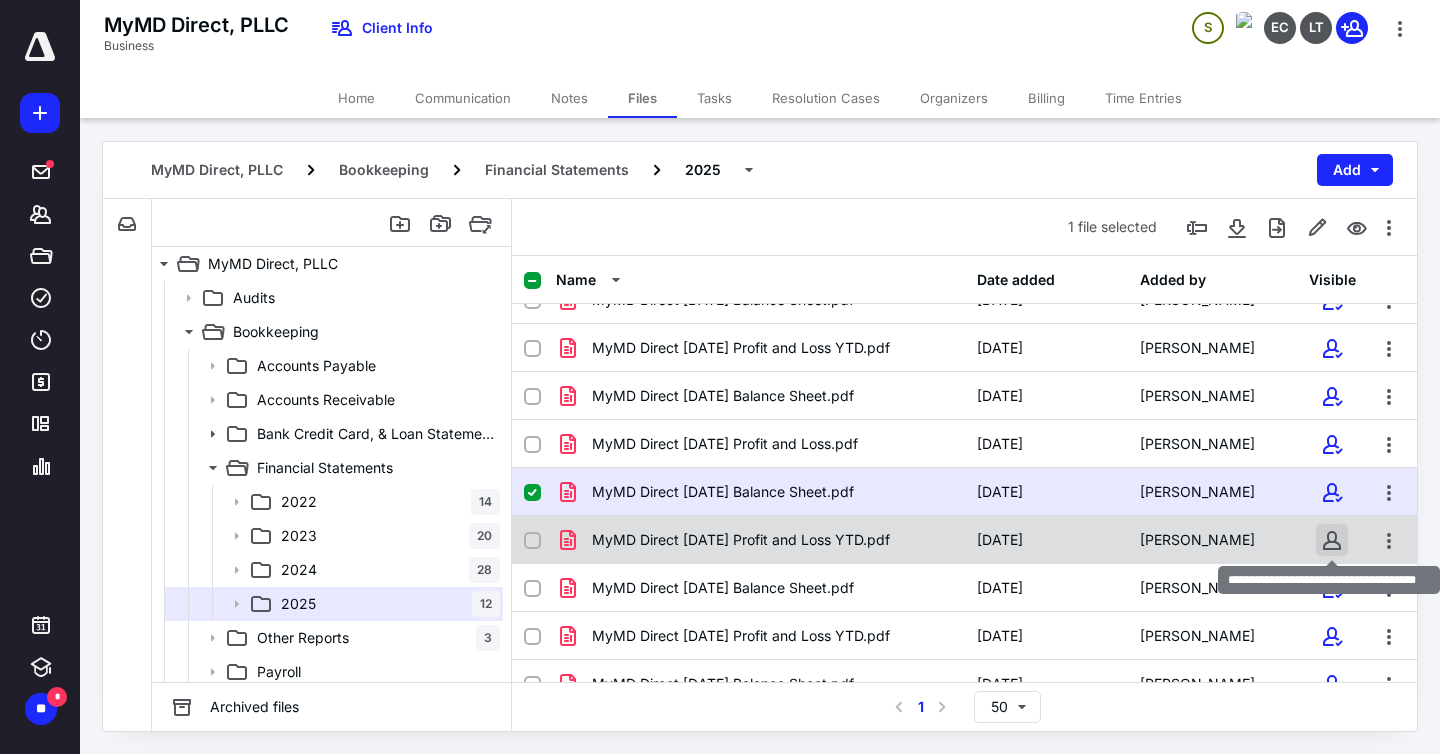 click at bounding box center [1332, 540] 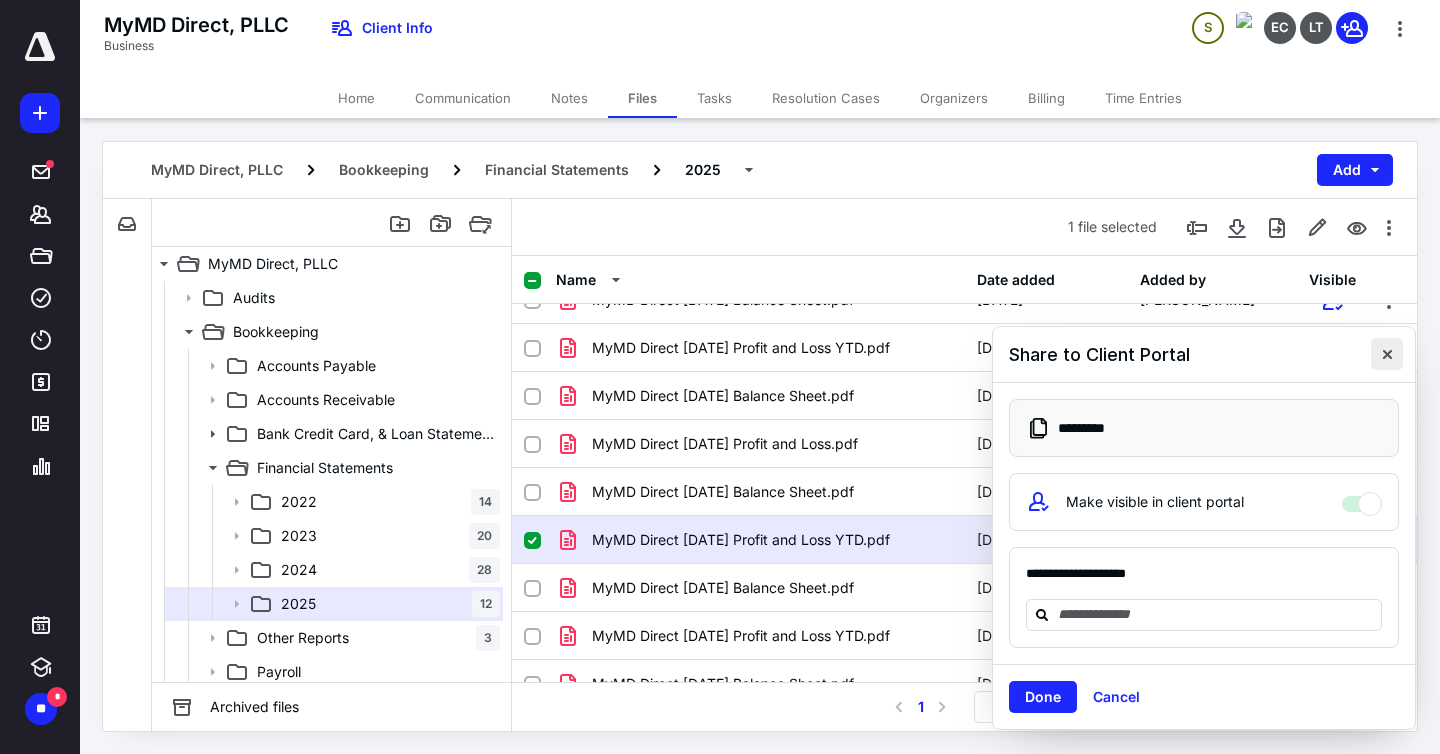 click at bounding box center [1387, 354] 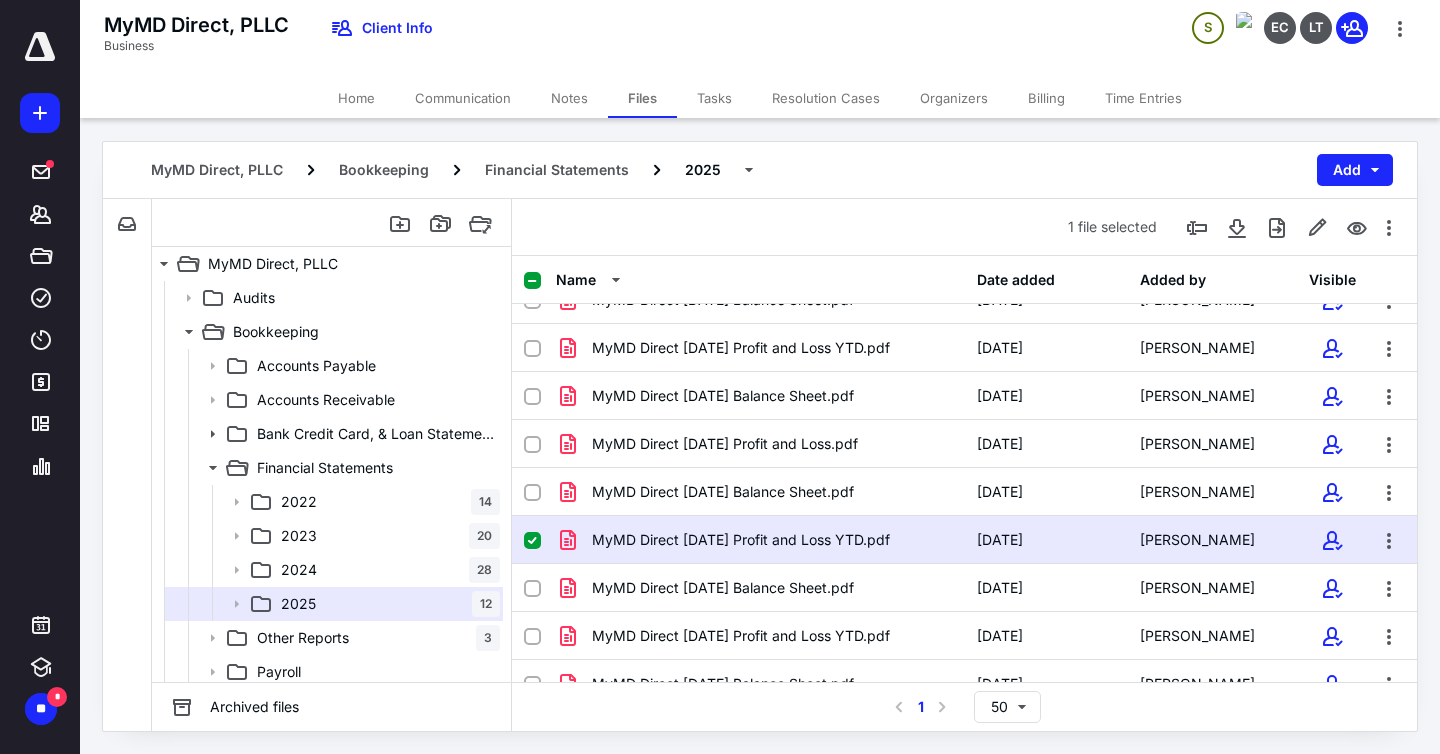 click on "Tasks" at bounding box center (714, 98) 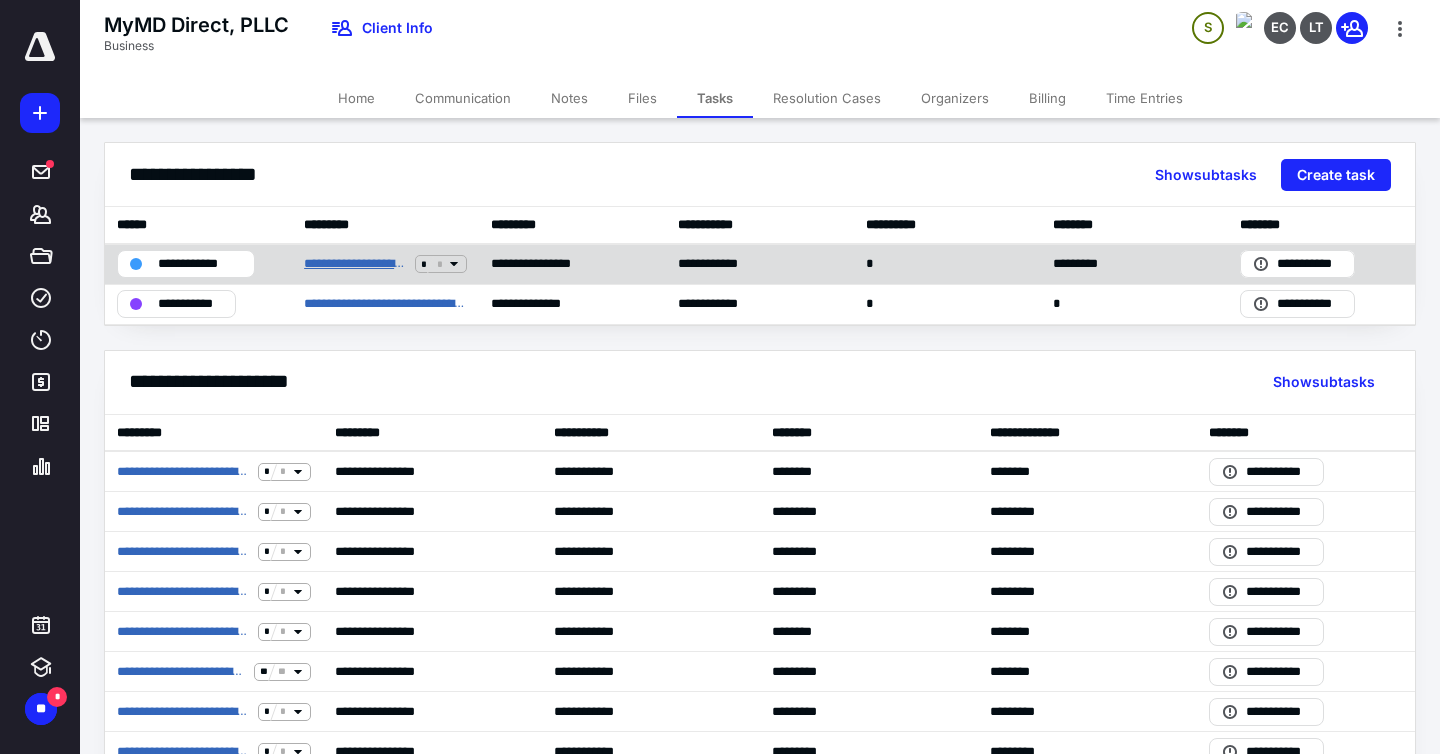 click on "**********" at bounding box center (355, 264) 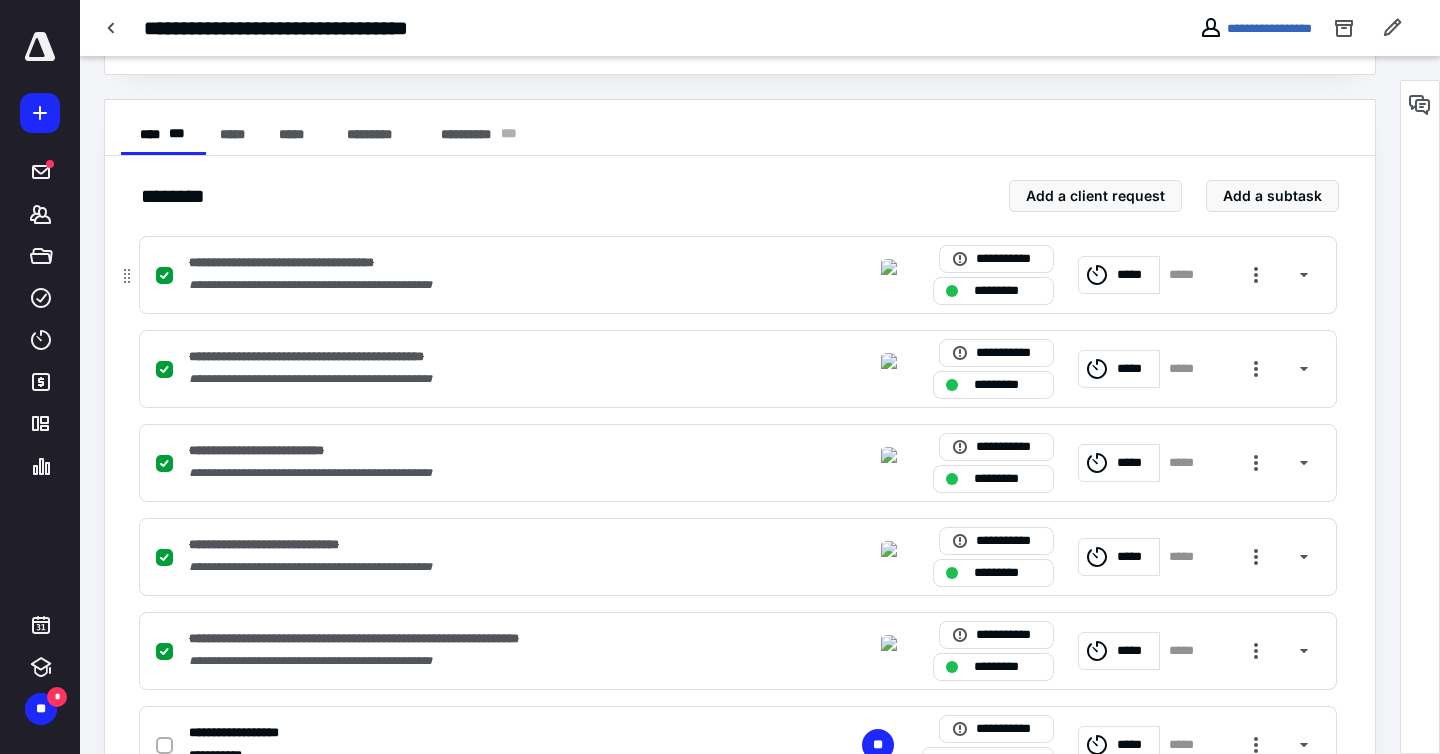 scroll, scrollTop: 515, scrollLeft: 0, axis: vertical 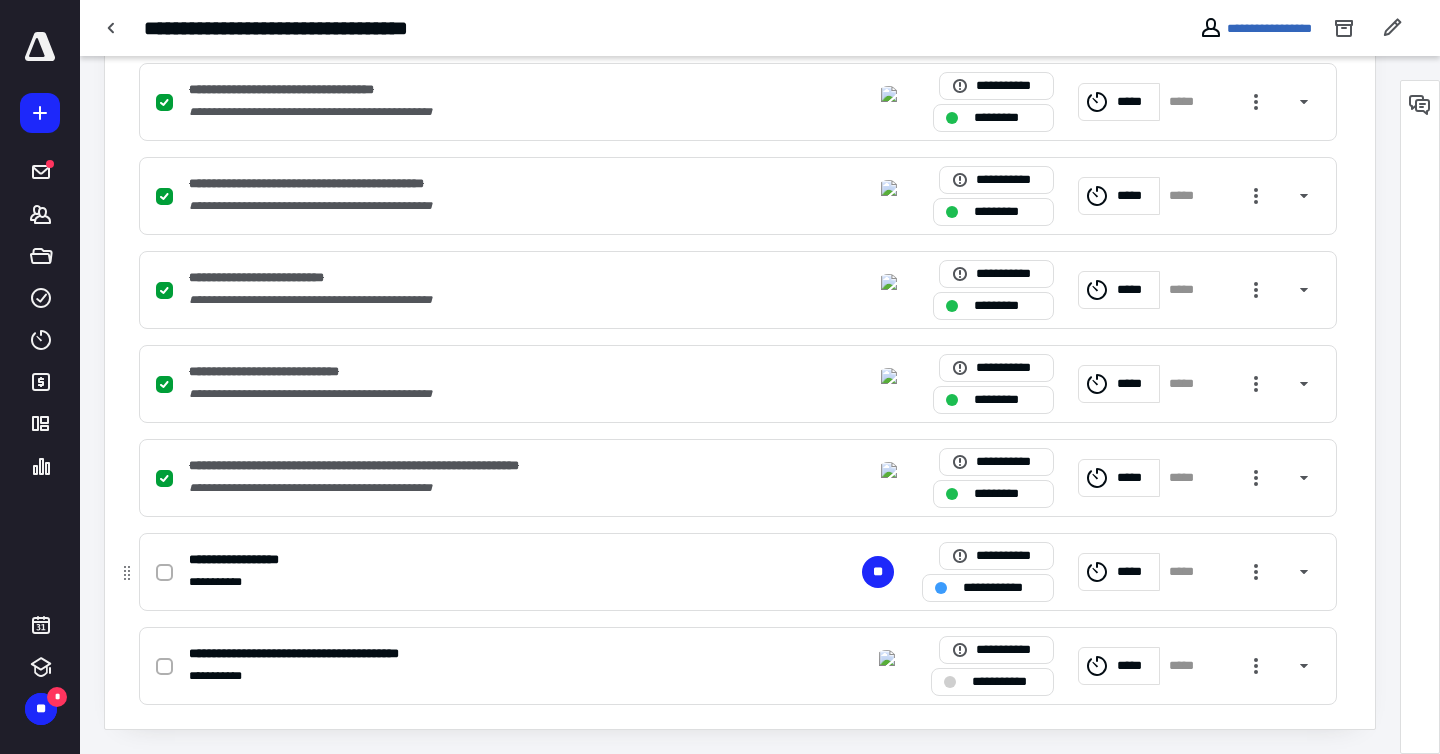 click at bounding box center (164, 573) 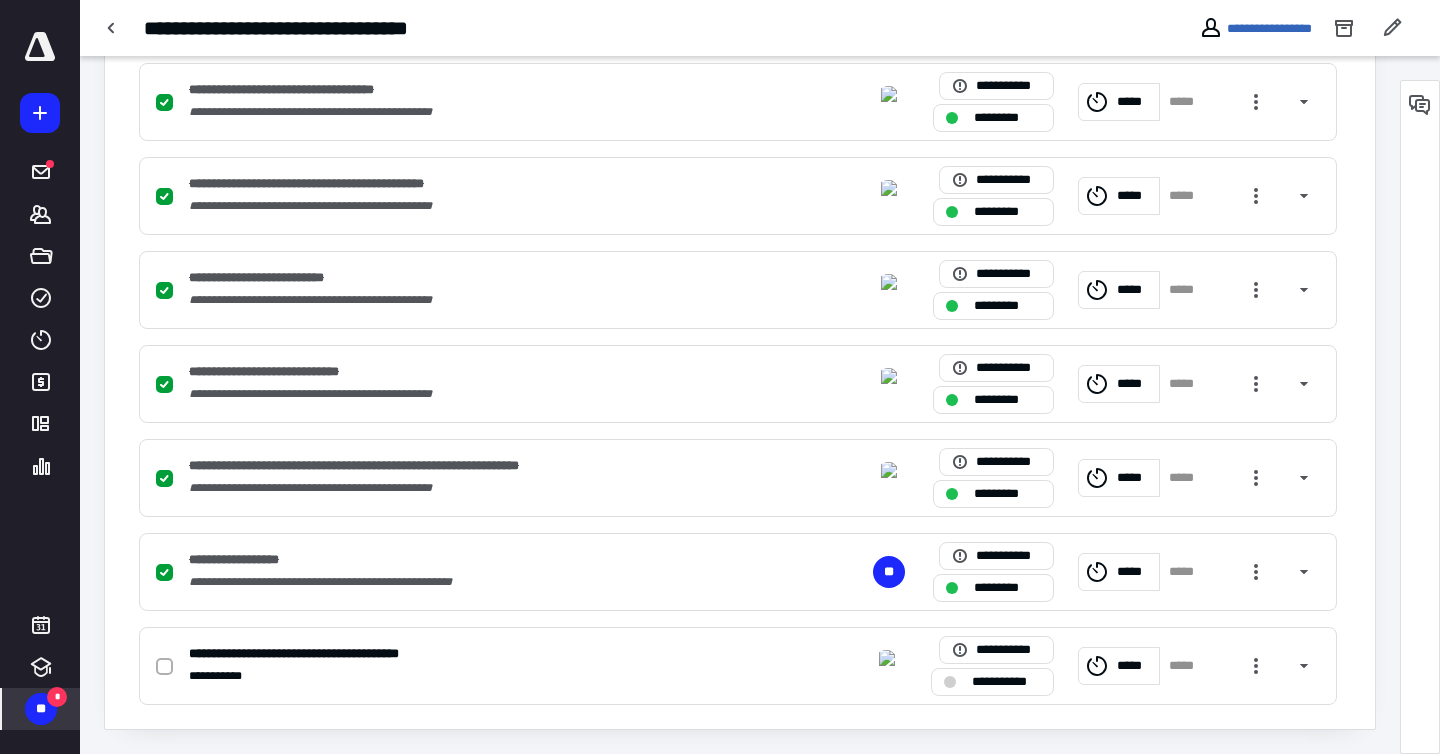 click on "*" at bounding box center (57, 697) 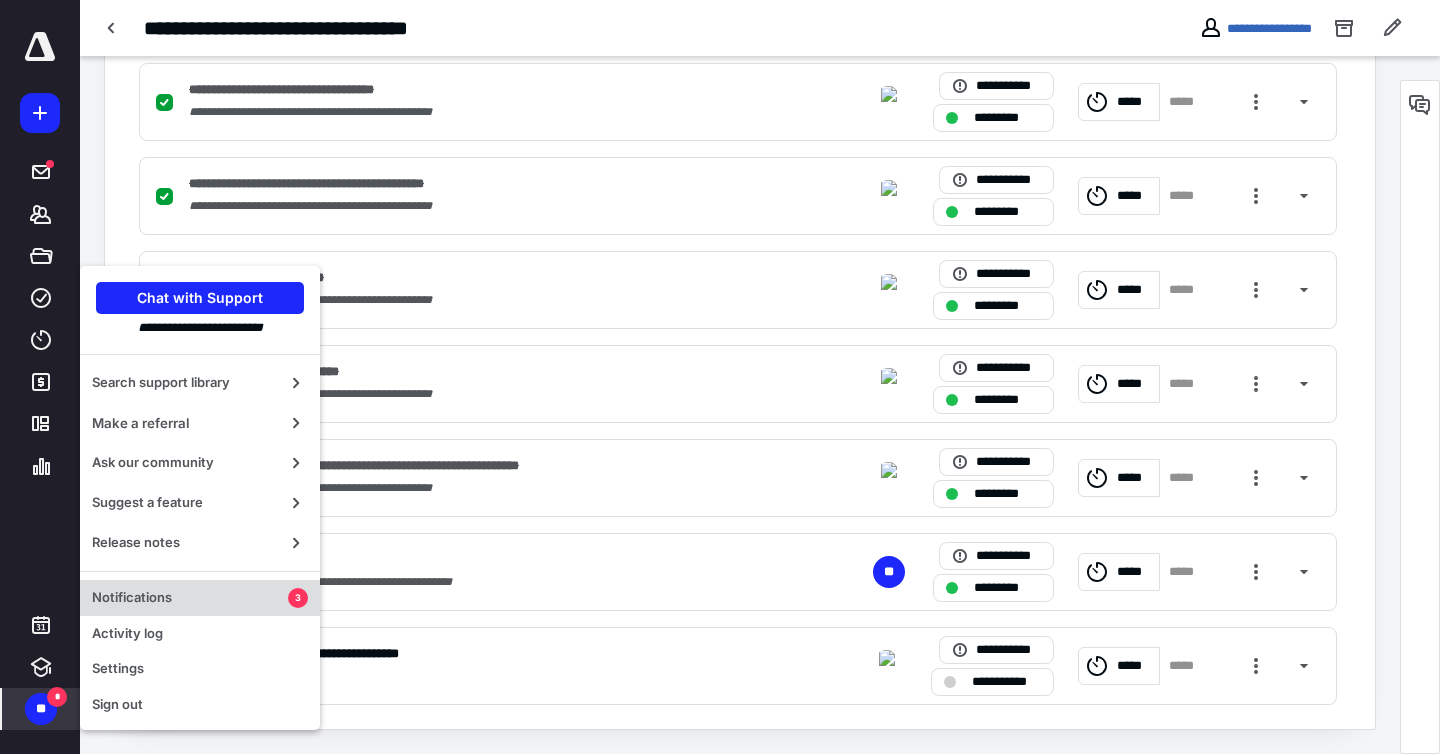 click on "Notifications" at bounding box center [190, 598] 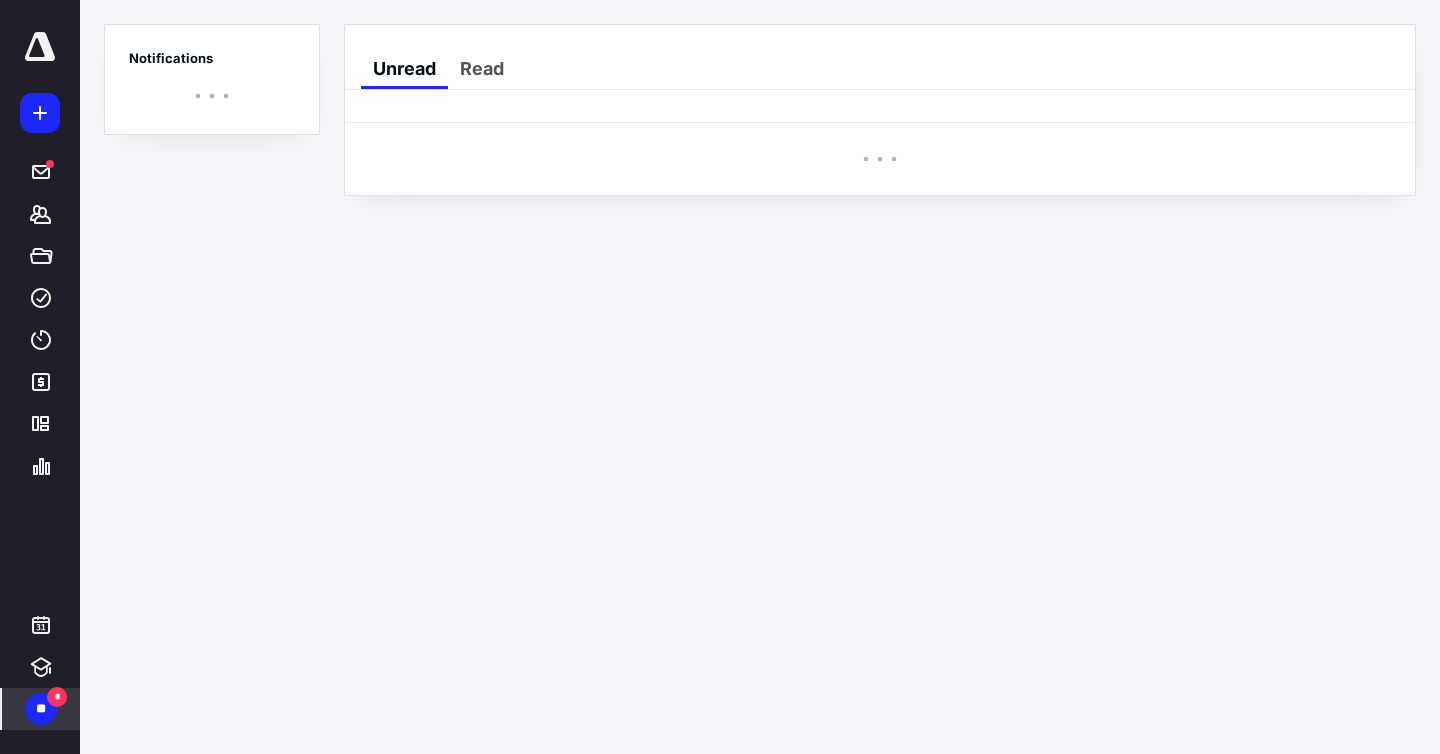 scroll, scrollTop: 0, scrollLeft: 0, axis: both 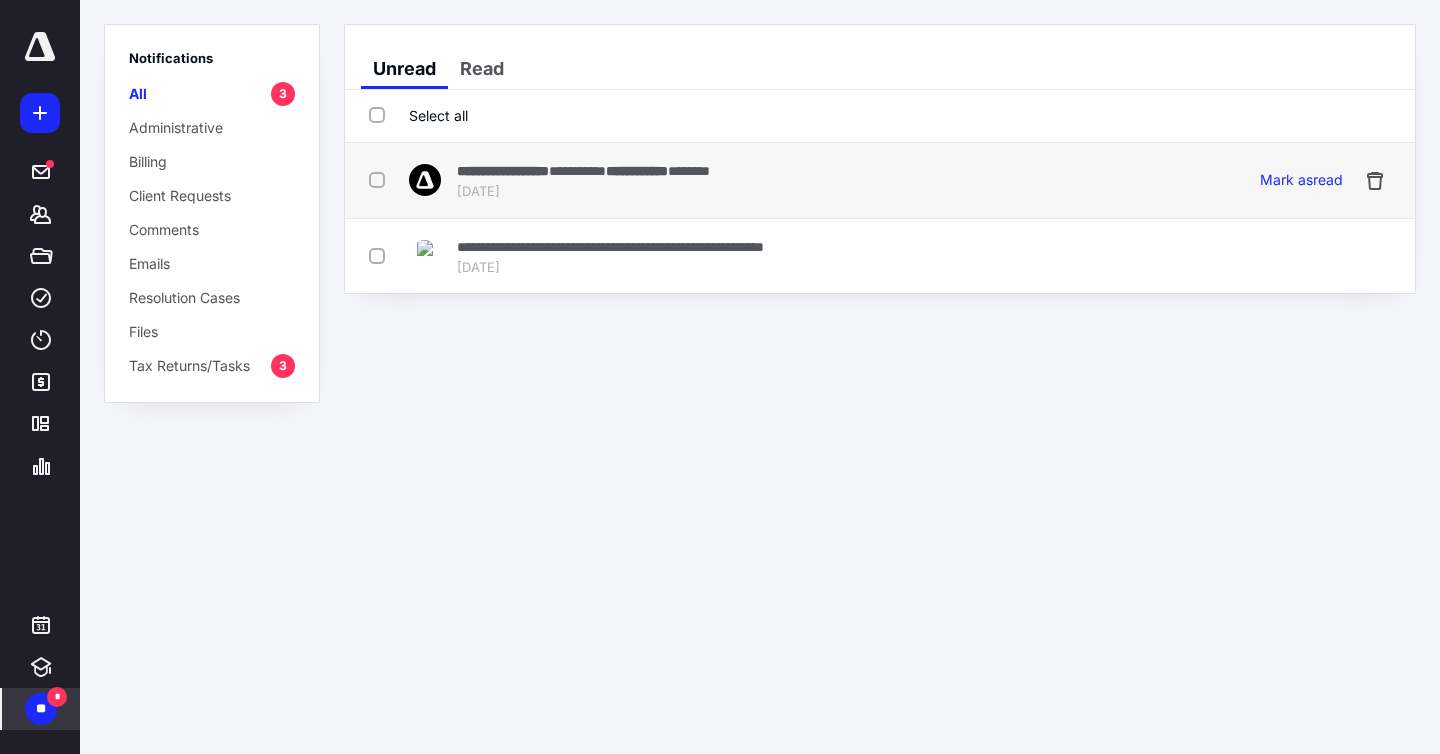 click on "Jul 9, 2025" at bounding box center (583, 192) 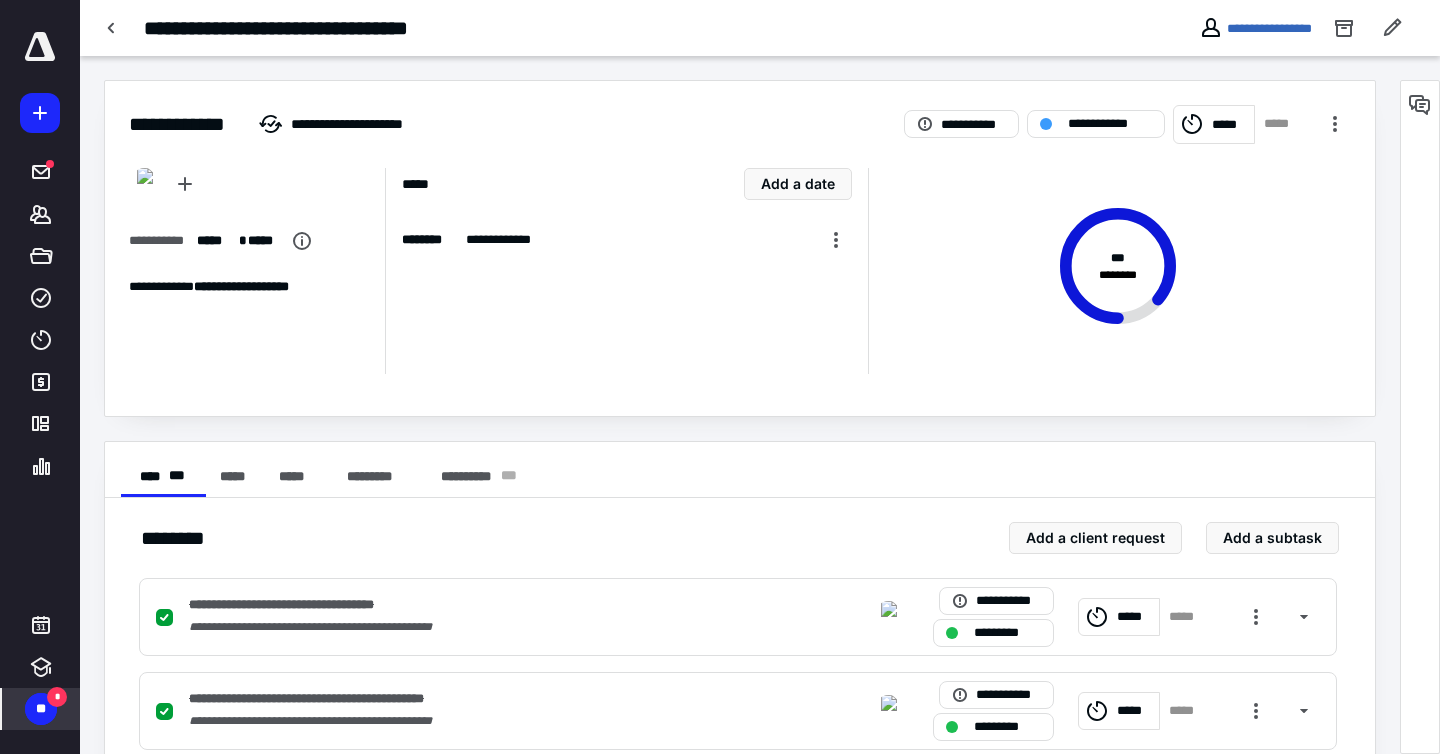 click on "**" at bounding box center [41, 709] 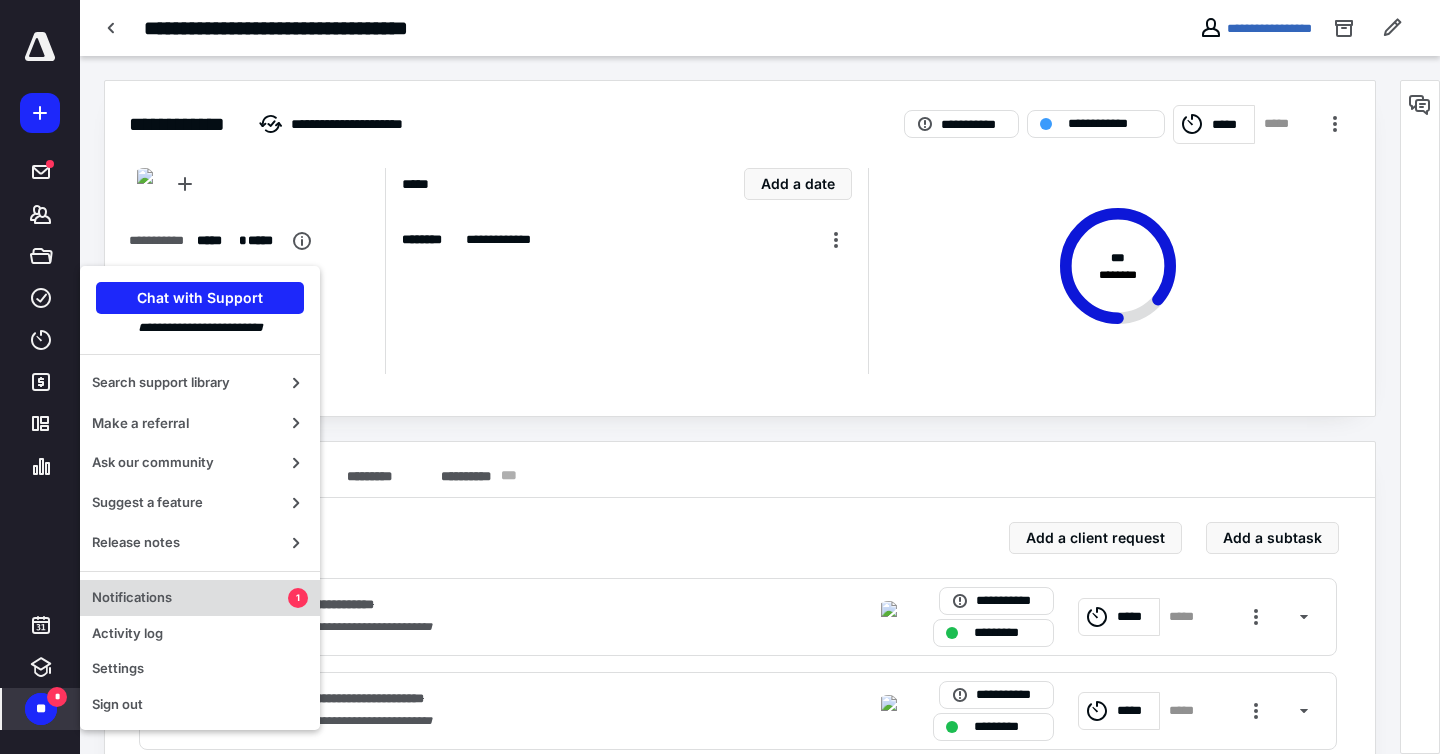 click on "Notifications" at bounding box center [190, 598] 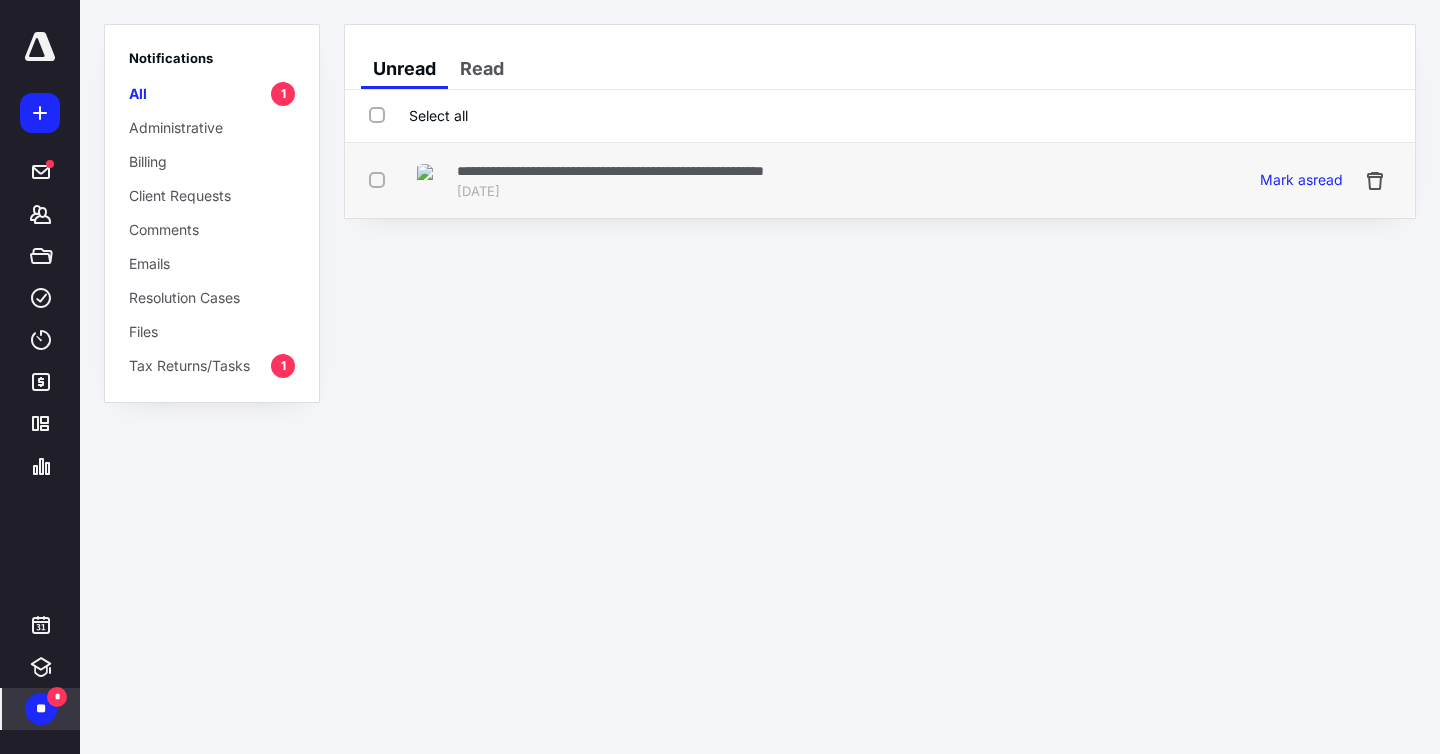 click on "**********" at bounding box center [610, 171] 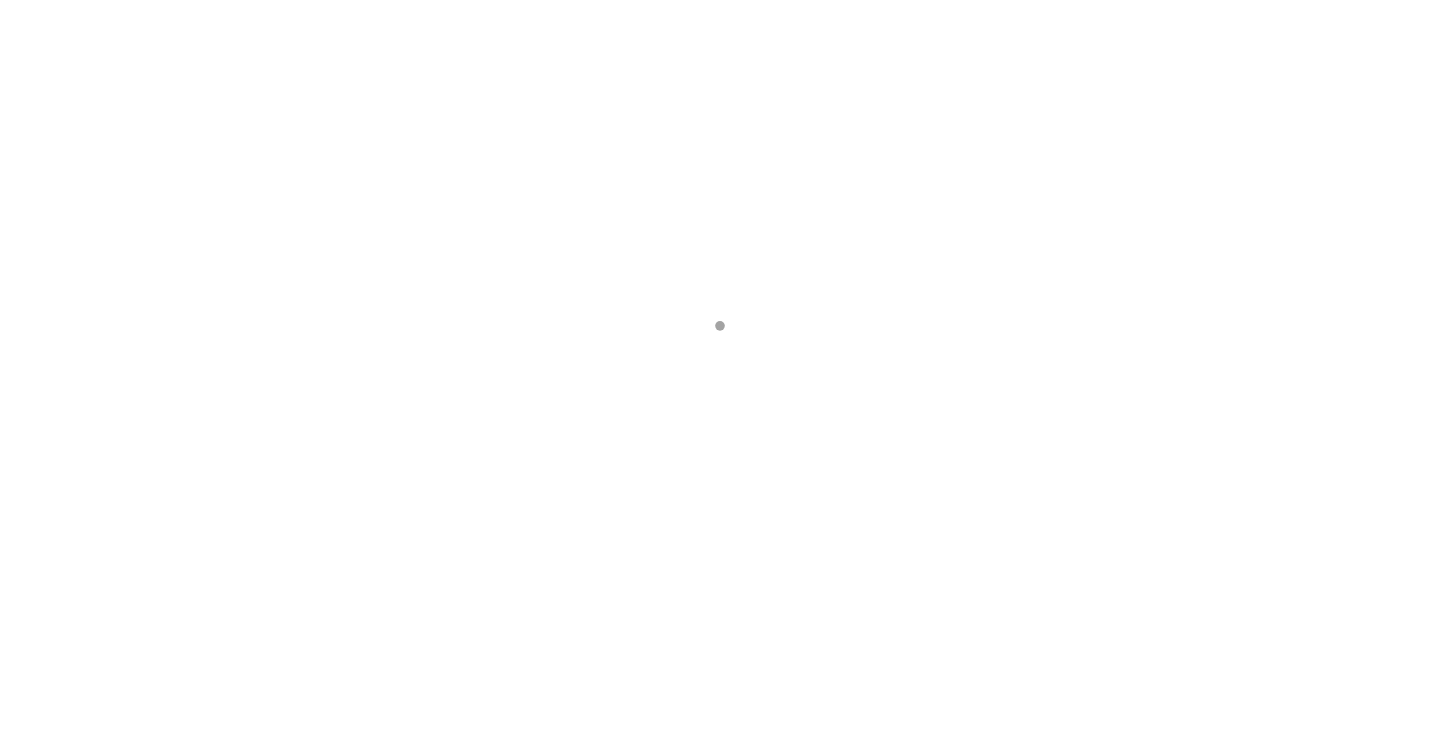 scroll, scrollTop: 0, scrollLeft: 0, axis: both 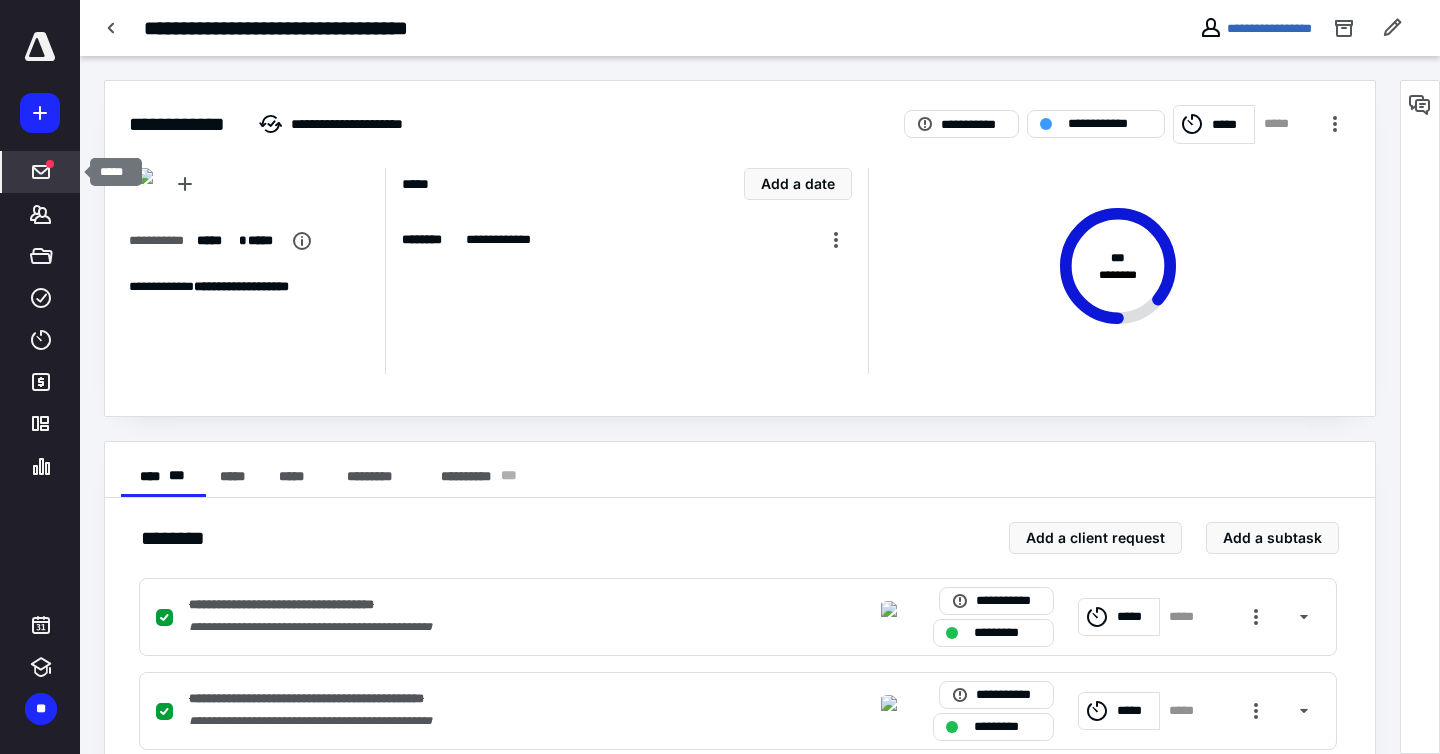 click 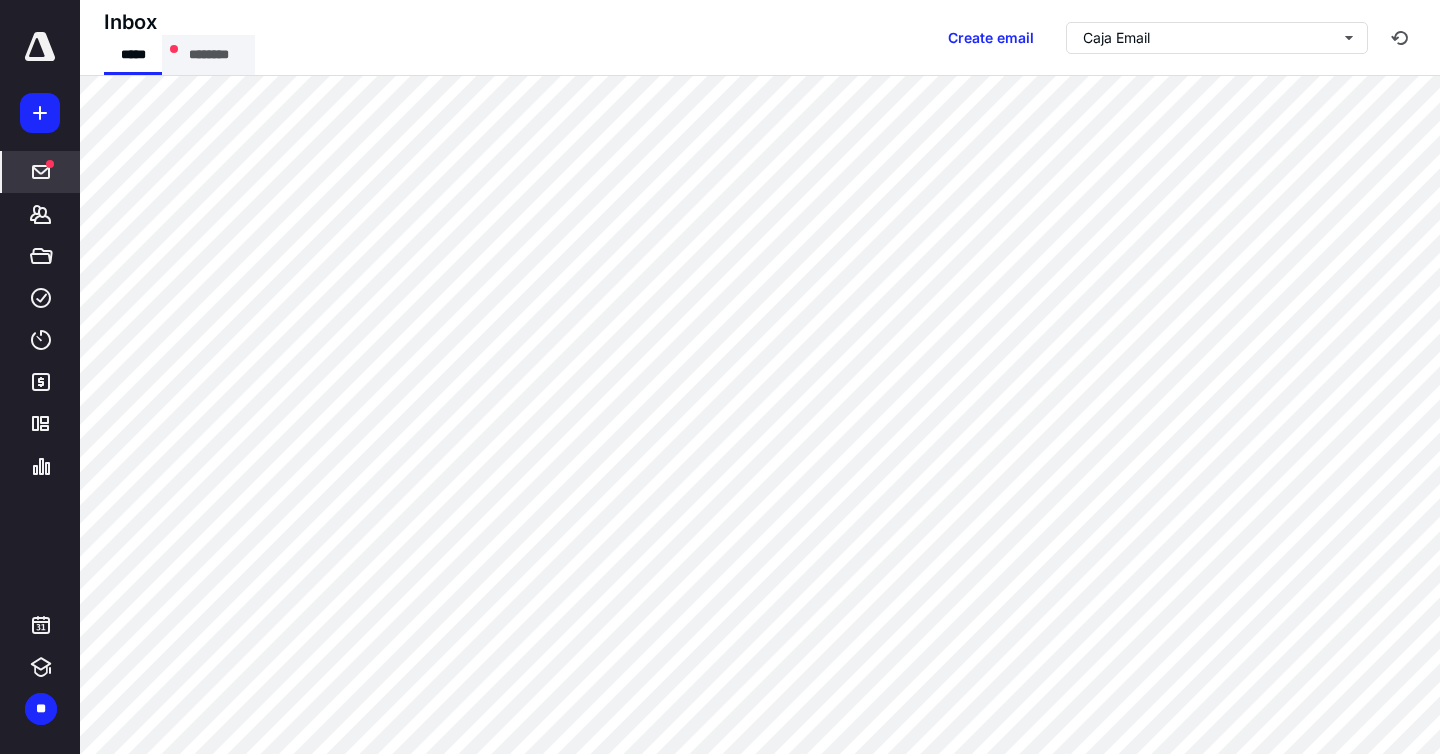 click on "********" at bounding box center (208, 55) 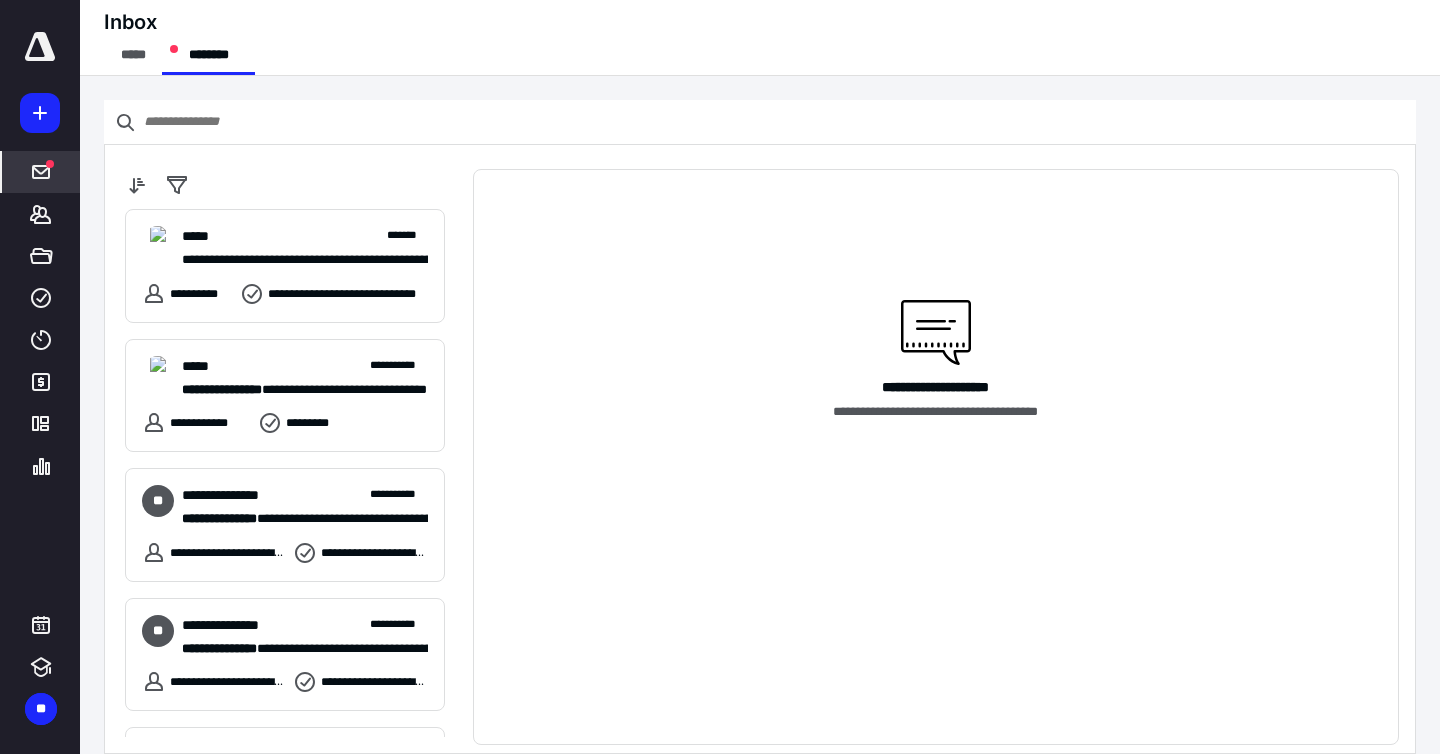 click on "**********" at bounding box center (295, 471) 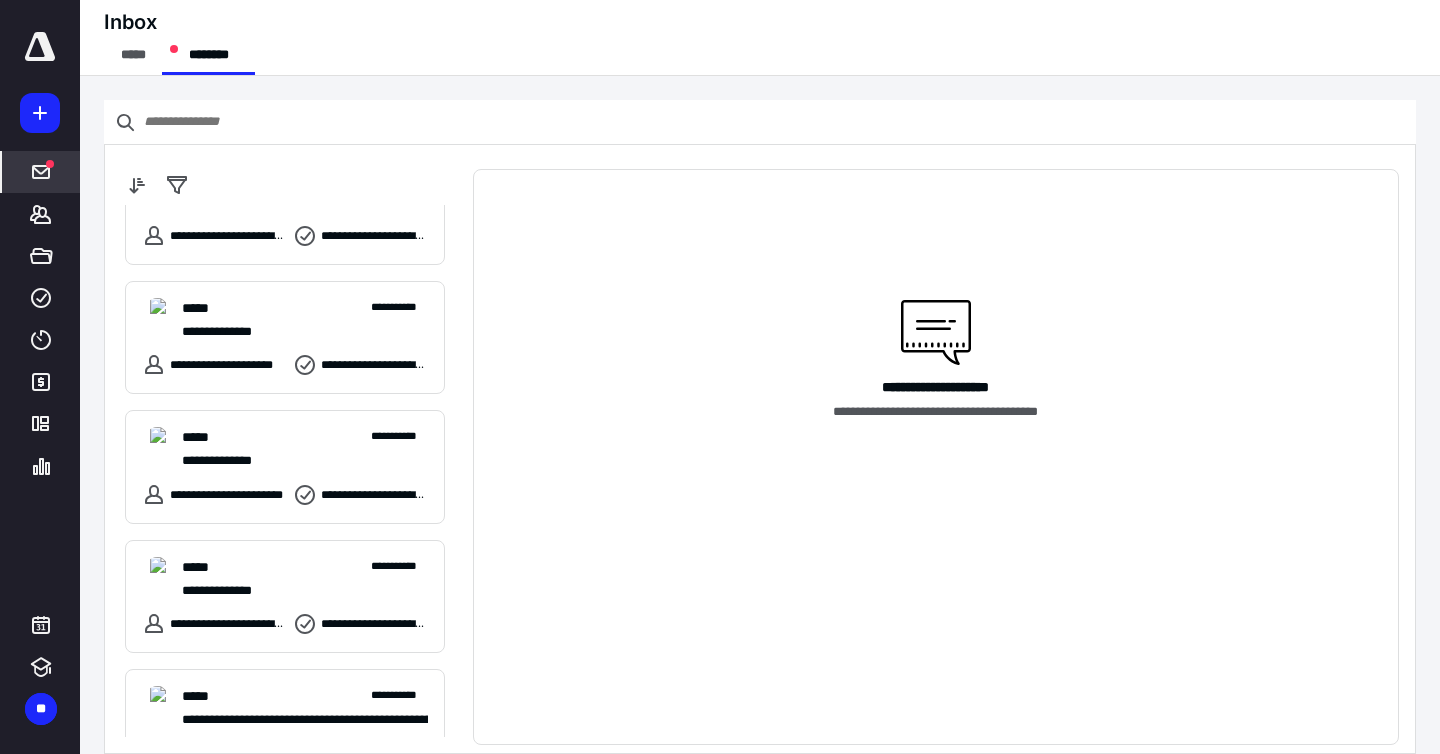 scroll, scrollTop: 2263, scrollLeft: 0, axis: vertical 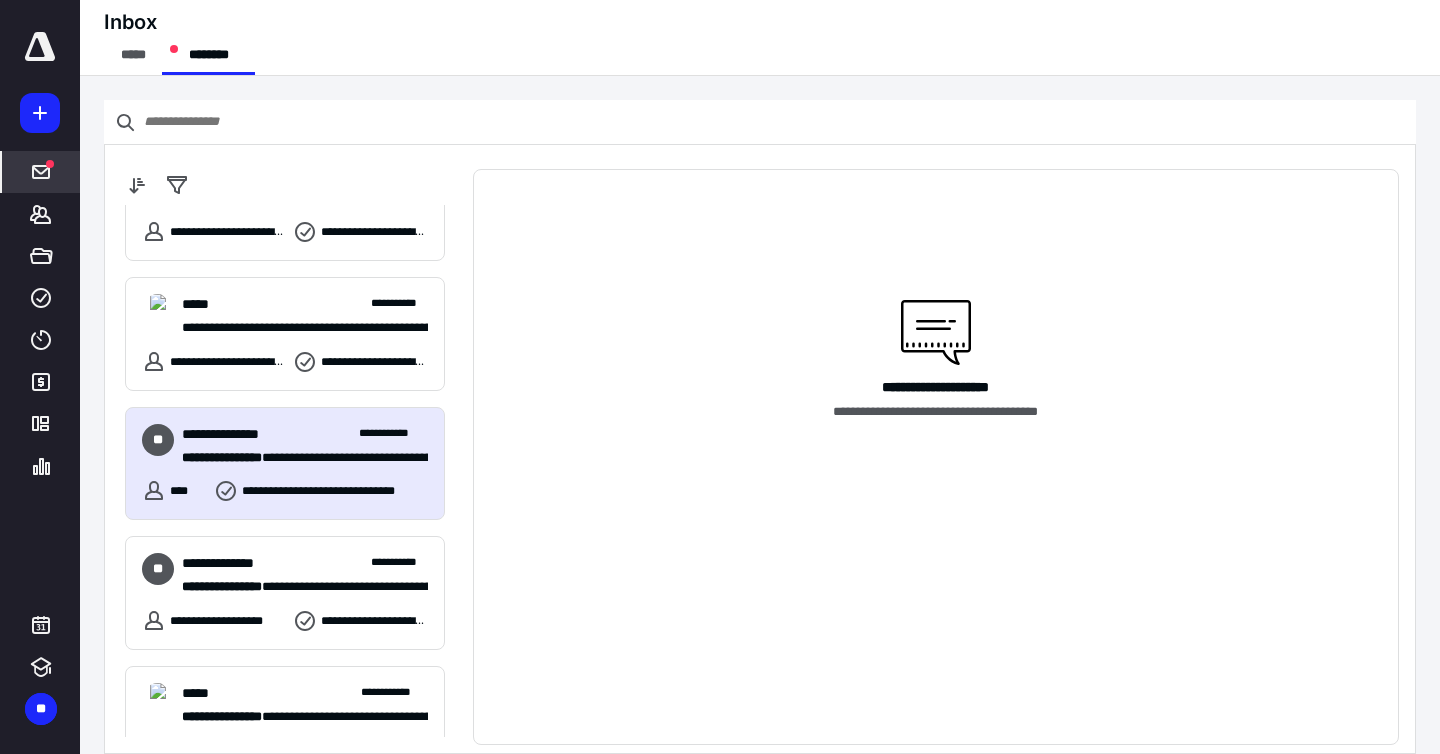 click on "**********" at bounding box center [305, 458] 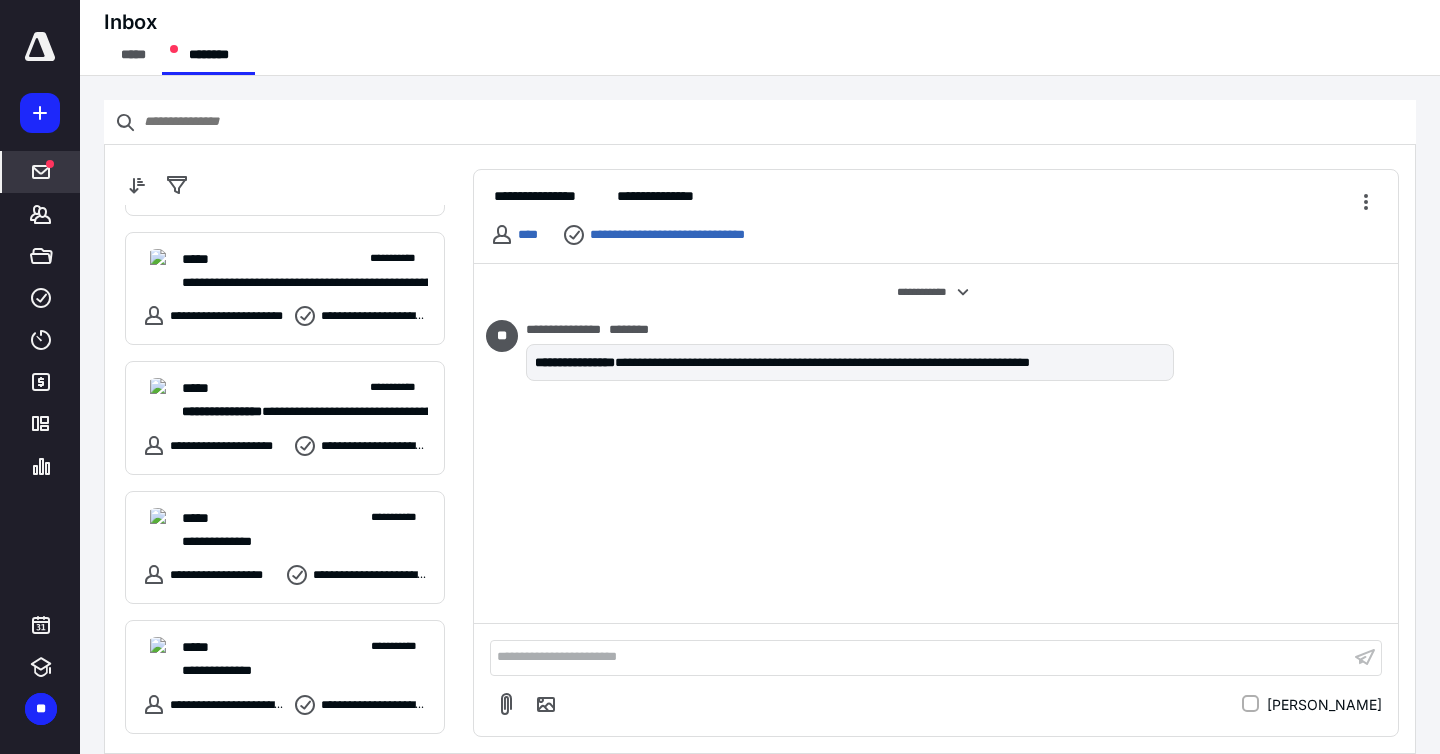 scroll, scrollTop: 0, scrollLeft: 0, axis: both 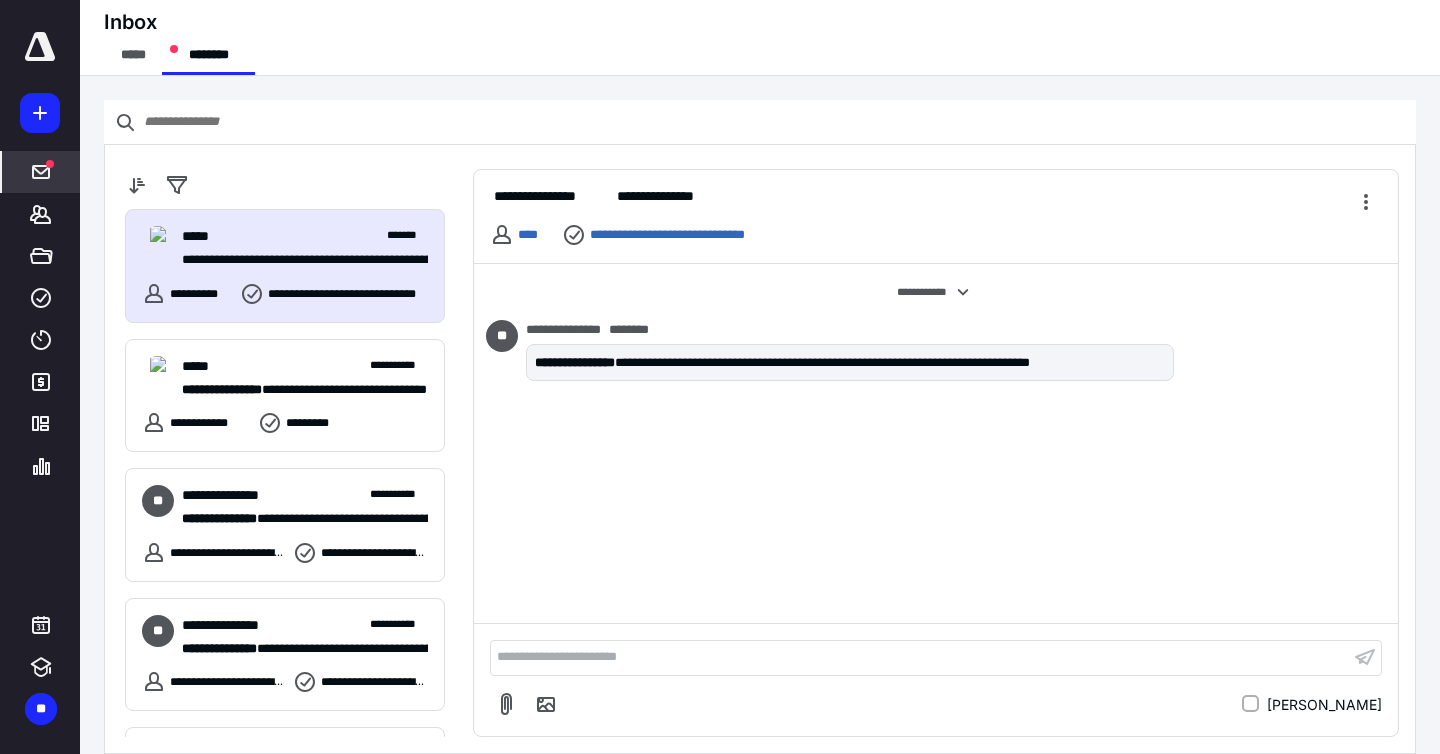 click on "**********" at bounding box center (305, 248) 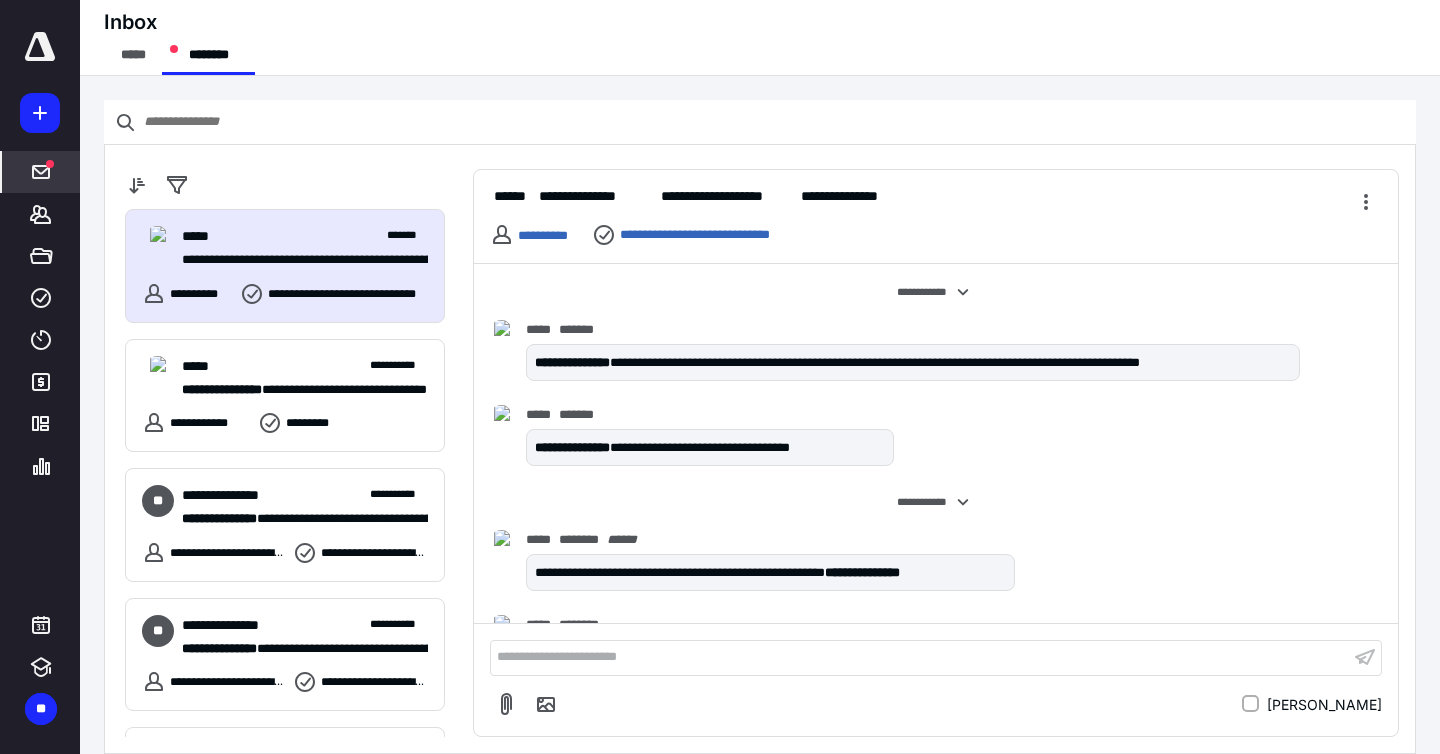 scroll, scrollTop: 891, scrollLeft: 0, axis: vertical 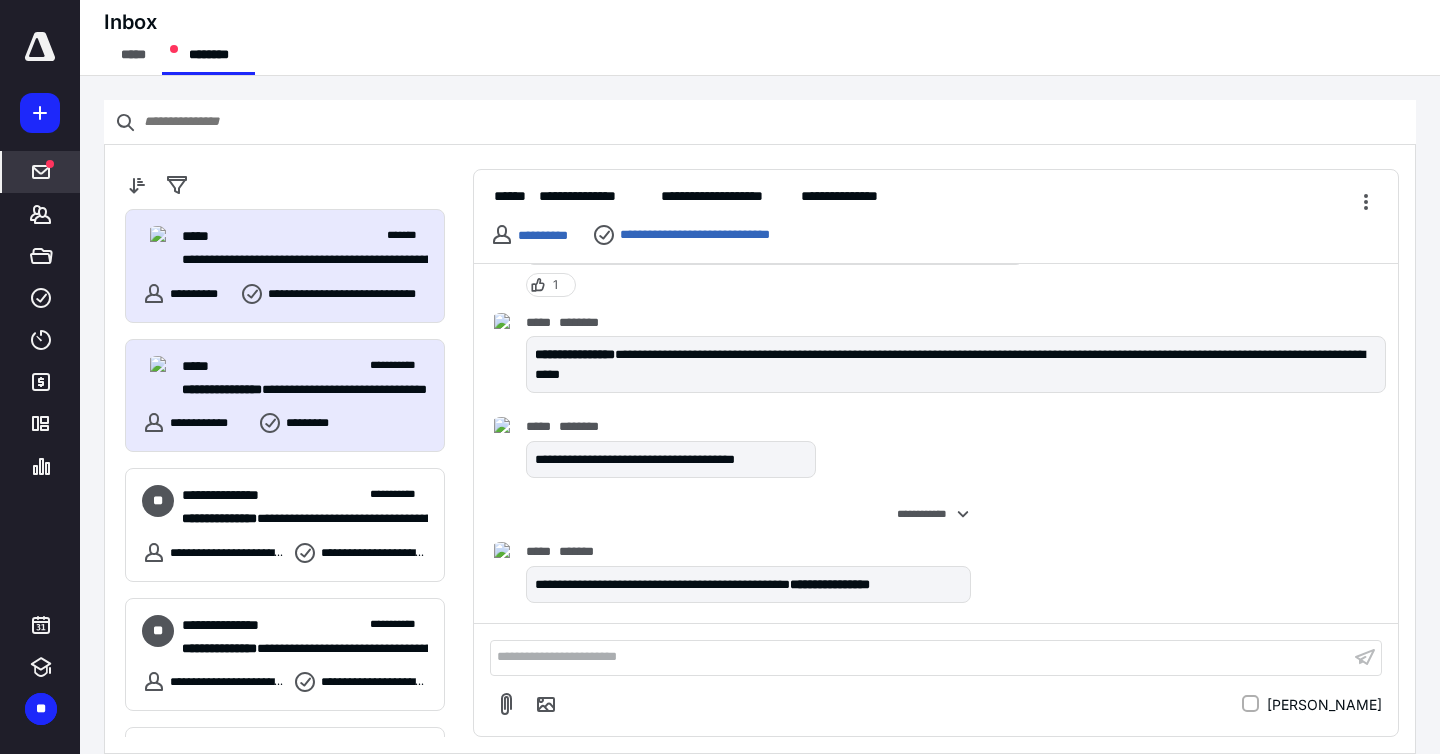 click on "*********" at bounding box center [302, 423] 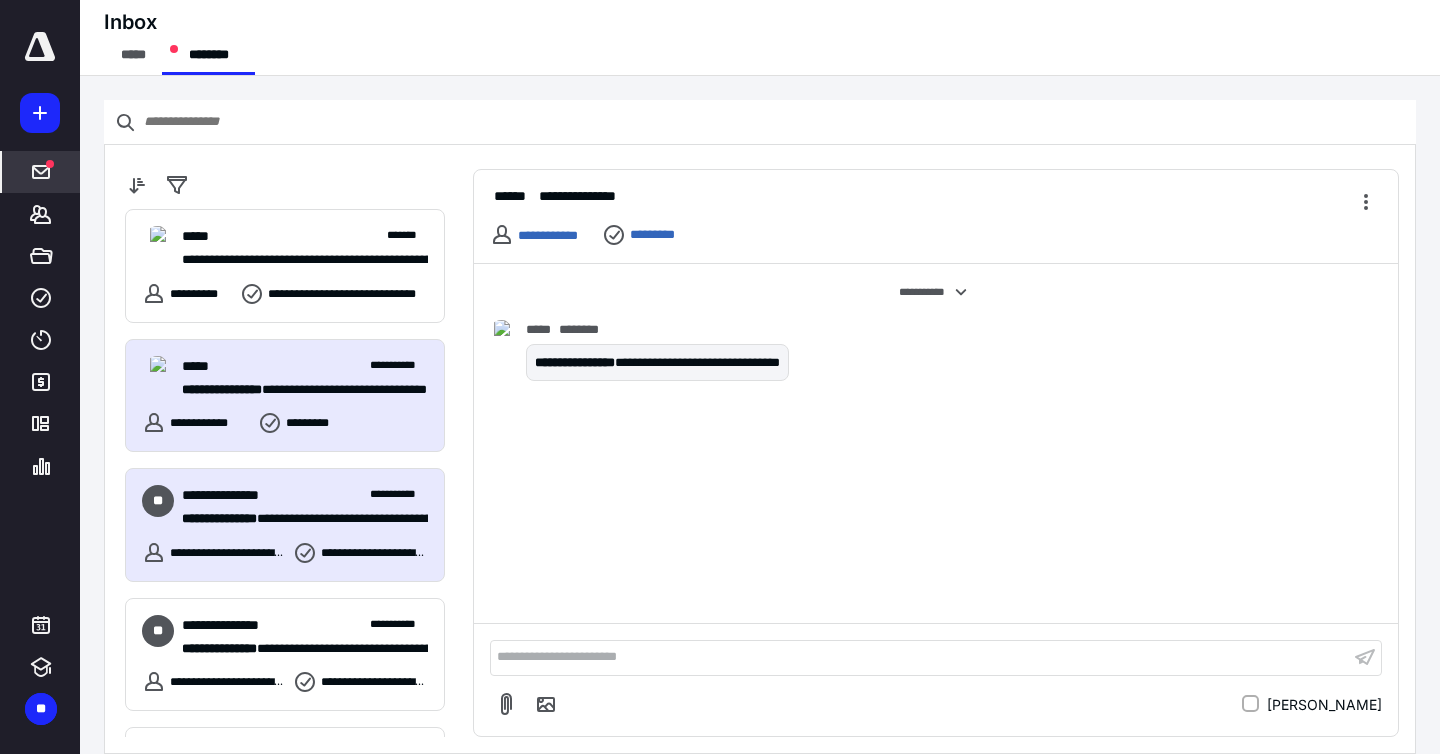 click on "**********" at bounding box center (285, 525) 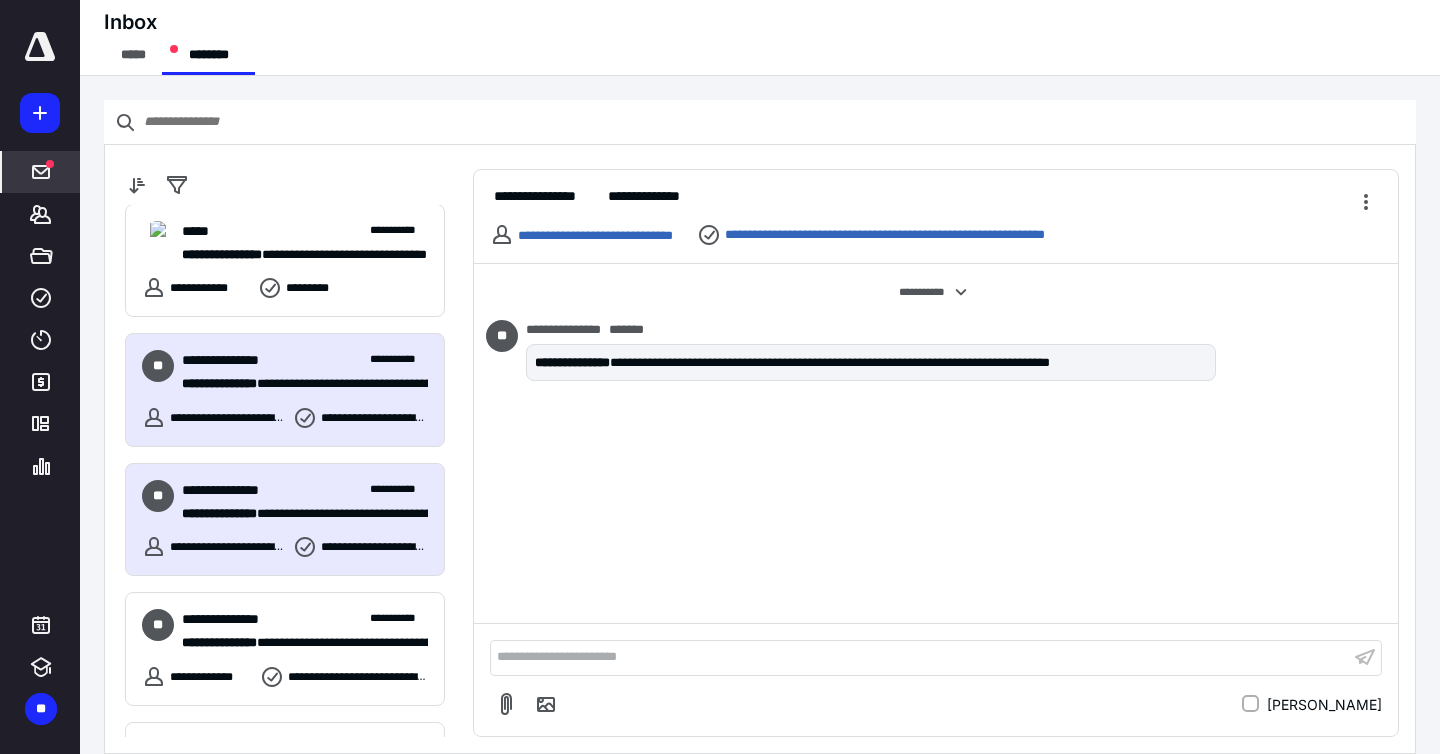 click on "**********" at bounding box center (360, 547) 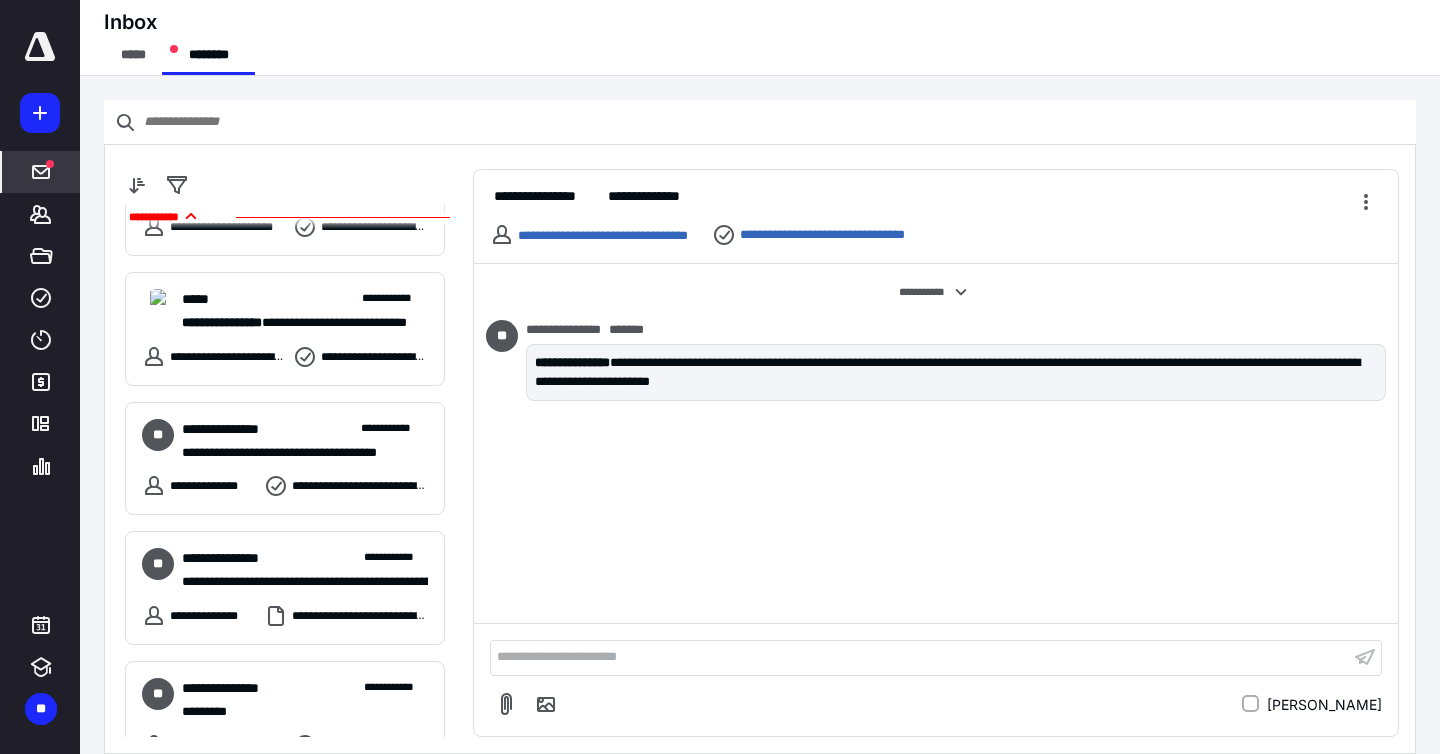 scroll, scrollTop: 1751, scrollLeft: 0, axis: vertical 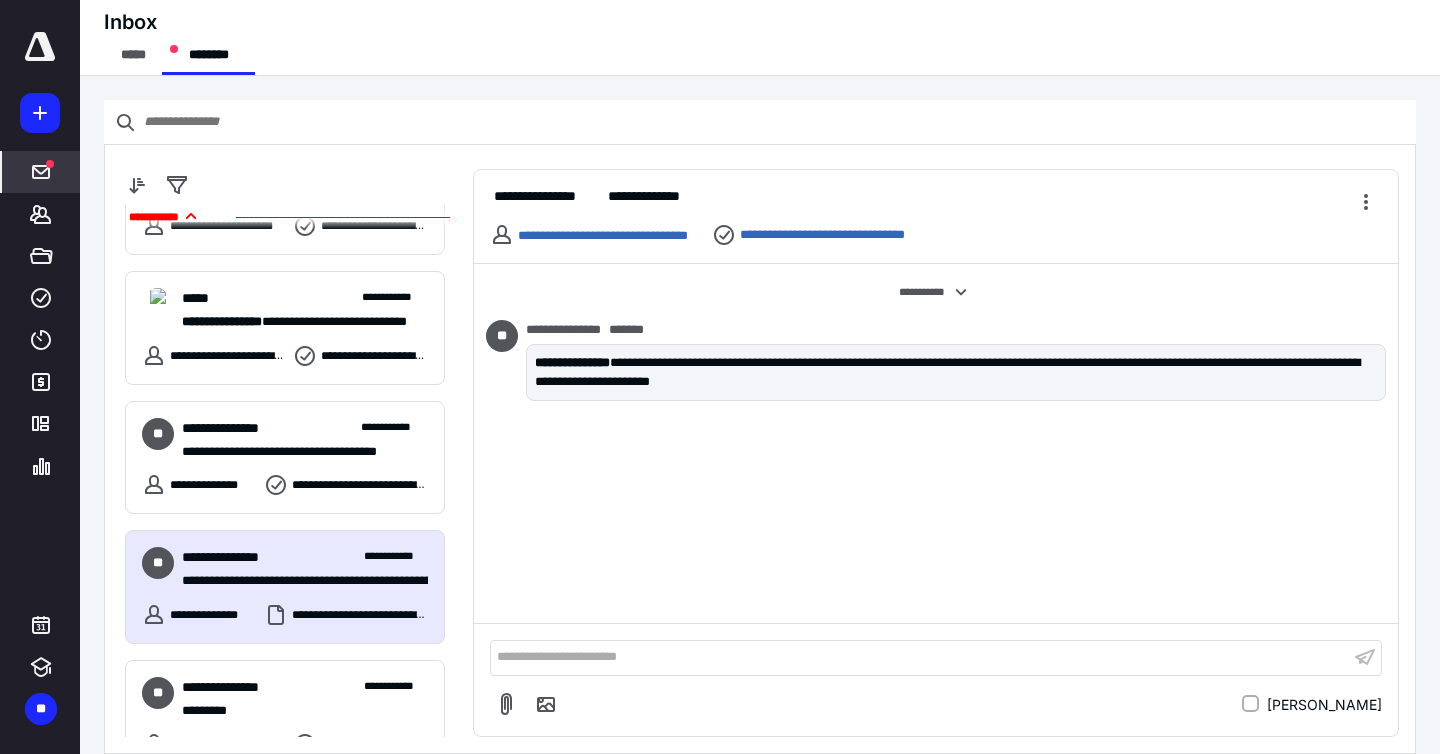 click on "**********" at bounding box center [360, 615] 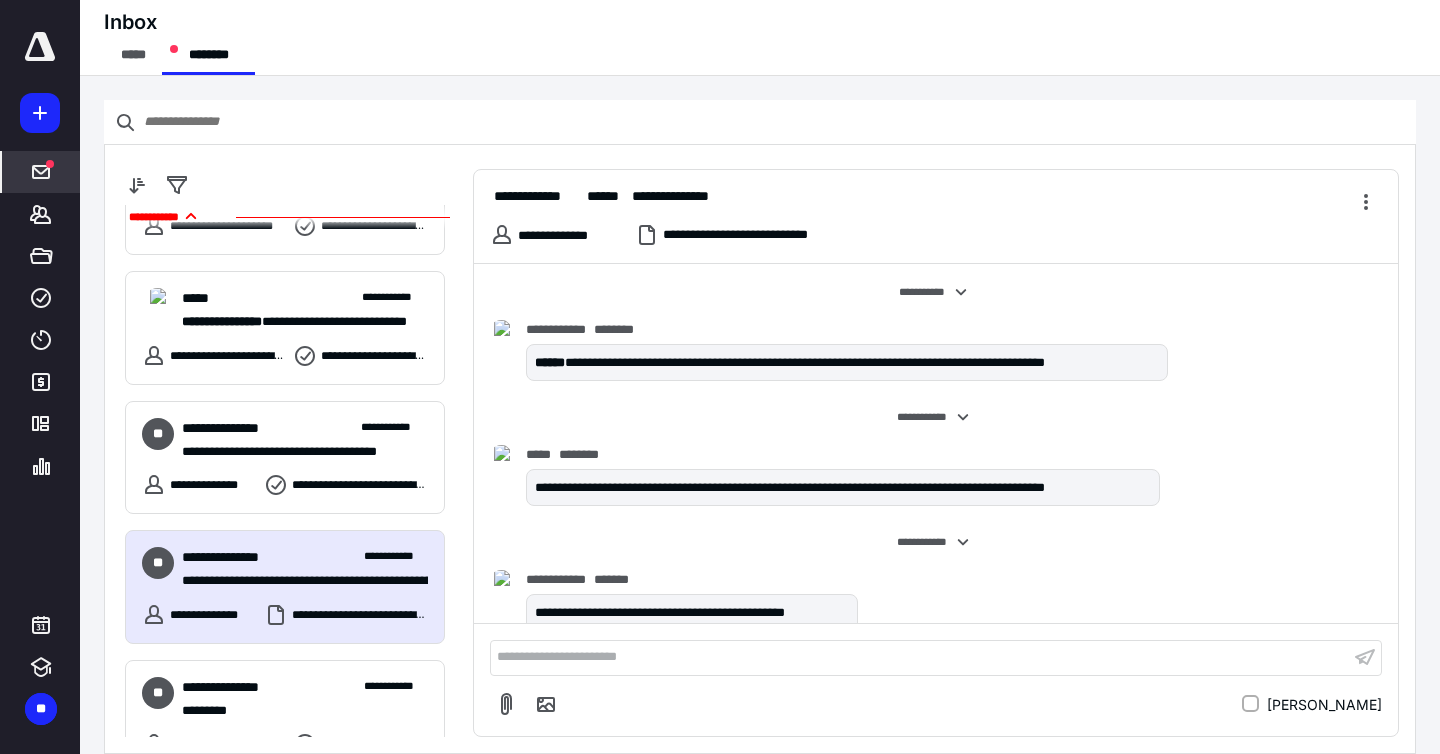 scroll, scrollTop: 198, scrollLeft: 0, axis: vertical 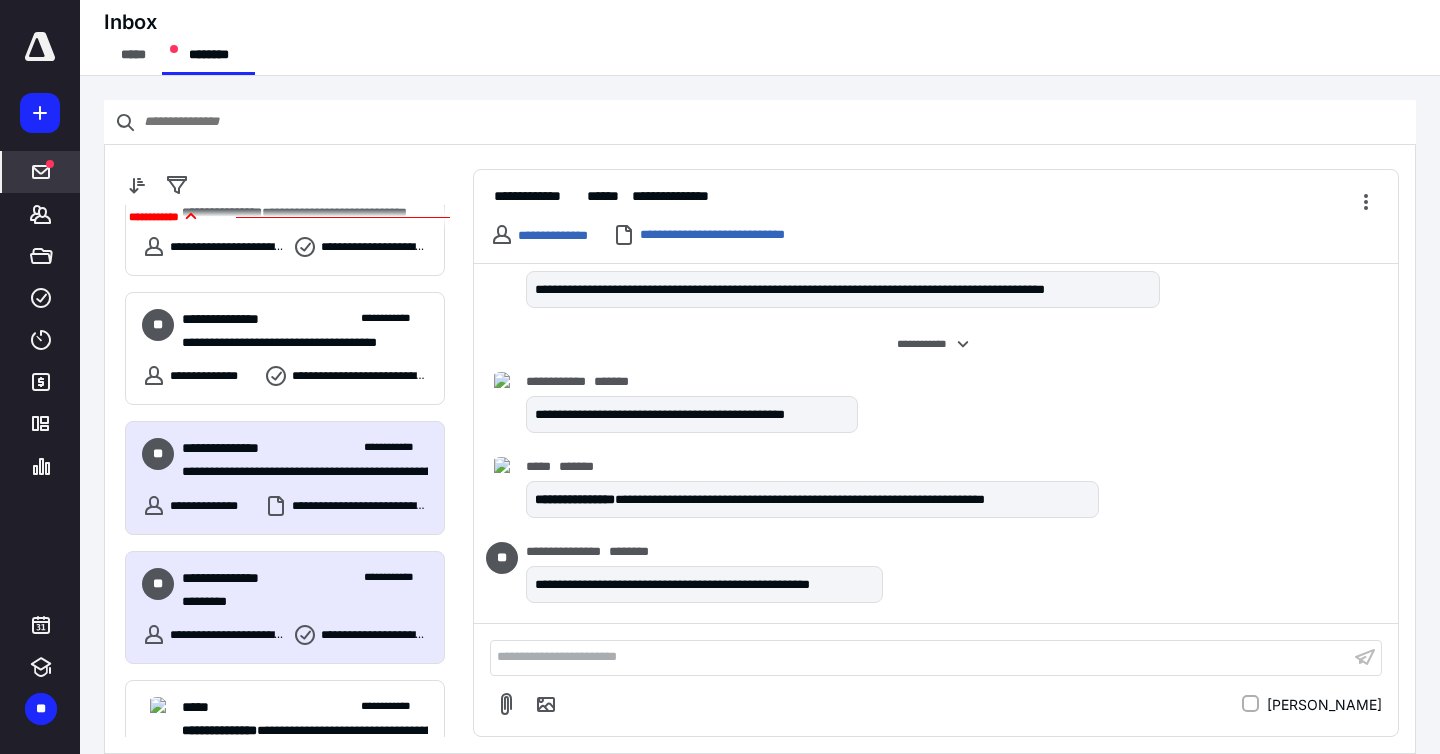 click on "**********" at bounding box center [374, 635] 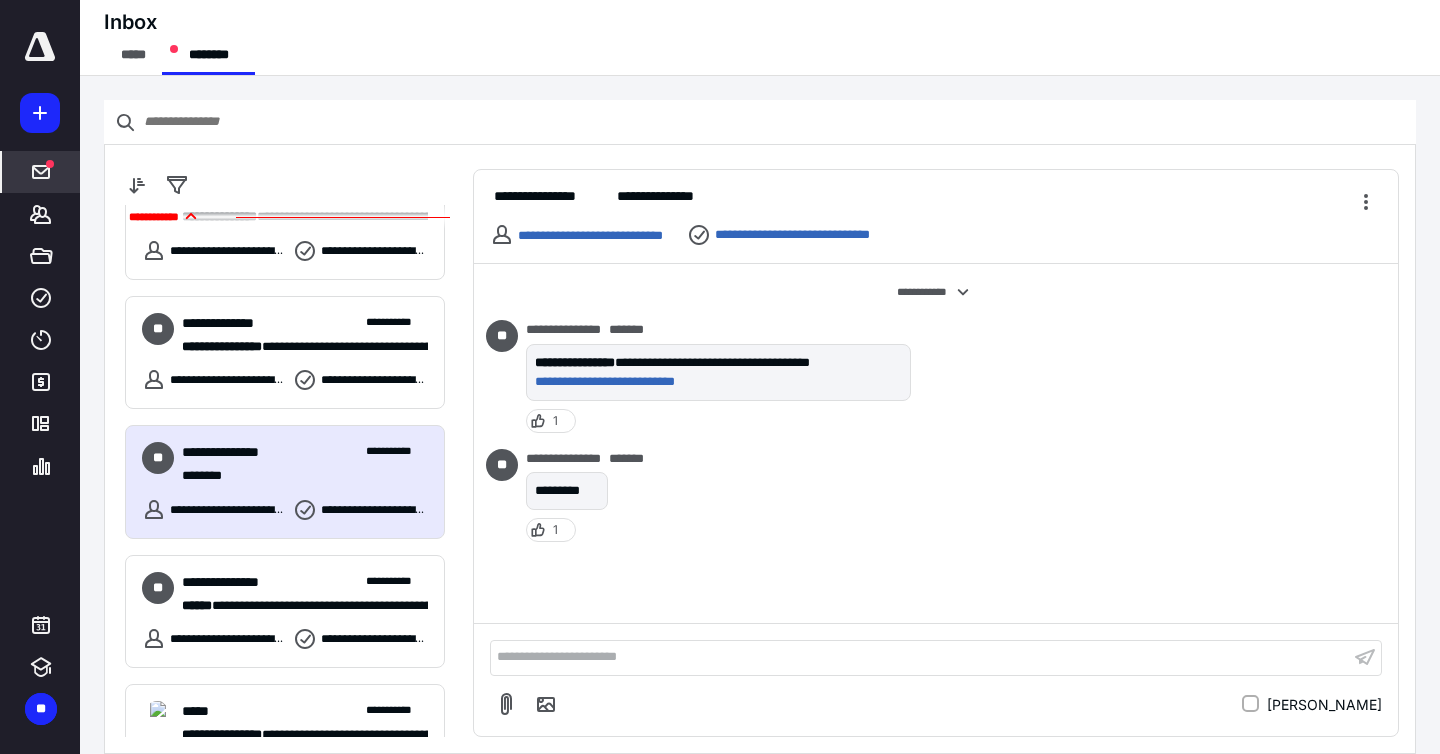 scroll, scrollTop: 2377, scrollLeft: 0, axis: vertical 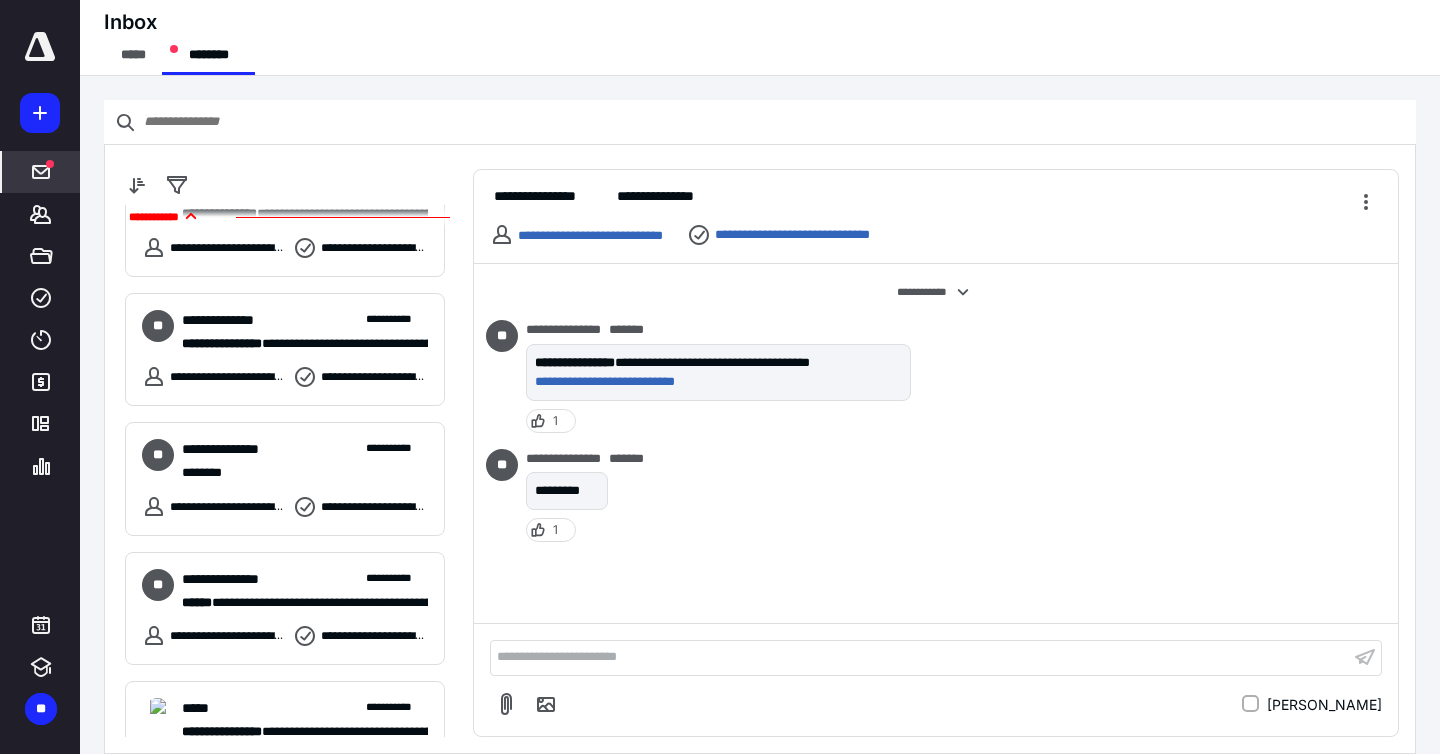 click on "**********" at bounding box center (182, 217) 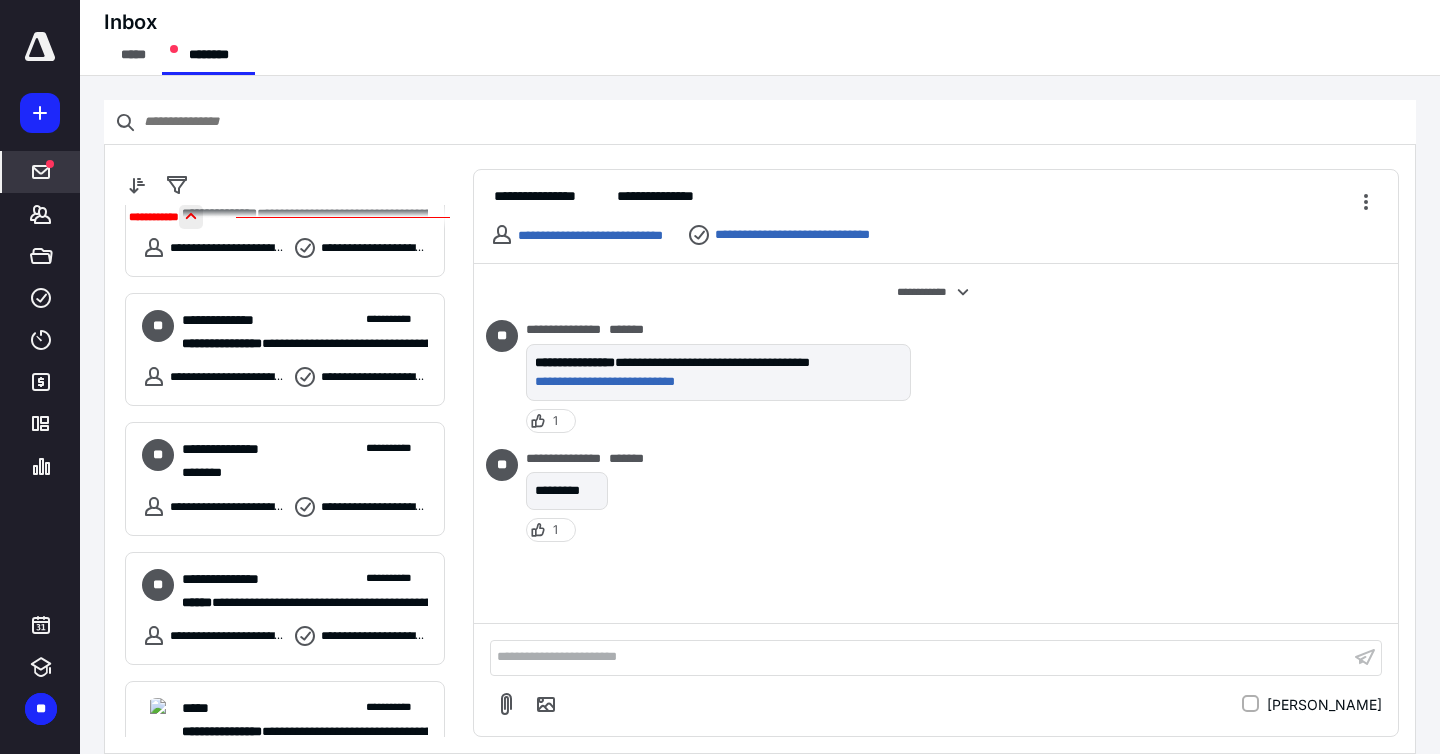 click at bounding box center [191, 217] 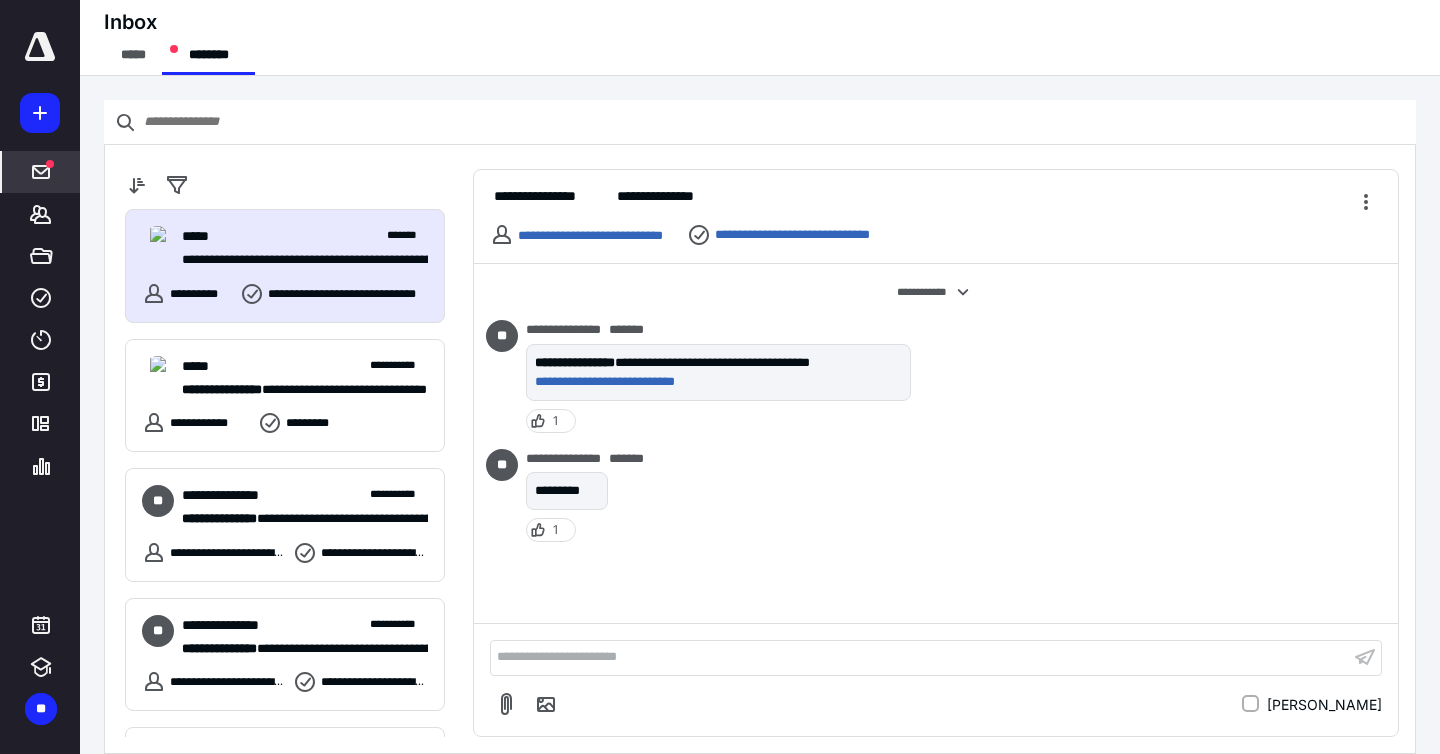 click on "**********" at bounding box center (305, 260) 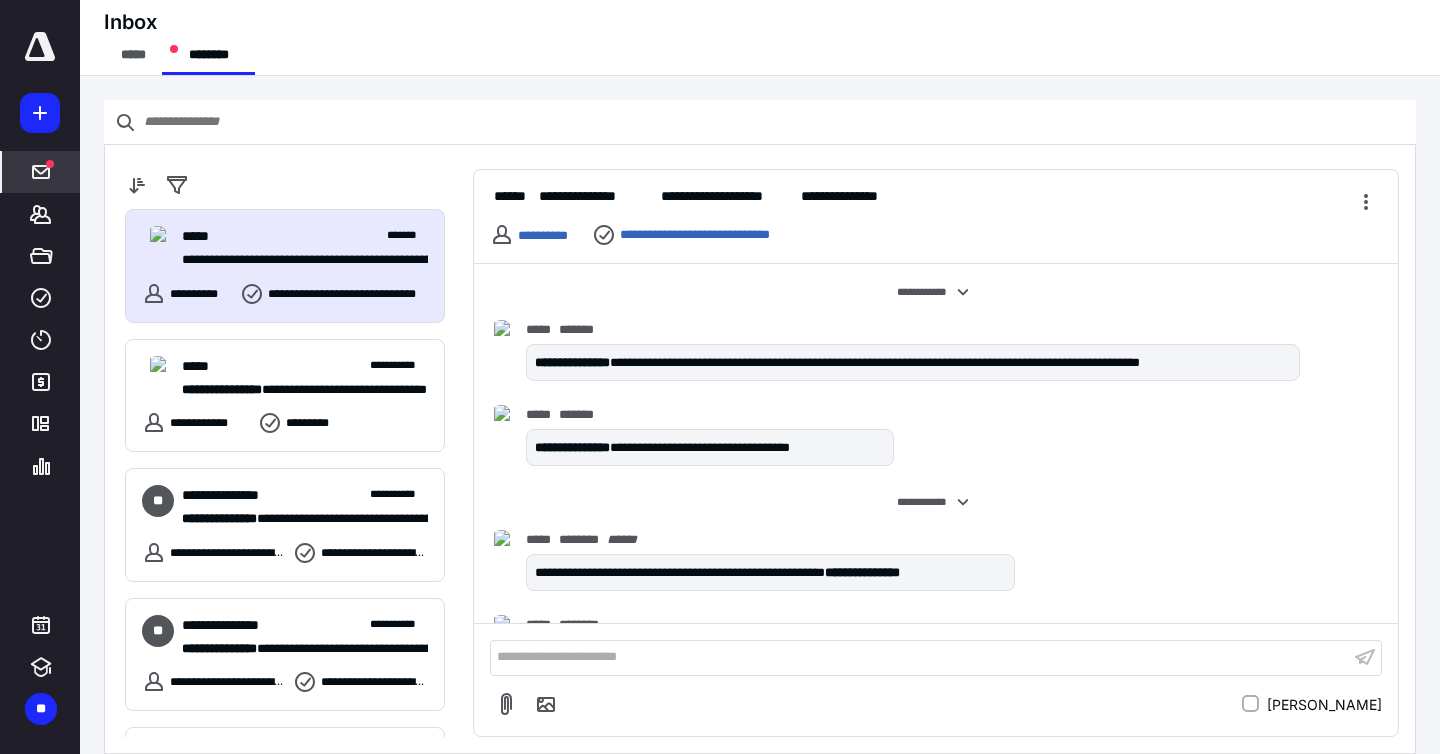 scroll, scrollTop: 891, scrollLeft: 0, axis: vertical 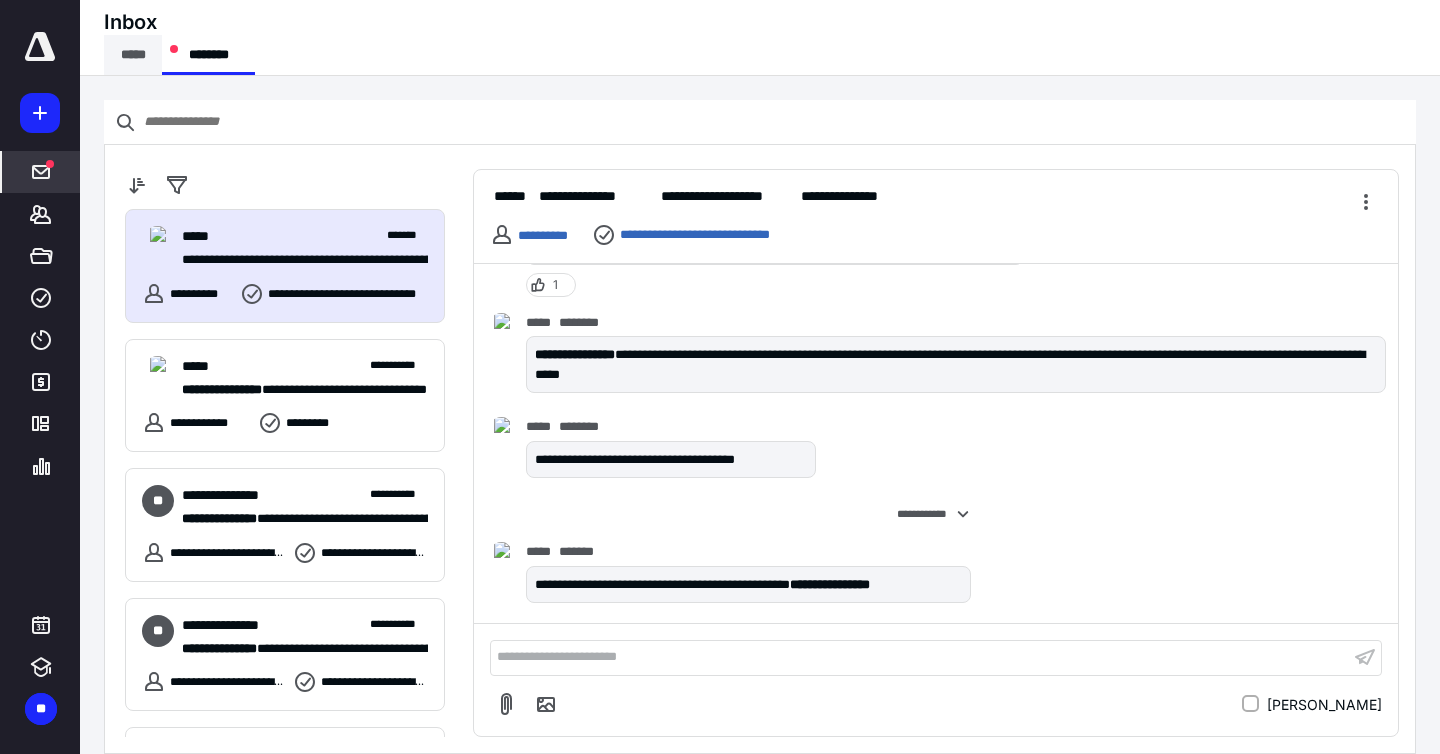 click on "*****" at bounding box center (133, 55) 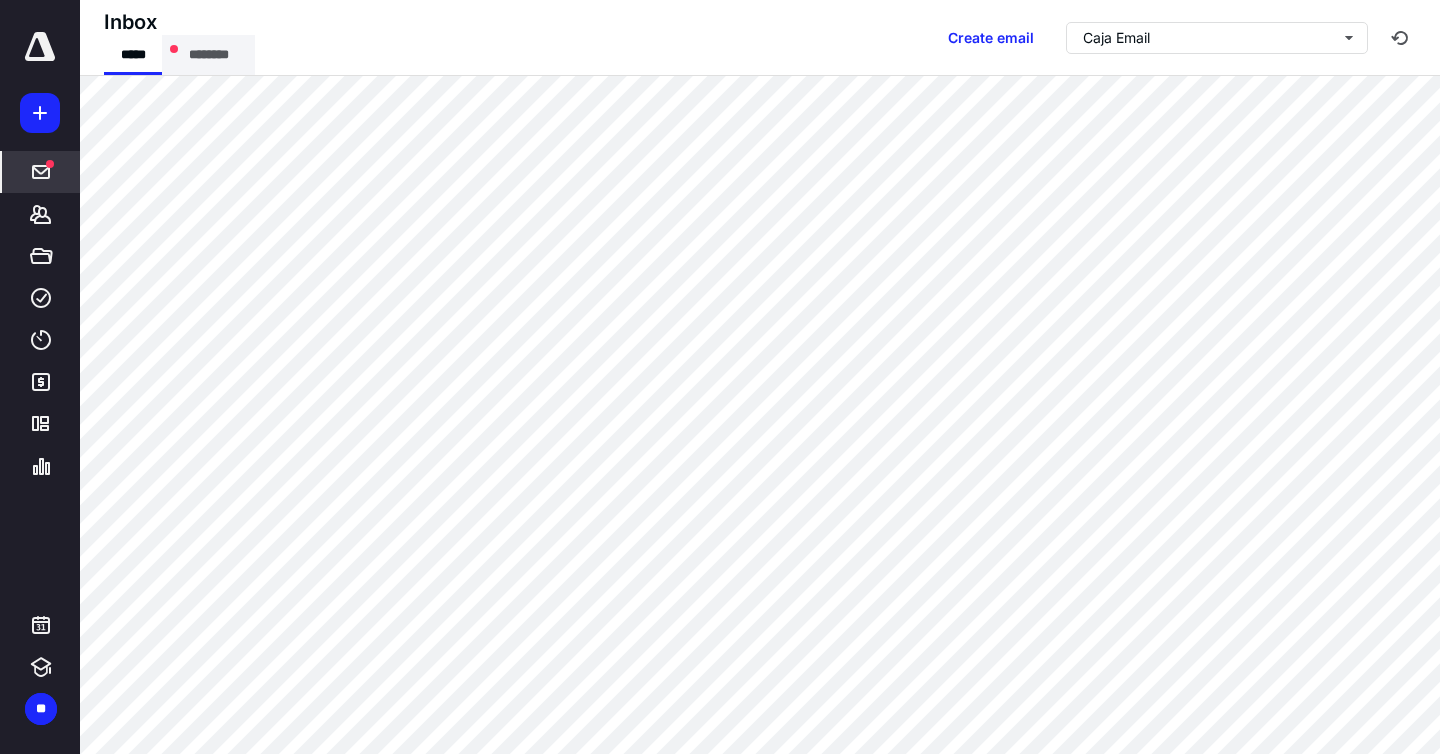 click on "********" at bounding box center (208, 55) 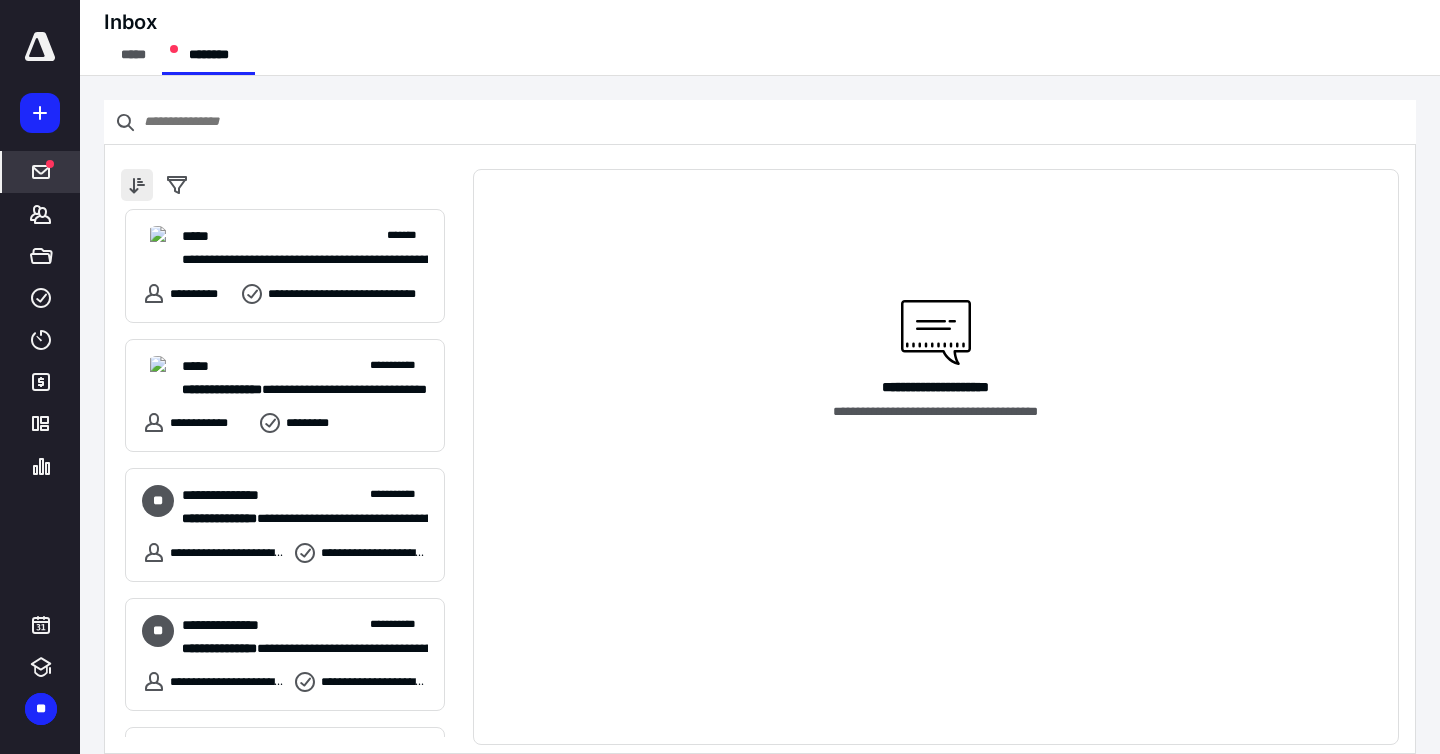 click at bounding box center [137, 185] 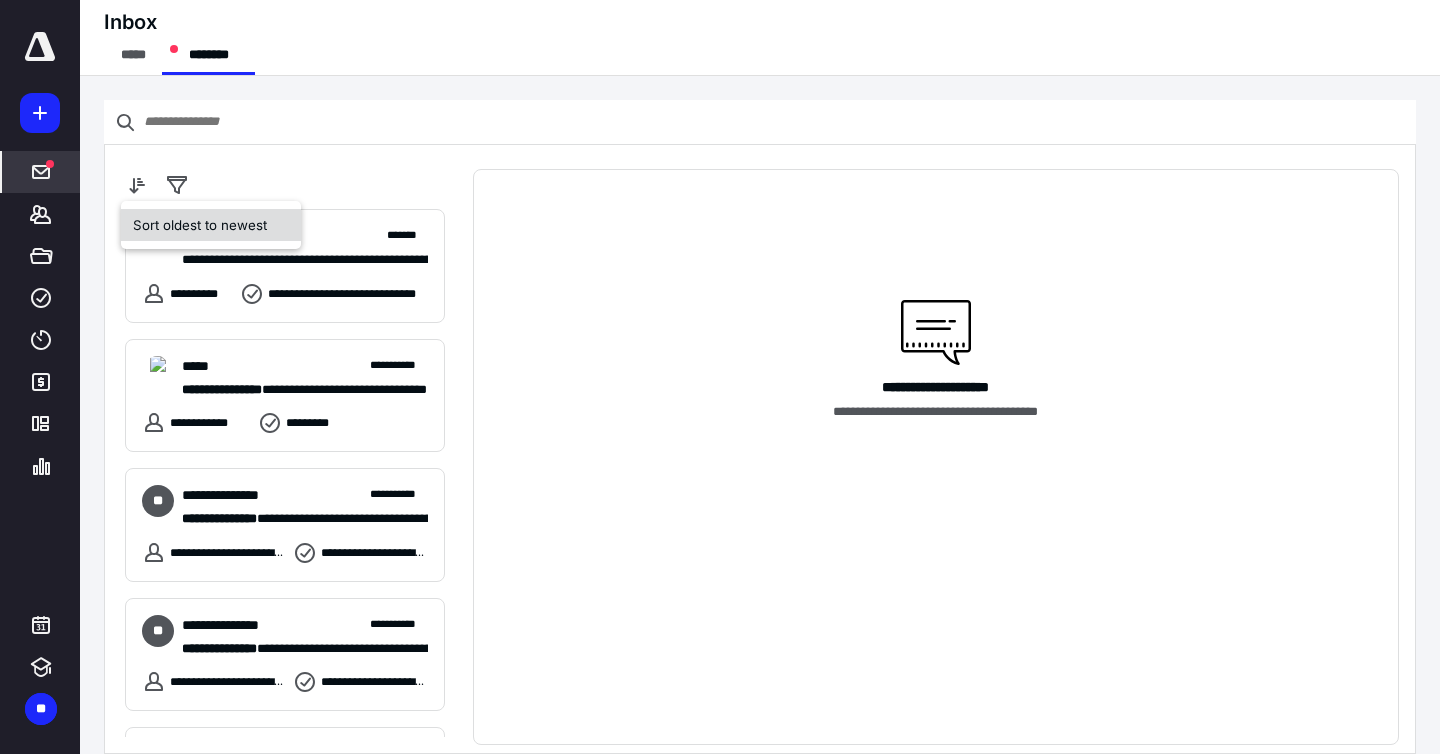 click on "Sort oldest to newest" at bounding box center [211, 225] 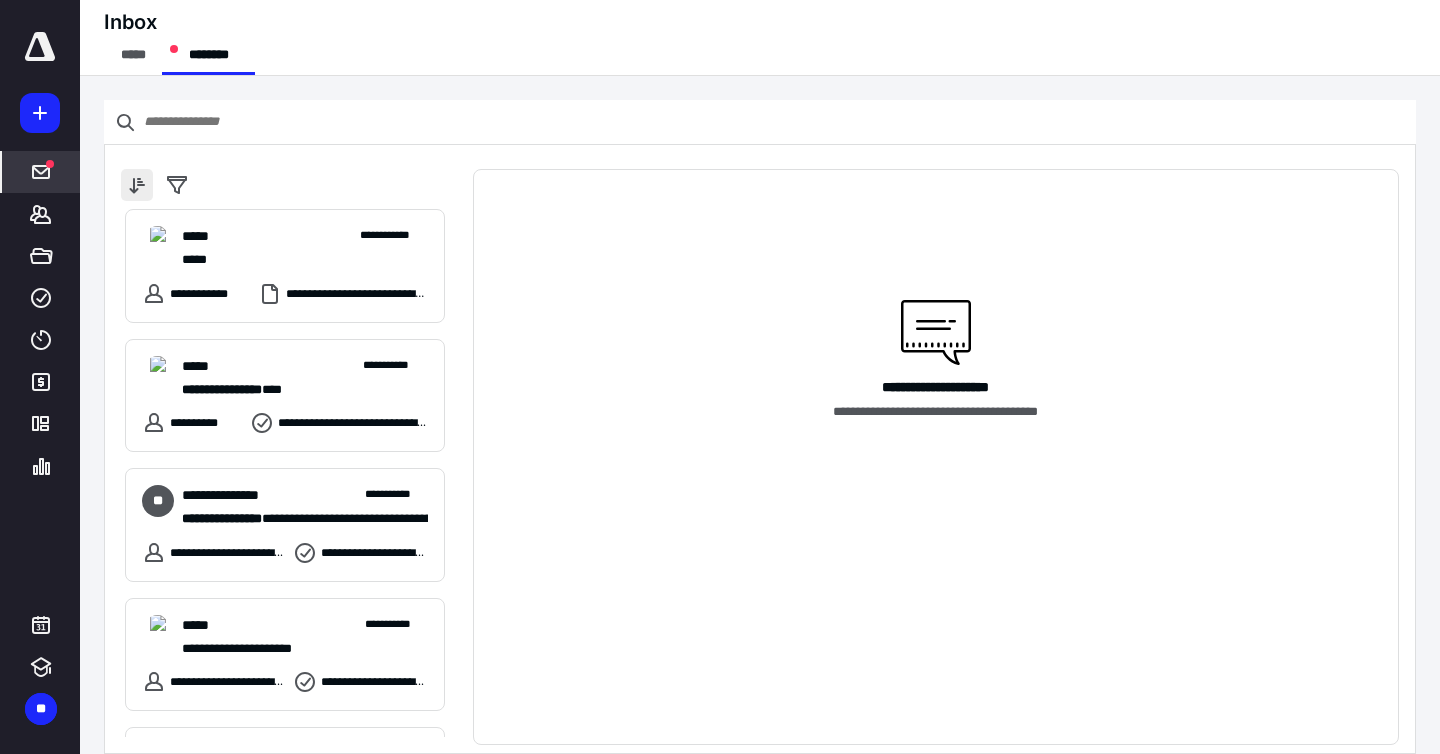 click at bounding box center (137, 185) 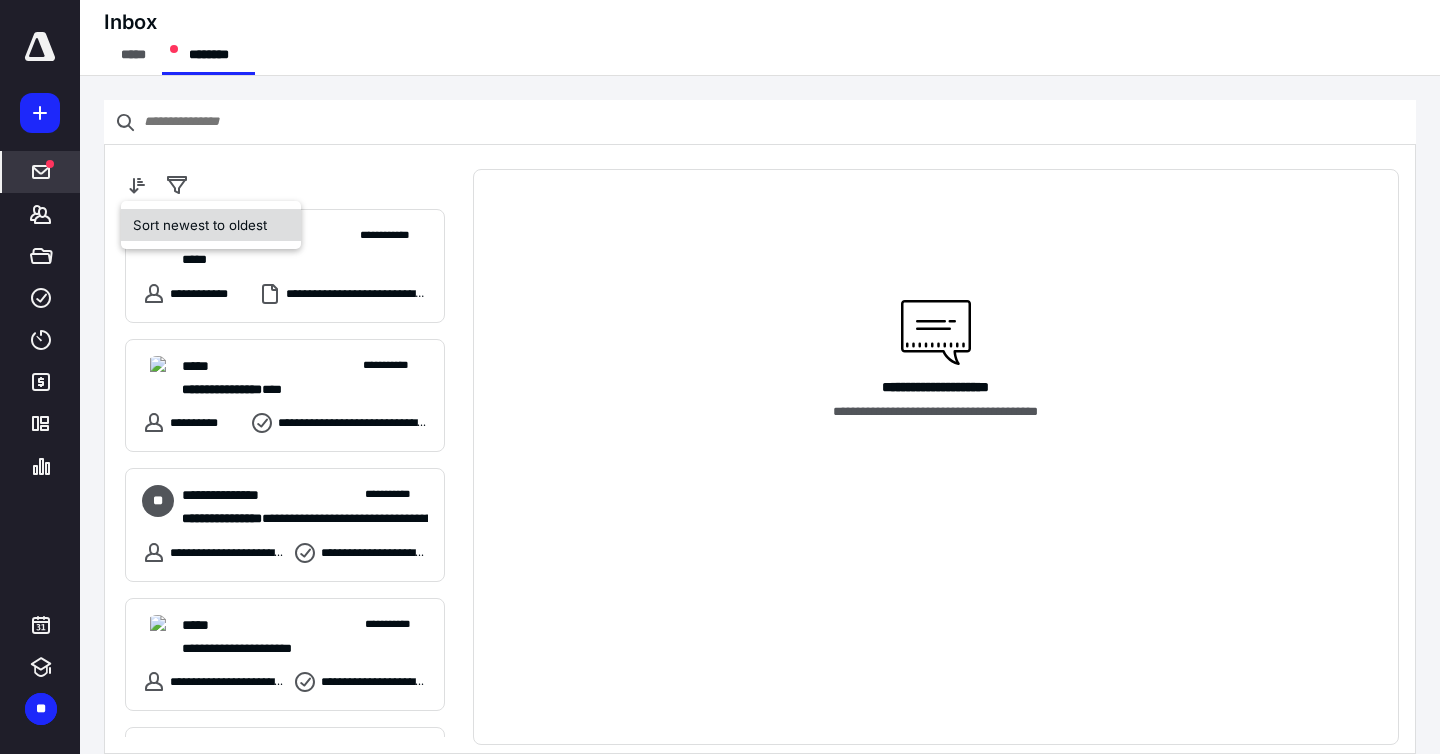 click on "Sort newest to oldest" at bounding box center [211, 225] 